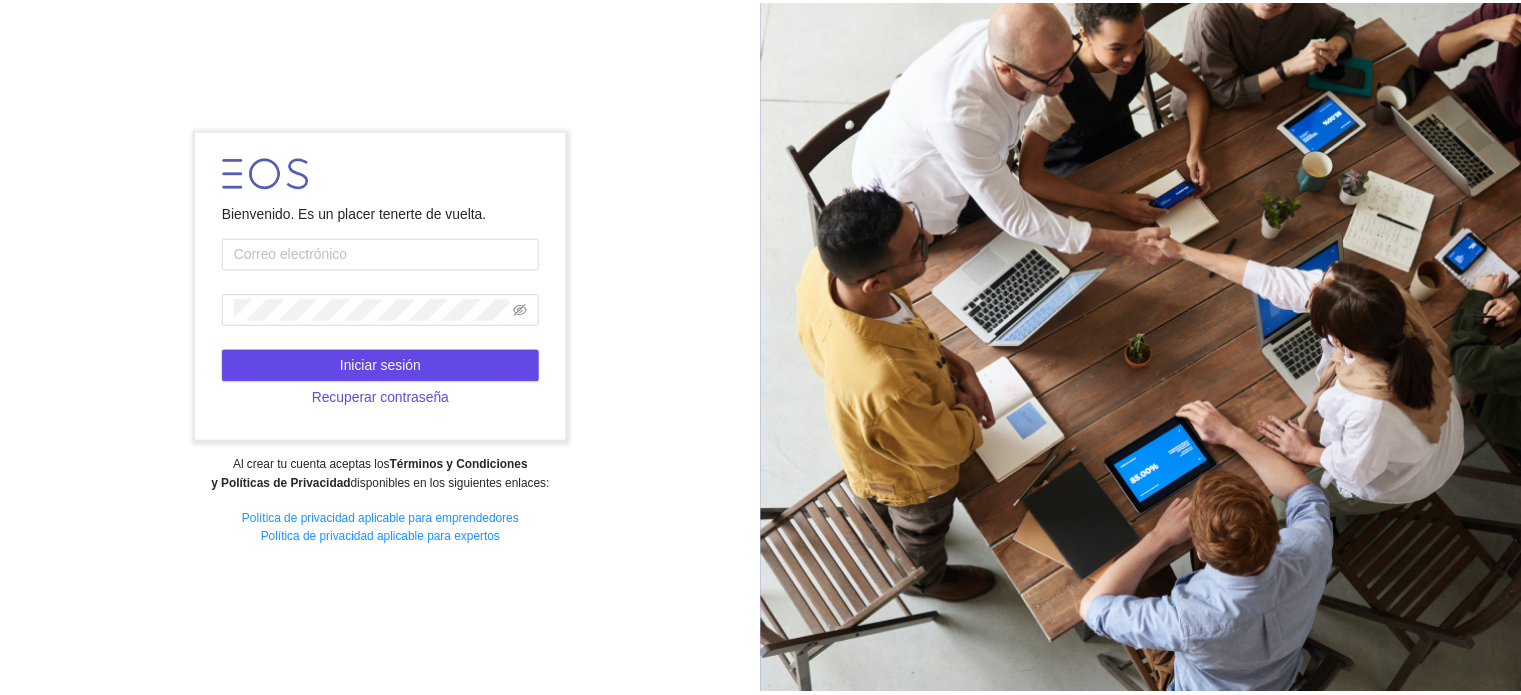 scroll, scrollTop: 0, scrollLeft: 0, axis: both 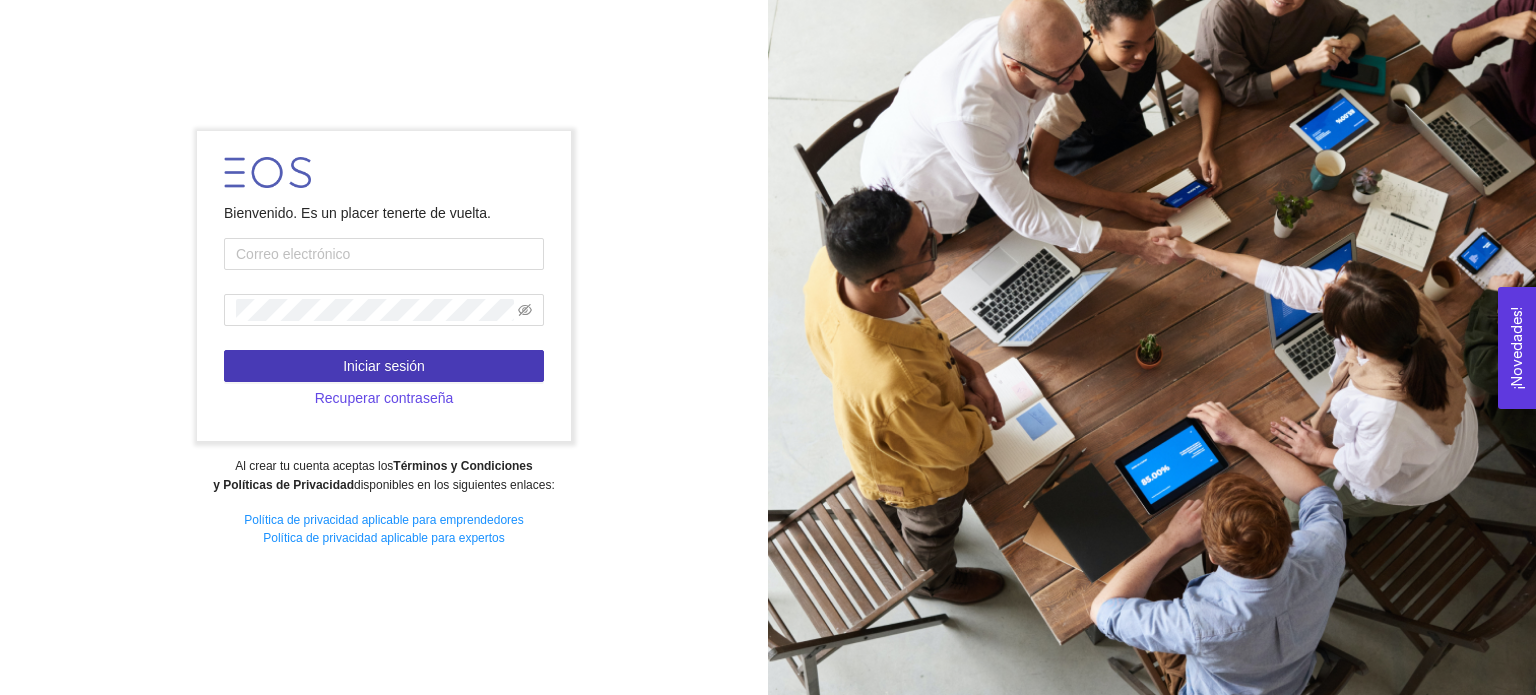 type on "[PERSON_NAME][EMAIL_ADDRESS][DOMAIN_NAME]" 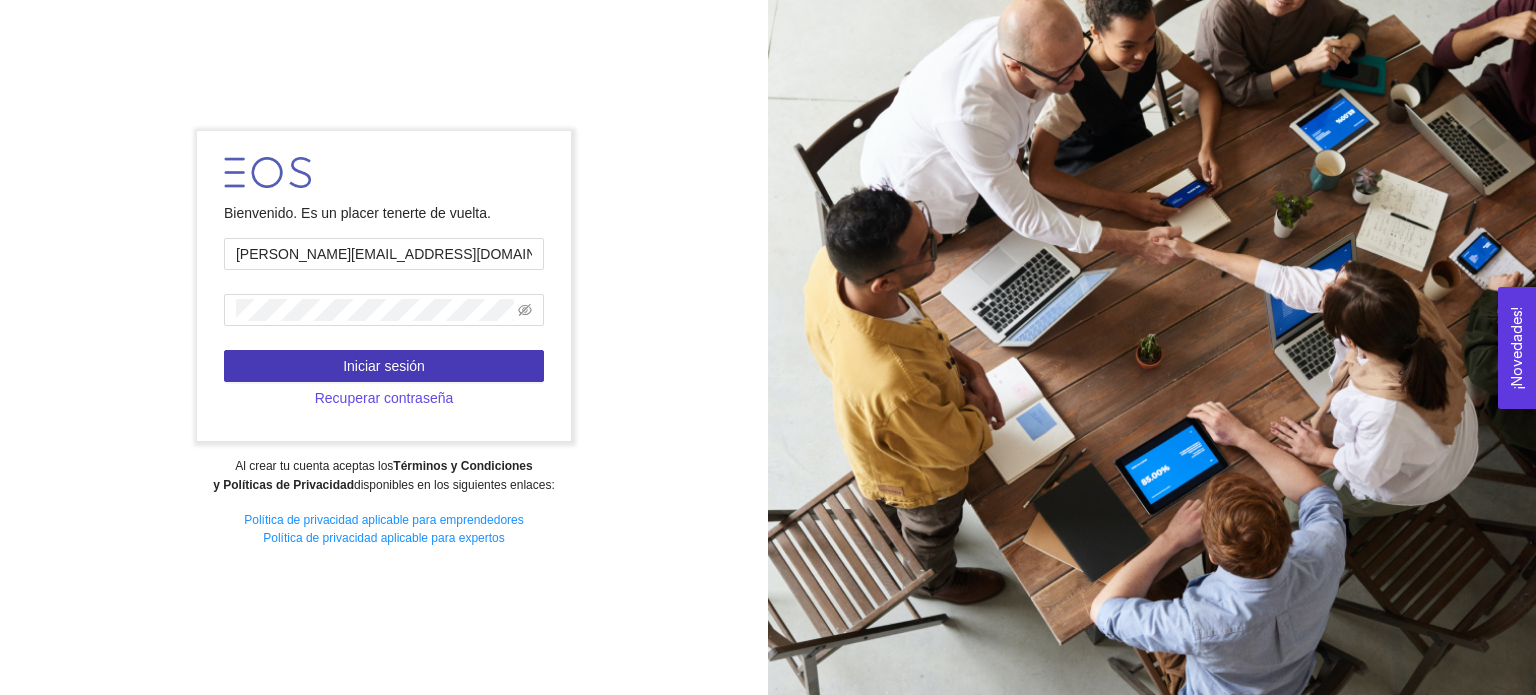 click on "Iniciar sesión" at bounding box center (384, 366) 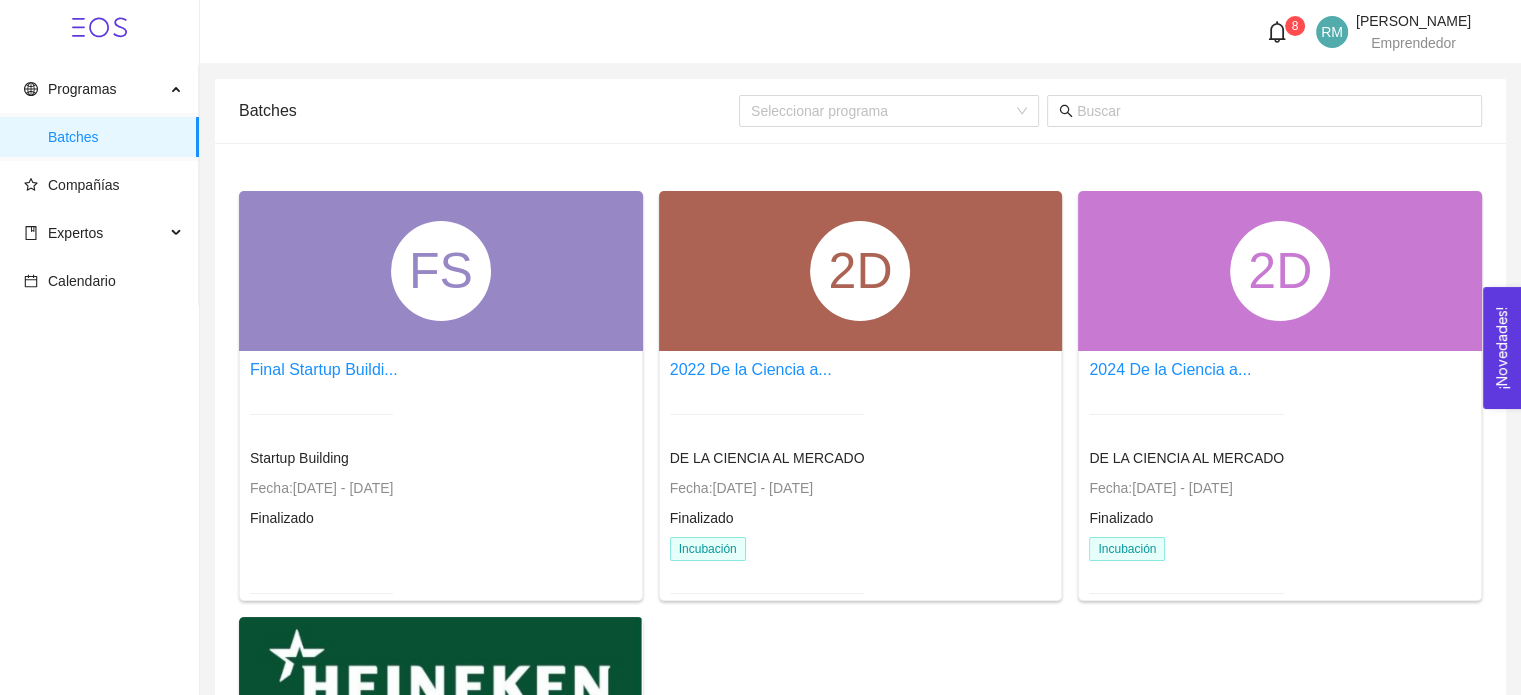 click 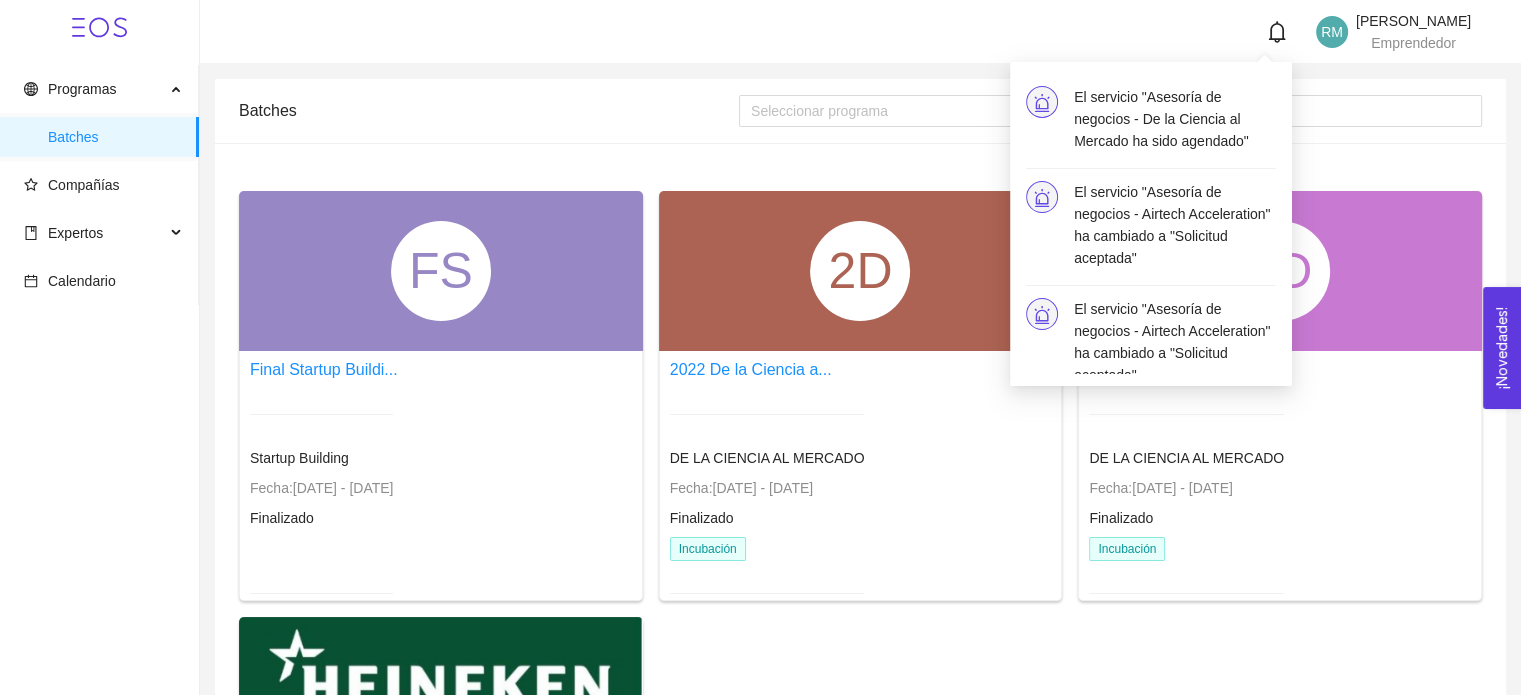 click on "El servicio "Asesoría de negocios - De la Ciencia al Mercado ha sido agendado"" at bounding box center (1175, 119) 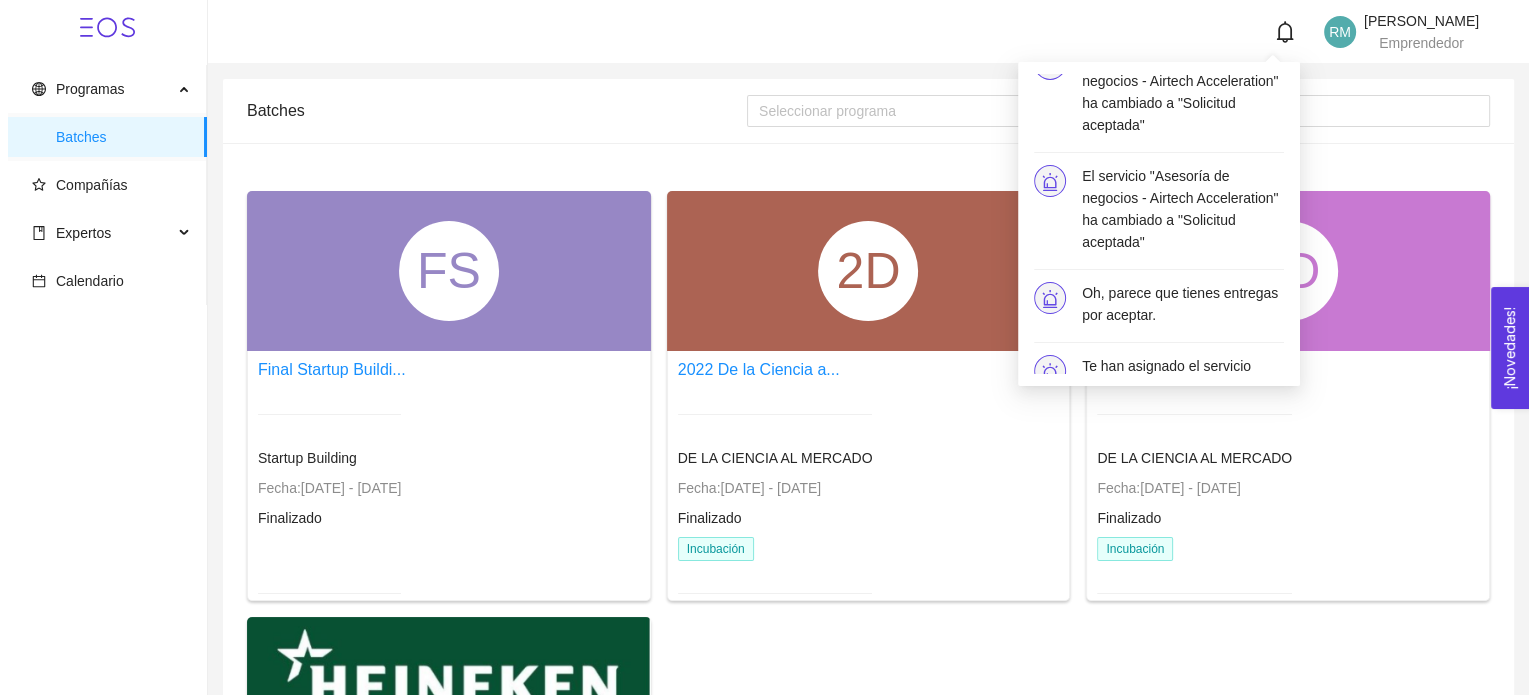 scroll, scrollTop: 479, scrollLeft: 0, axis: vertical 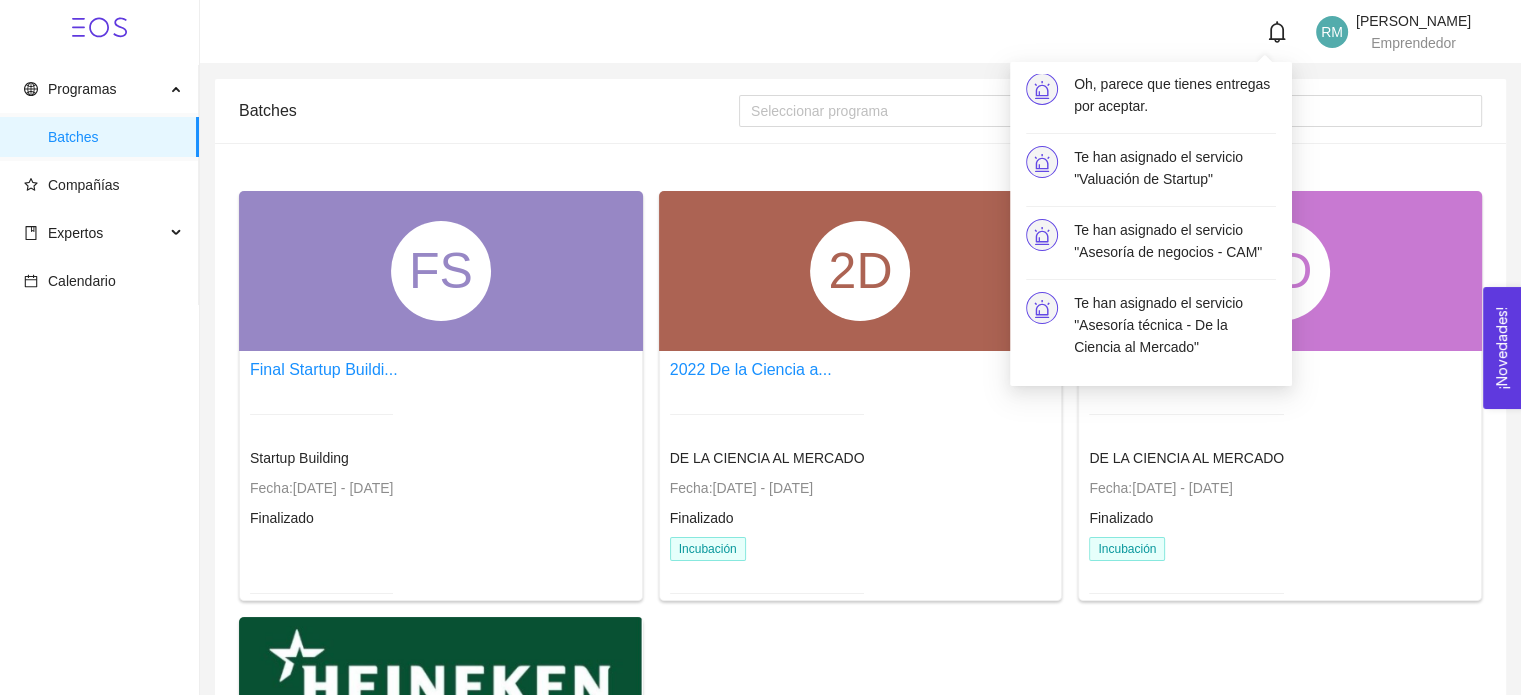 click on "FS Final Startup Buildi... Startup Building Fecha:  [DATE] - [DATE] Finalizado 2D 2022 De la Ciencia a... DE LA CIENCIA AL MERCADO Fecha:  [DATE] - [DATE] Finalizado Incubación 2D 2024 De la Ciencia a... DE LA CIENCIA AL MERCADO Fecha:  [DATE] - [DATE] Finalizado Incubación Heineken Acceleratio... Nova Heineken Acceleration Fecha:  [DATE] - [DATE] Finalizado 1 12 / página" at bounding box center [860, 633] 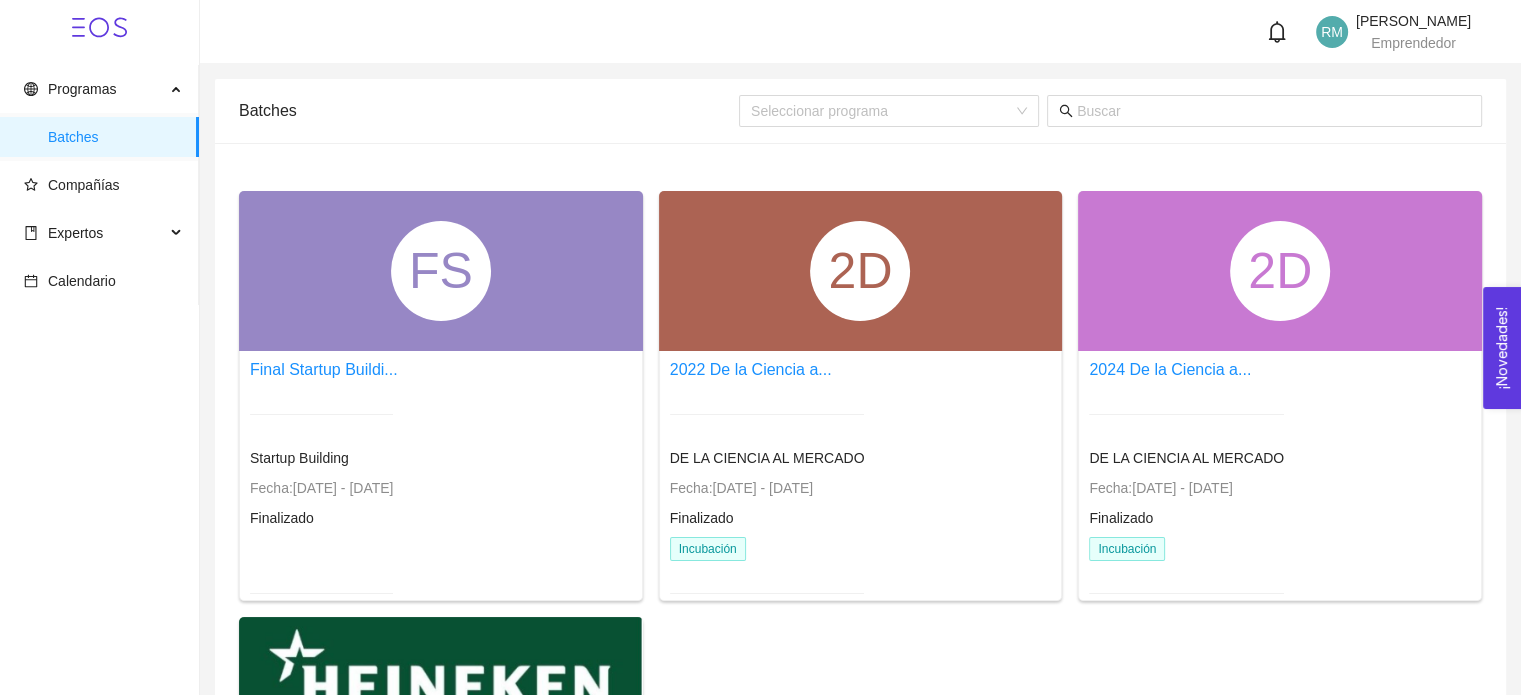 click on "DE LA CIENCIA AL MERCADO" at bounding box center [1186, 458] 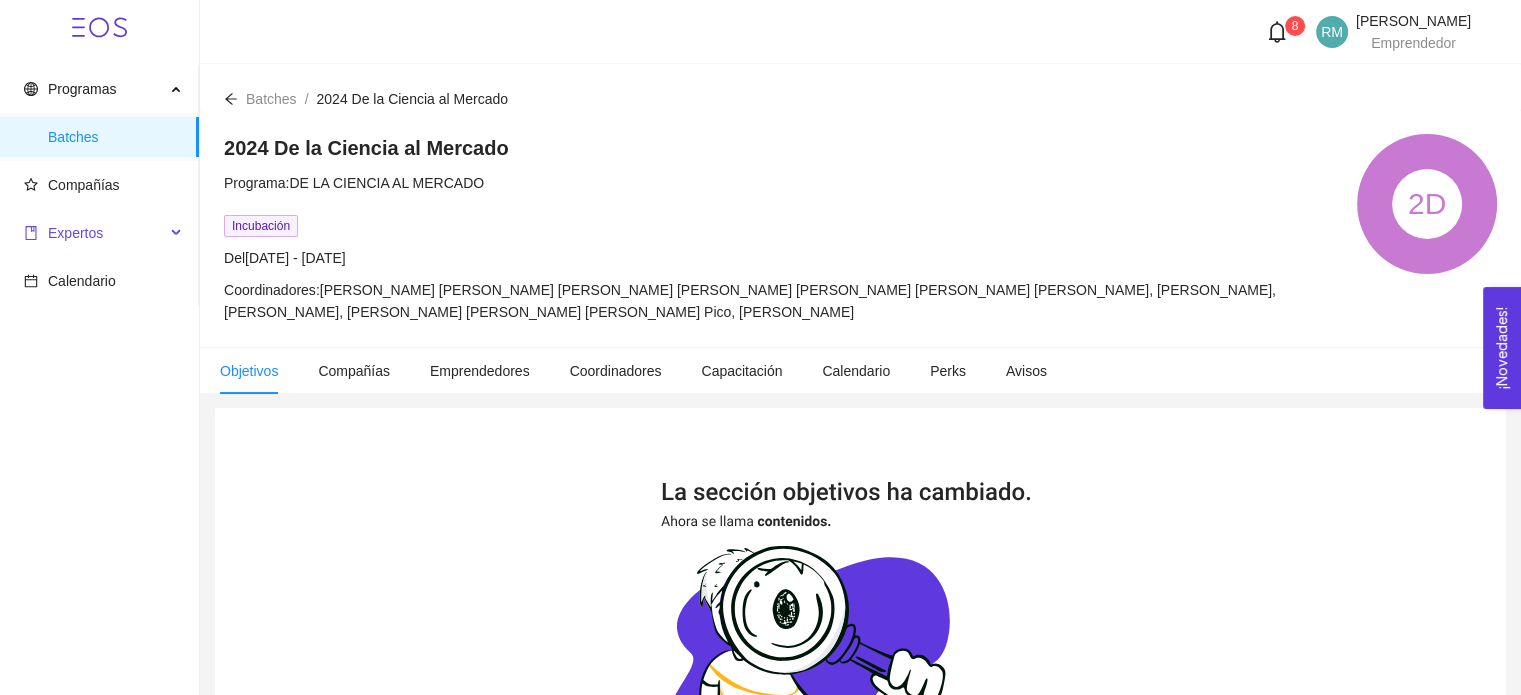 click on "Expertos" at bounding box center [75, 233] 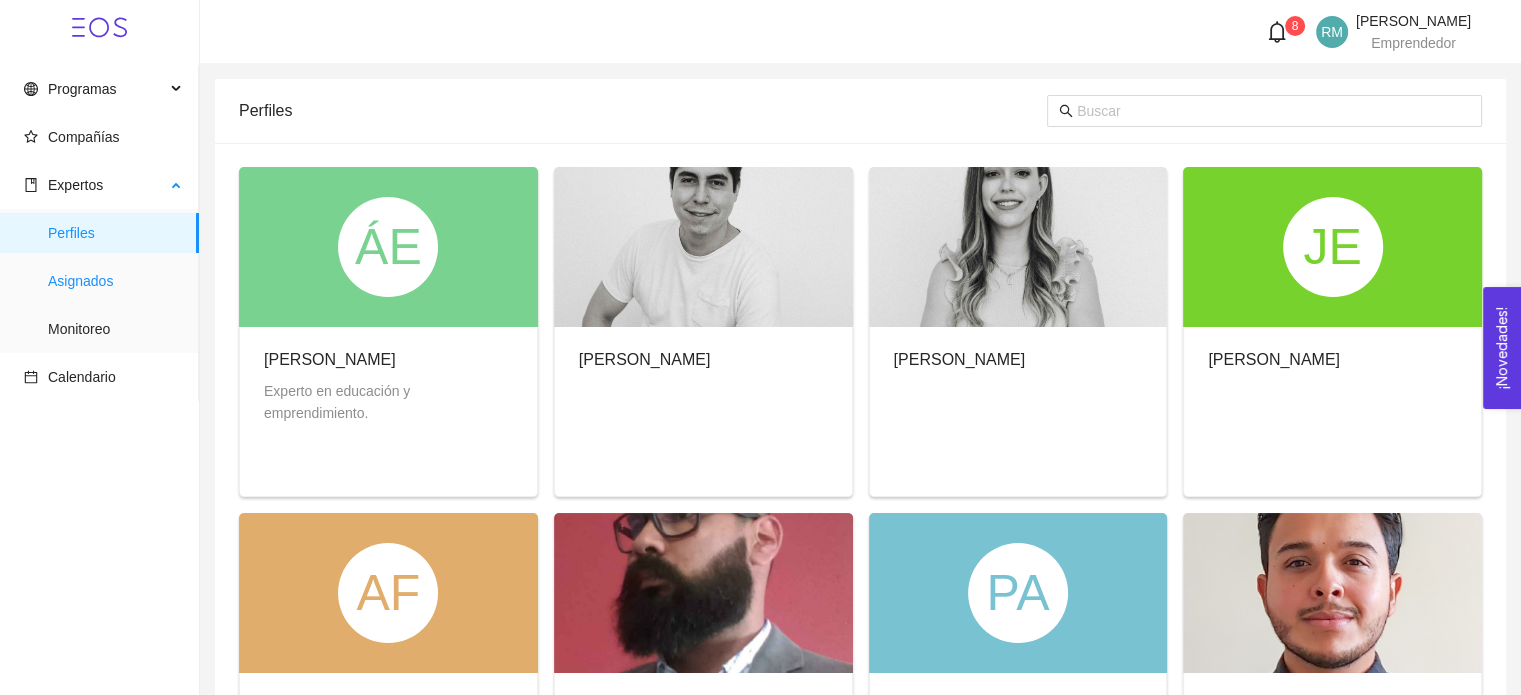 click on "Asignados" at bounding box center (115, 281) 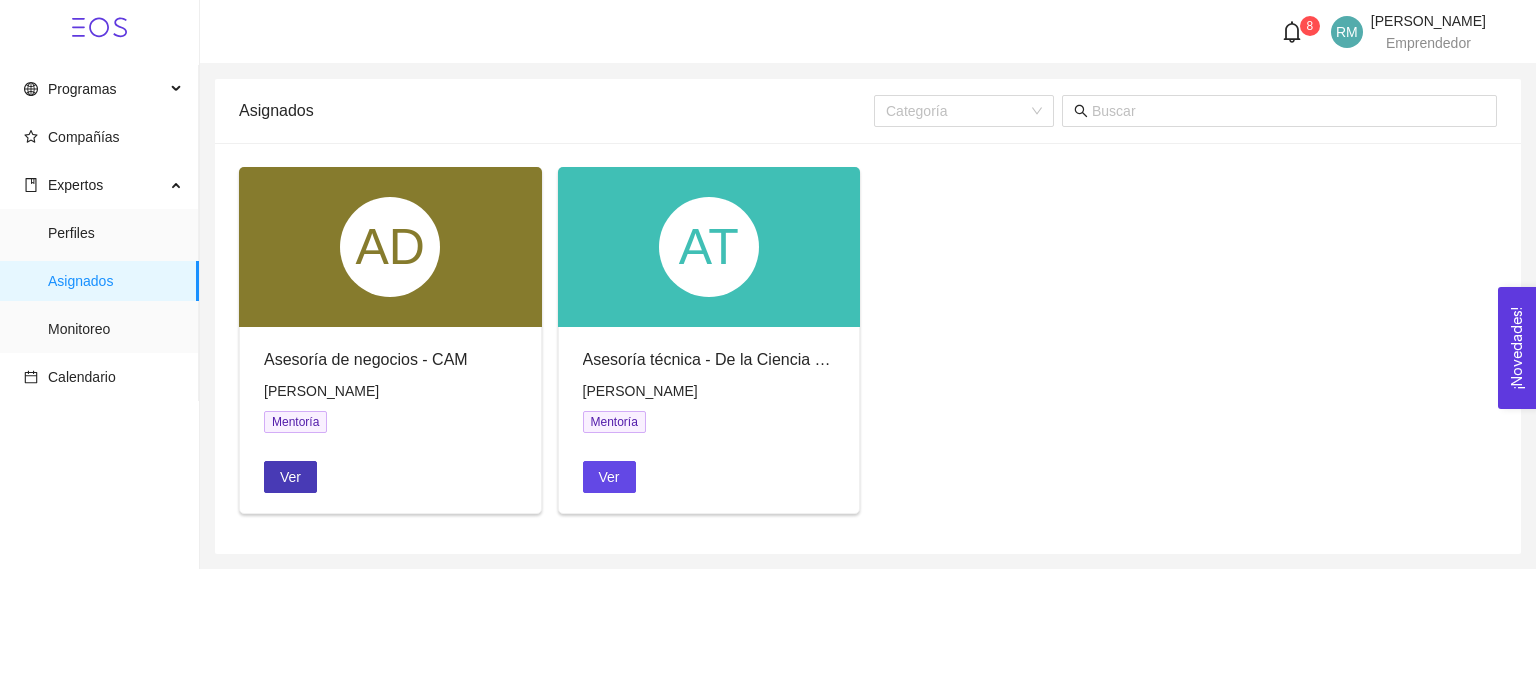 click on "Ver" at bounding box center [290, 477] 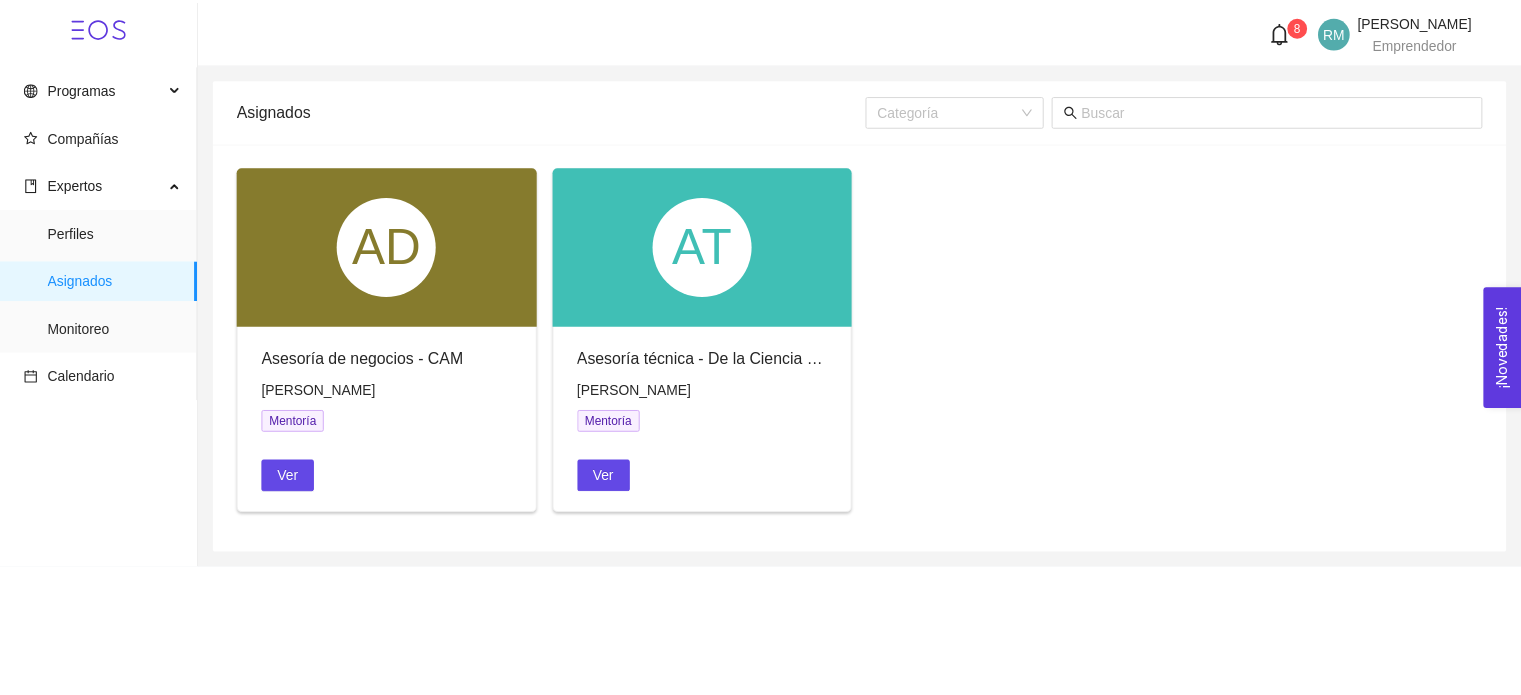 scroll, scrollTop: 489, scrollLeft: 0, axis: vertical 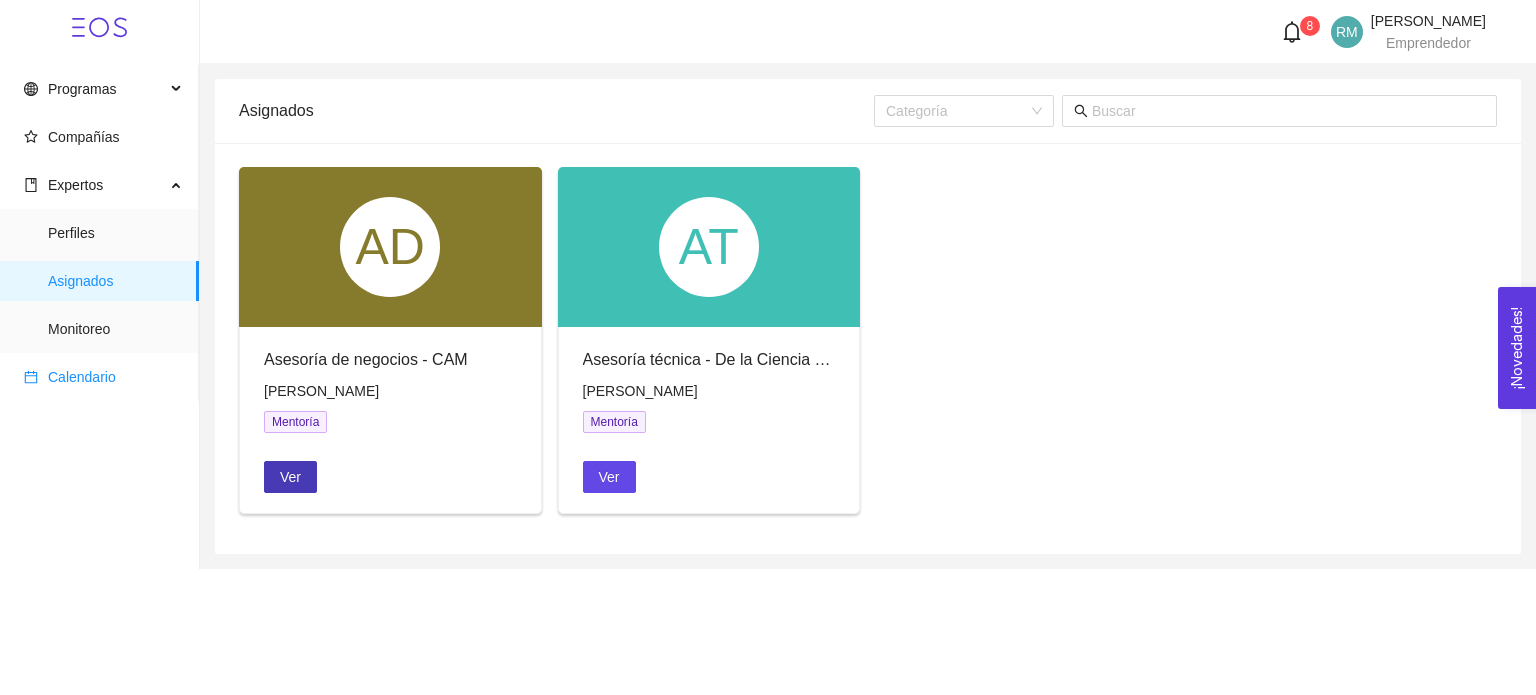 type 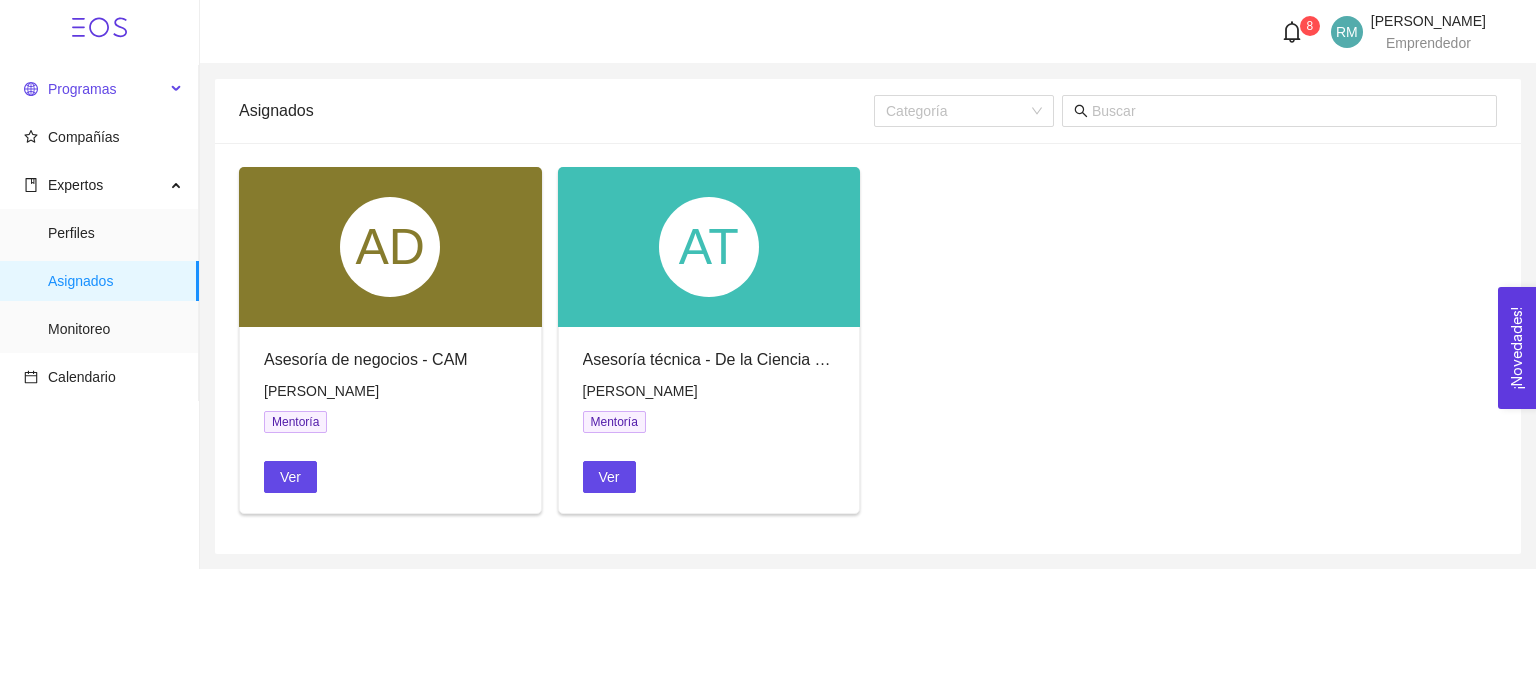 click on "Programas" at bounding box center (82, 89) 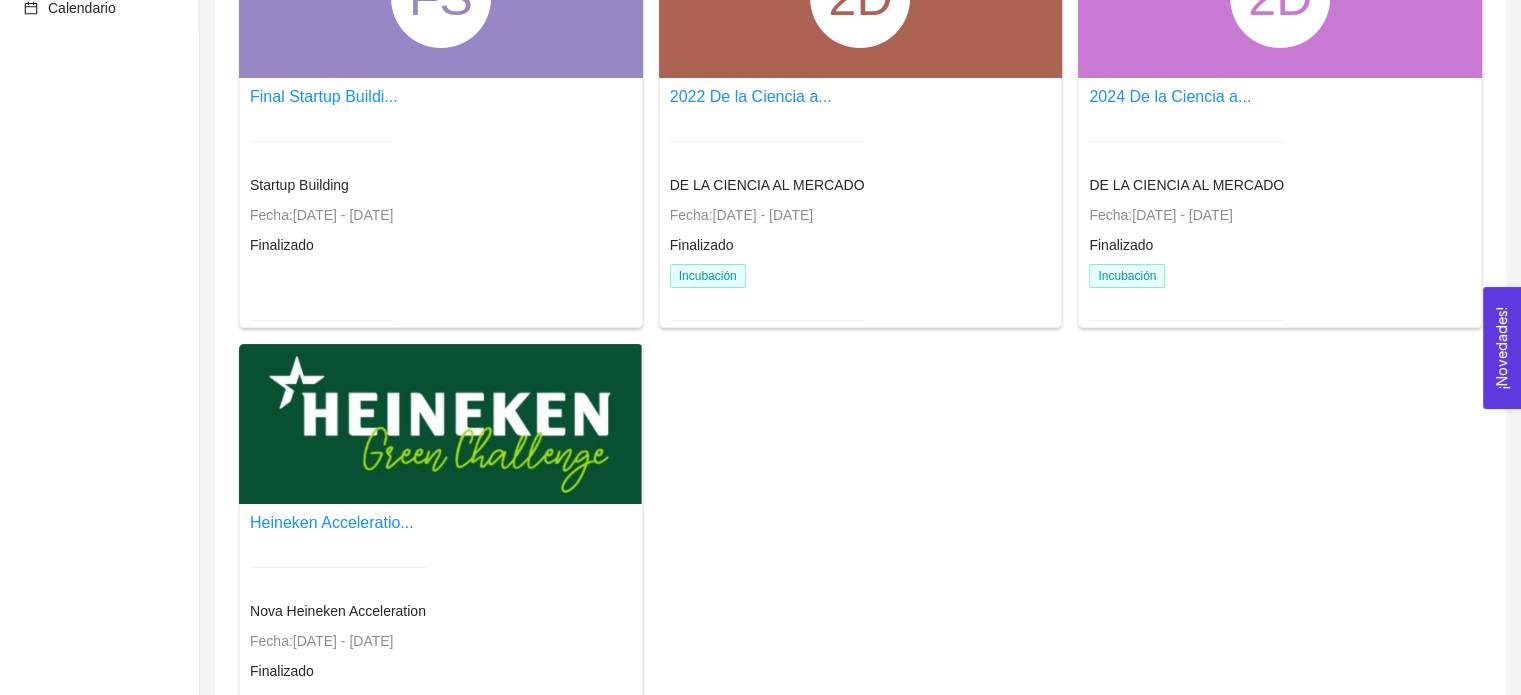 scroll, scrollTop: 291, scrollLeft: 0, axis: vertical 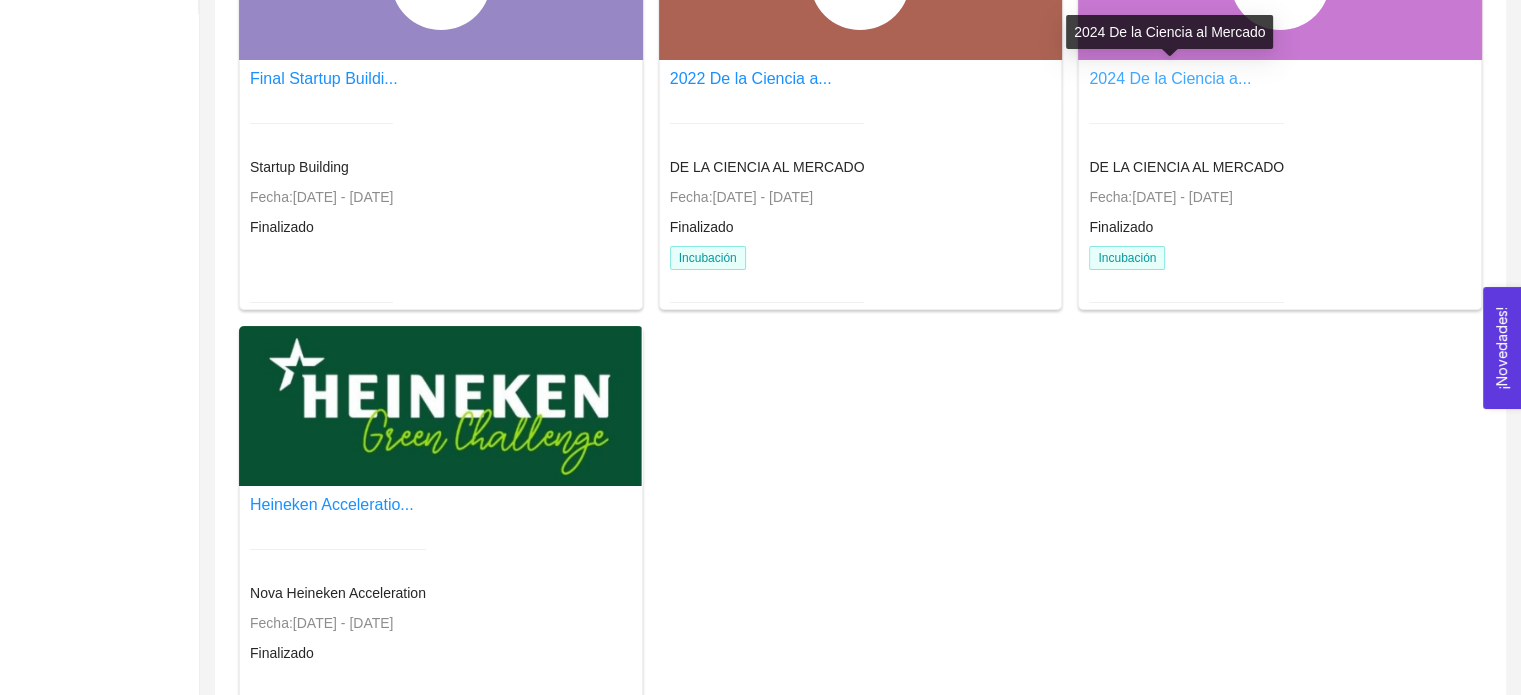 click on "2024 De la Ciencia a..." at bounding box center [1170, 78] 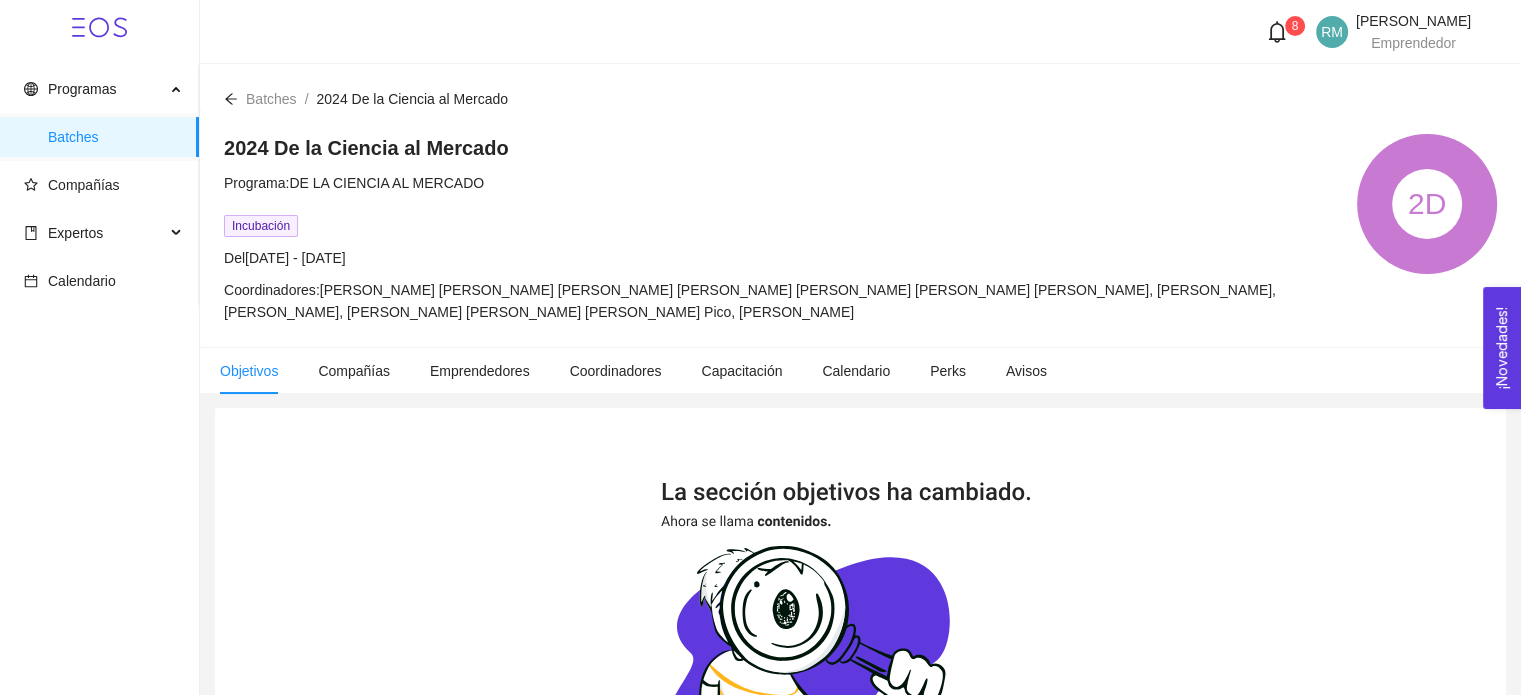 scroll, scrollTop: 427, scrollLeft: 0, axis: vertical 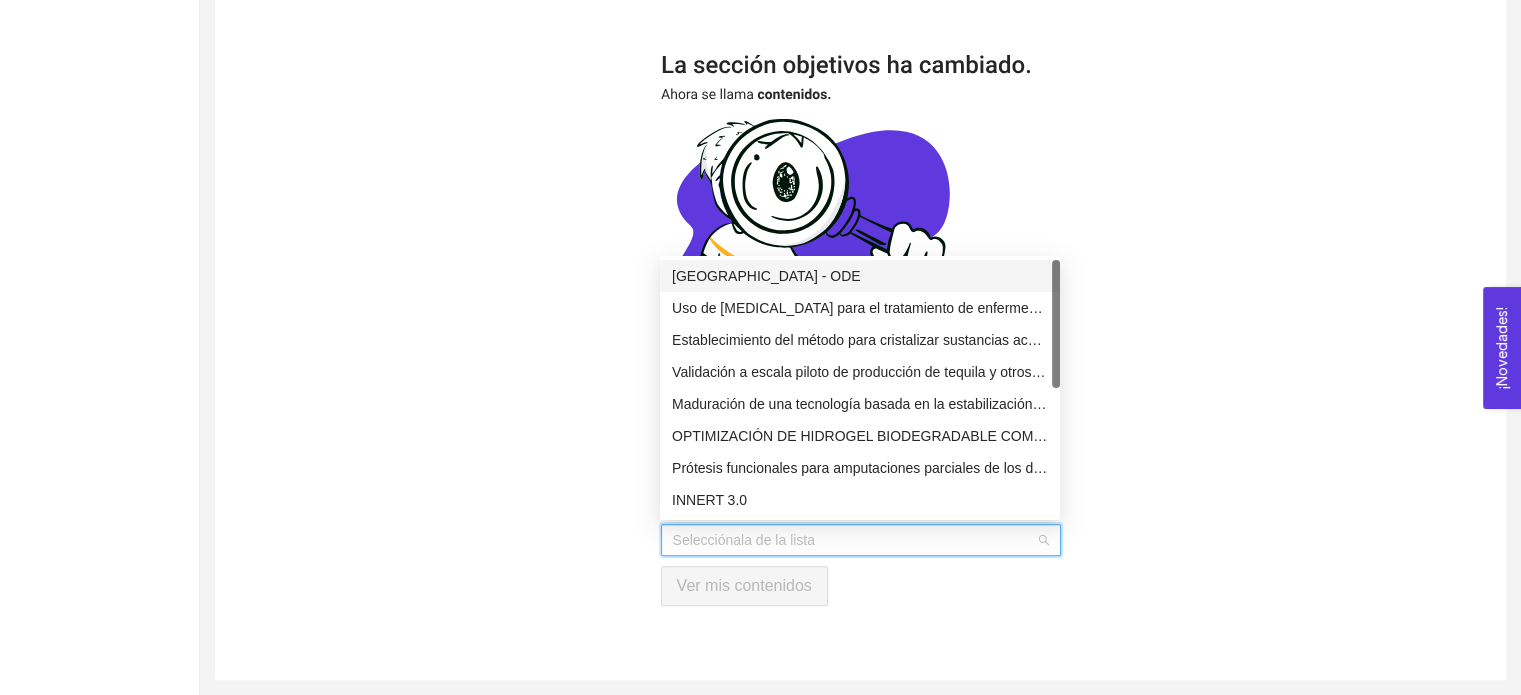 click at bounding box center [854, 540] 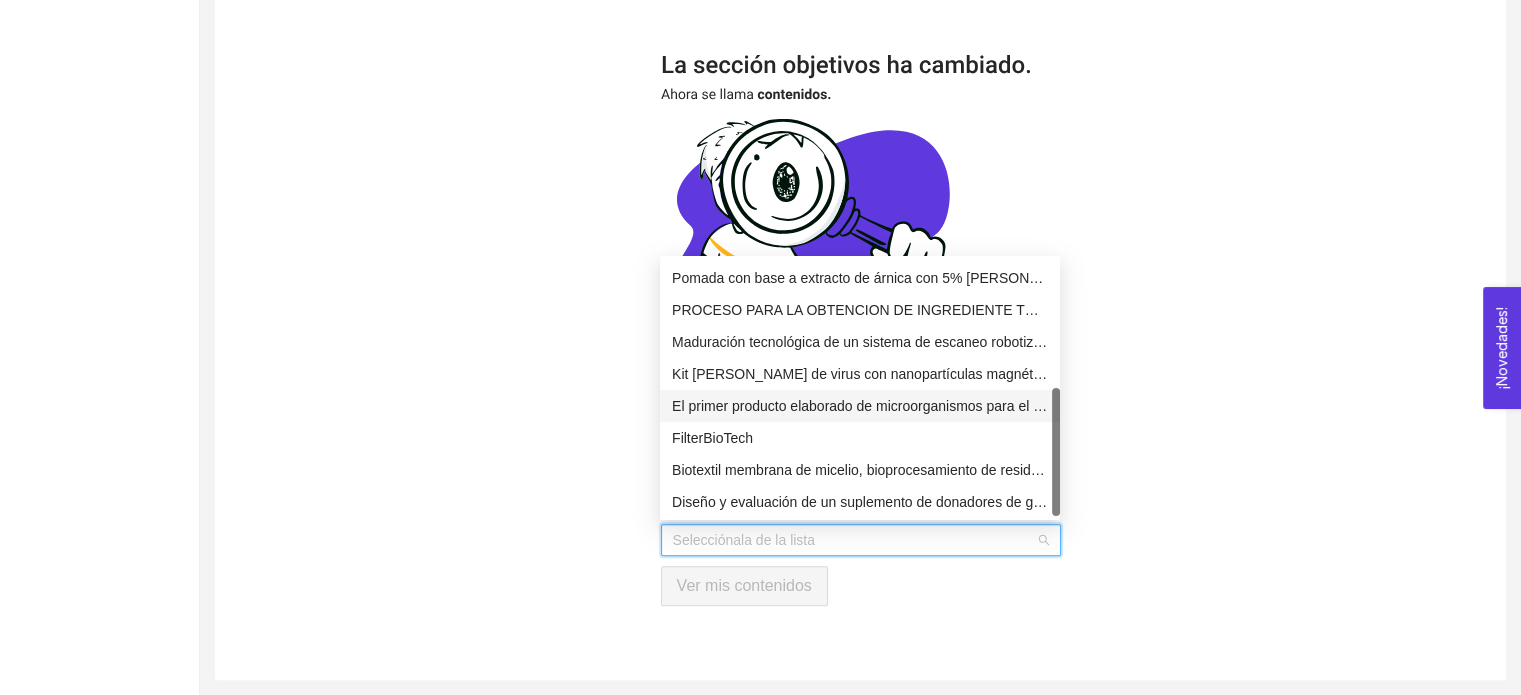 scroll, scrollTop: 256, scrollLeft: 0, axis: vertical 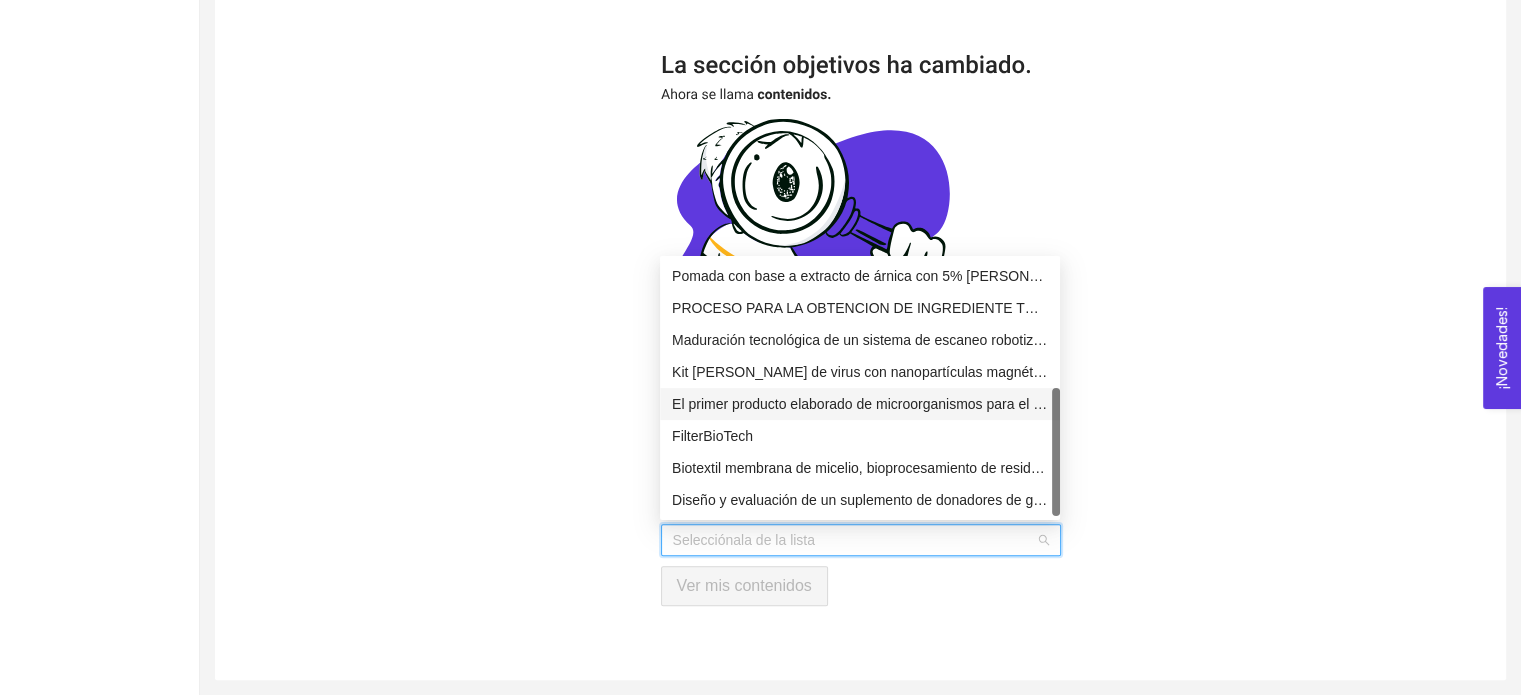 click on "Biotextil membrana de micelio, bioprocesamiento de residuos industriales" at bounding box center [860, 468] 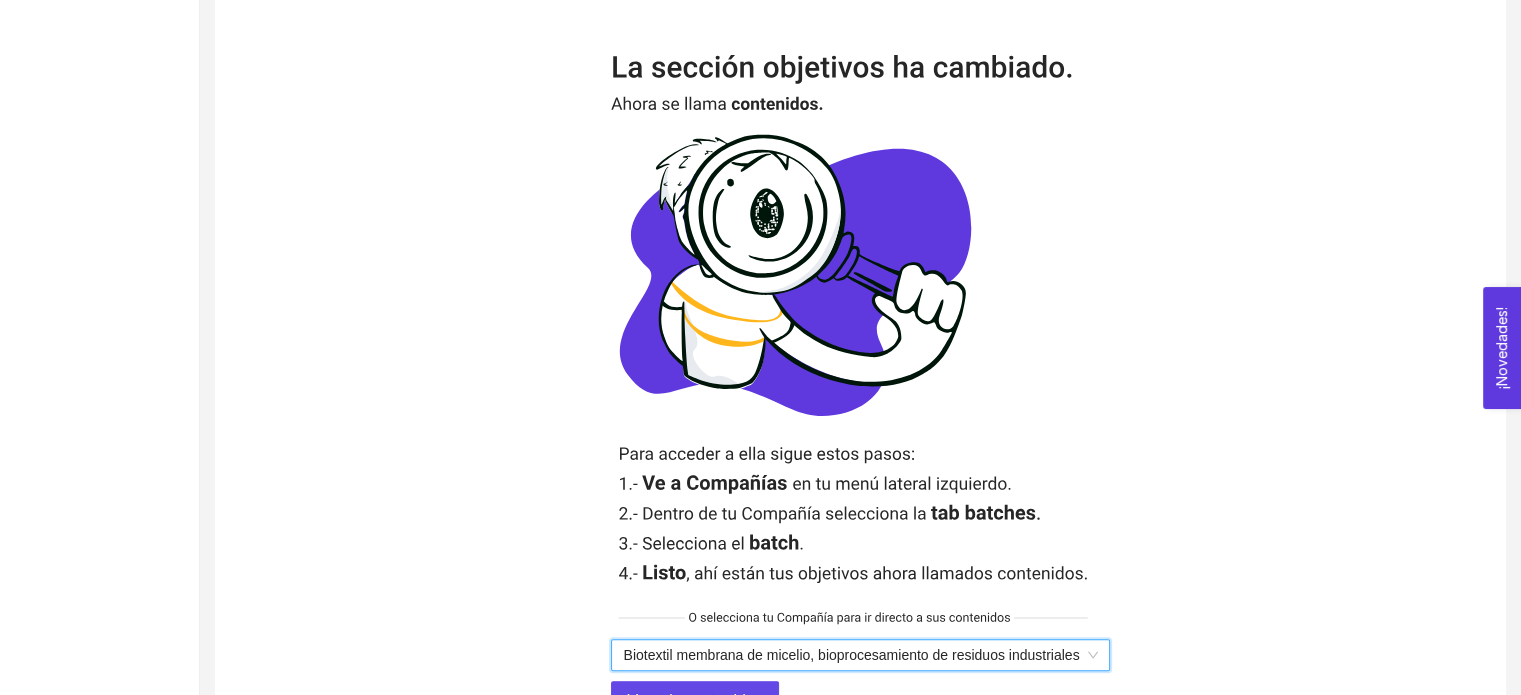 scroll, scrollTop: 540, scrollLeft: 0, axis: vertical 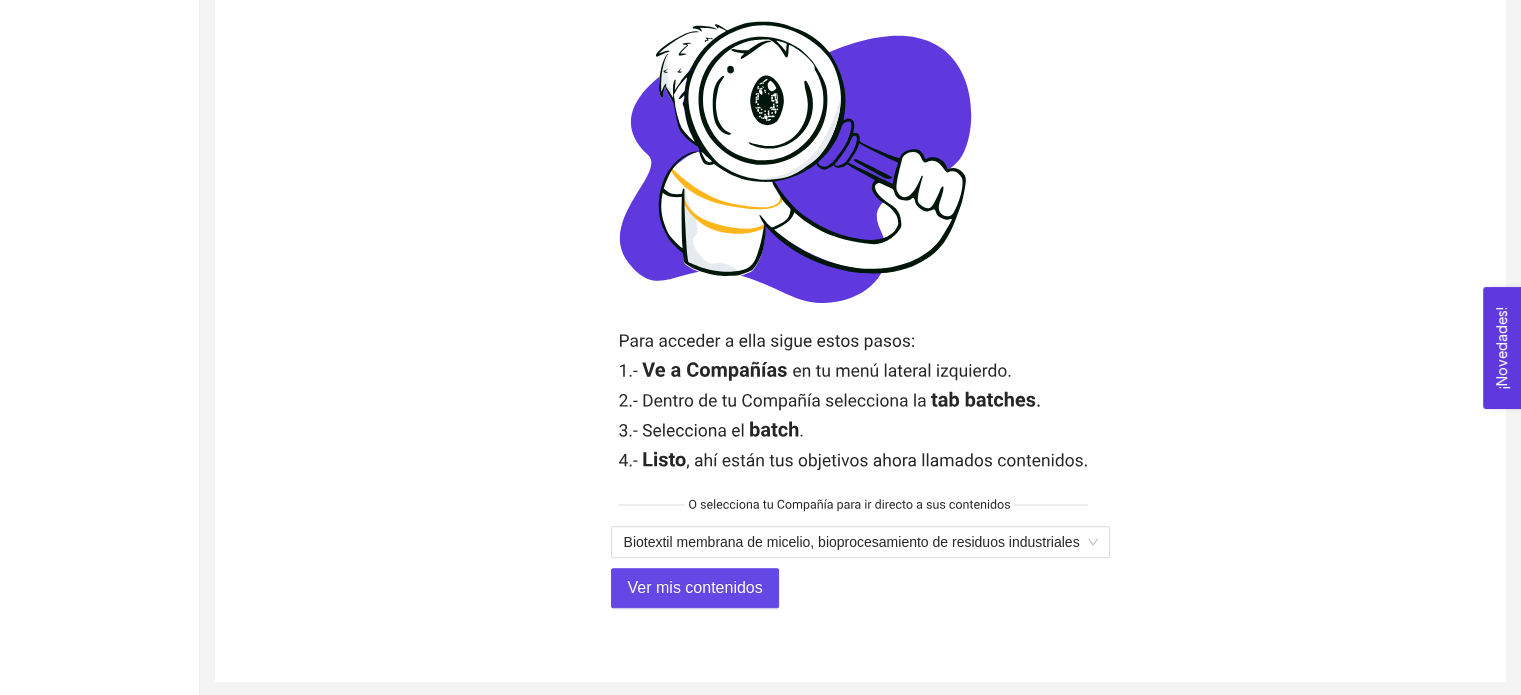 click on "Biotextil membrana de micelio, bioprocesamiento de residuos industriales Ver mis contenidos" at bounding box center (860, 275) 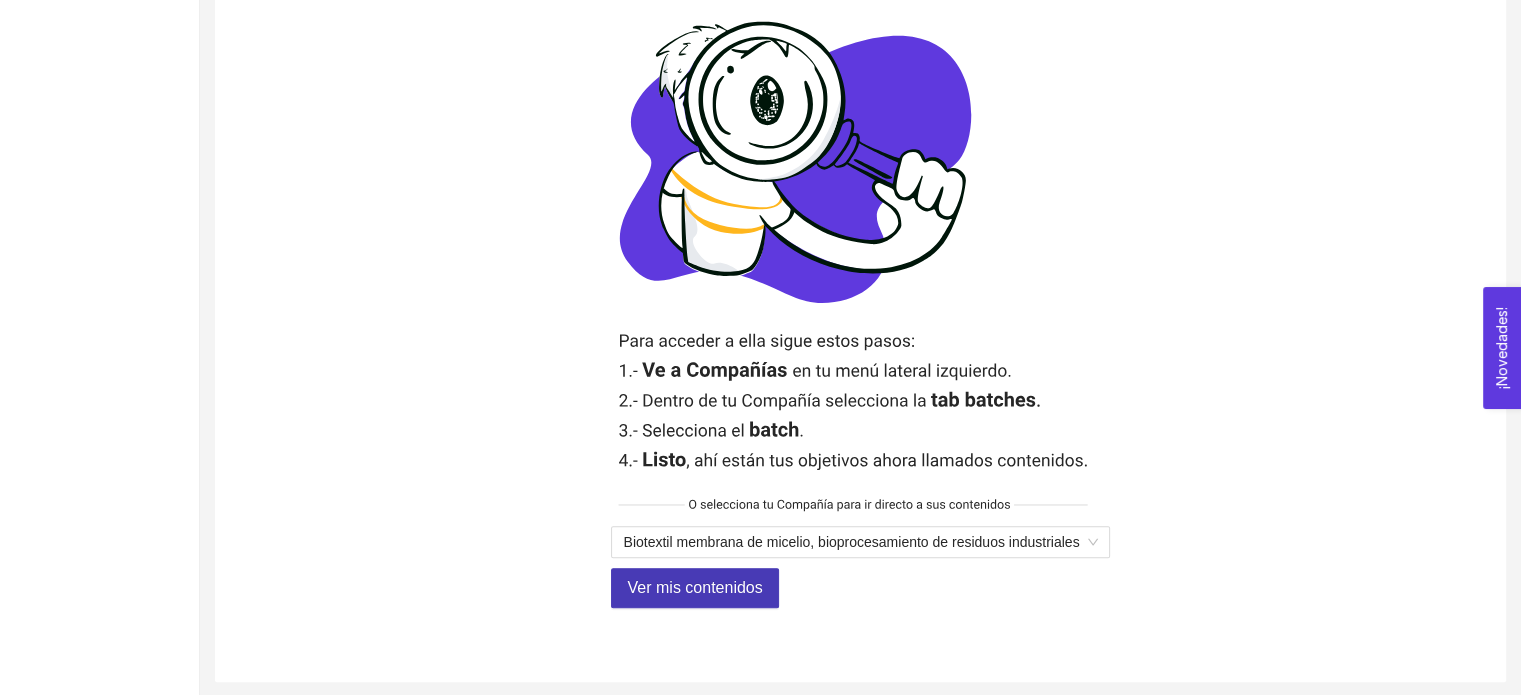 click on "Ver mis contenidos" at bounding box center (694, 587) 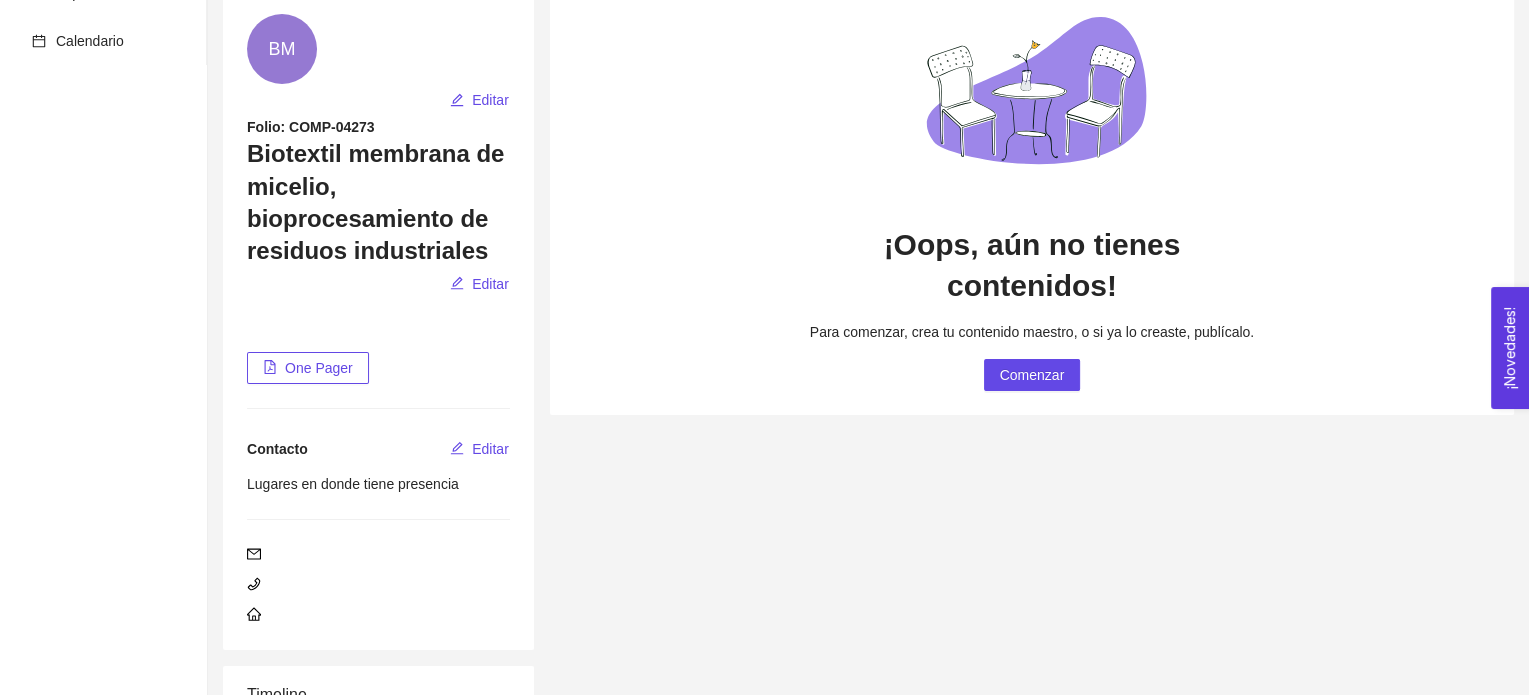 scroll, scrollTop: 0, scrollLeft: 0, axis: both 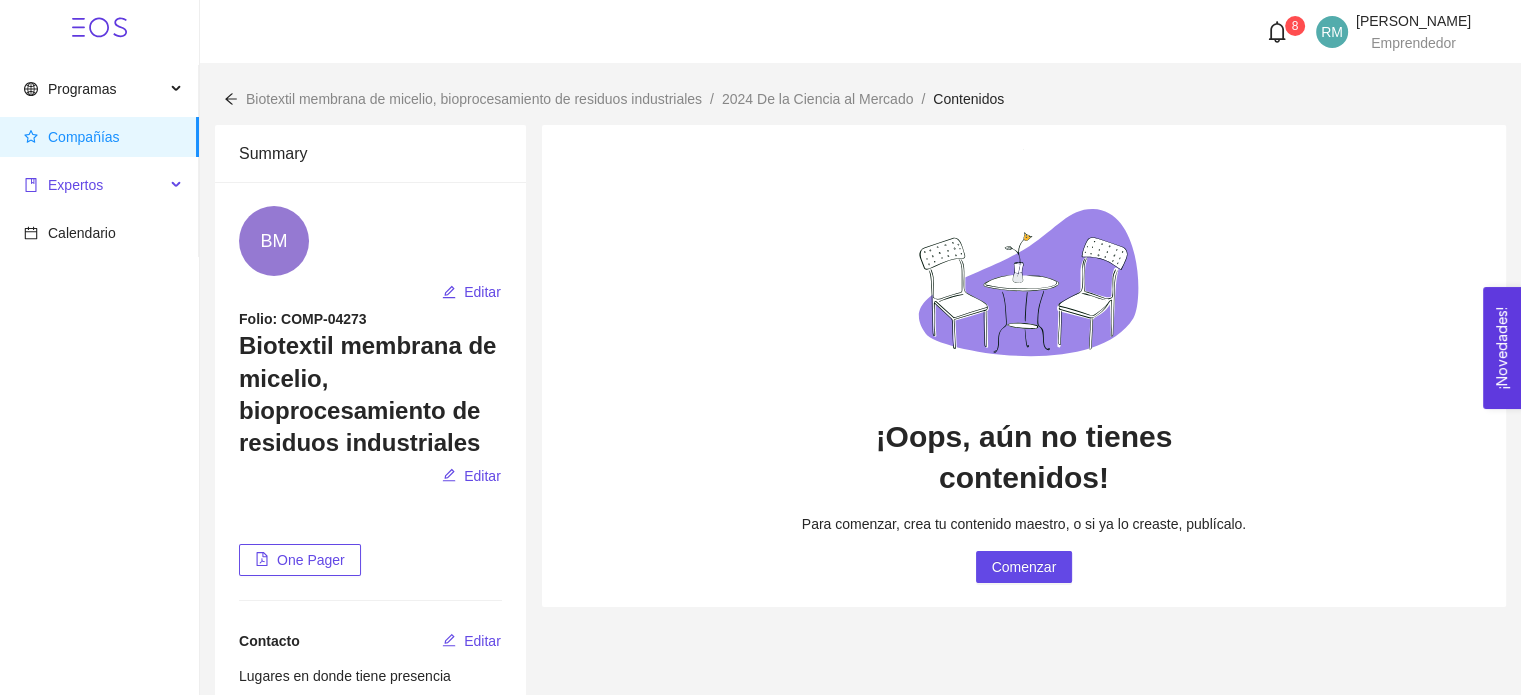 click on "Expertos" at bounding box center (94, 185) 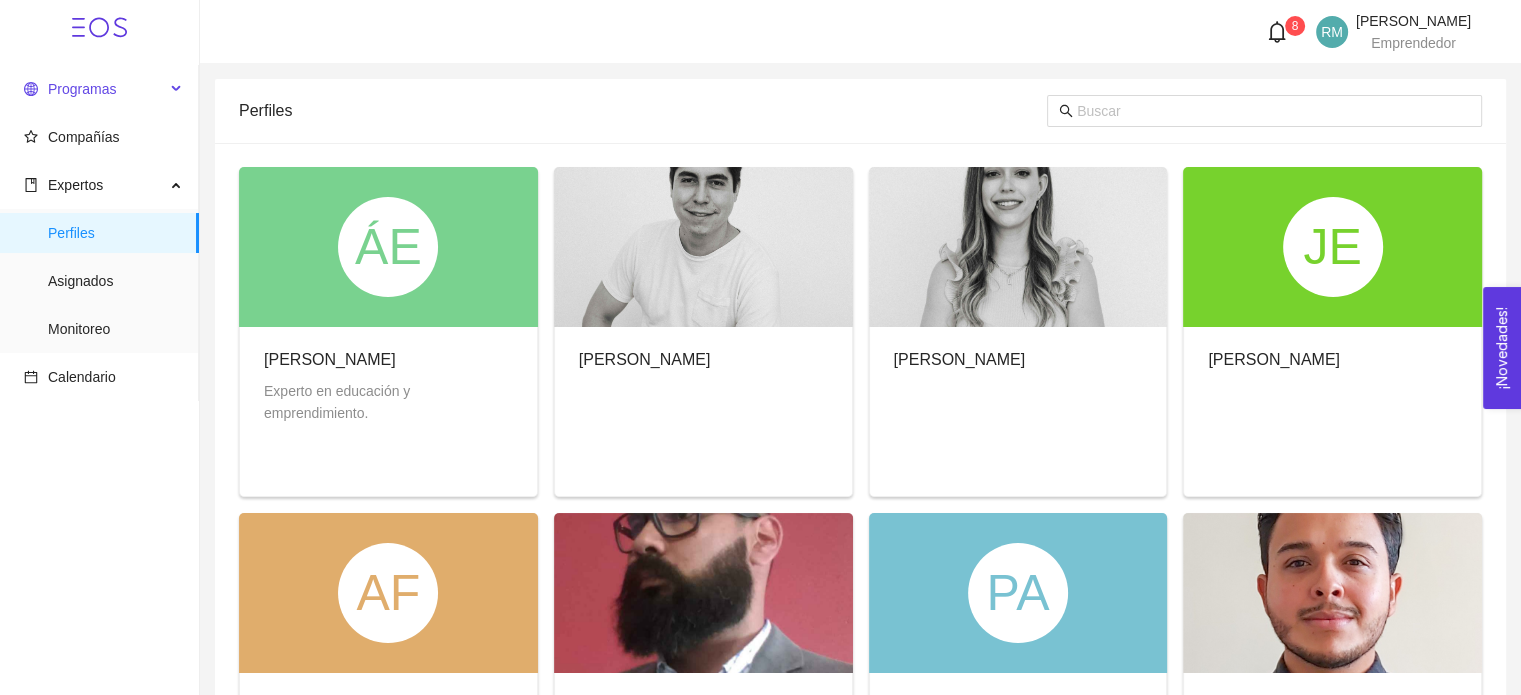 click on "Programas" at bounding box center [94, 89] 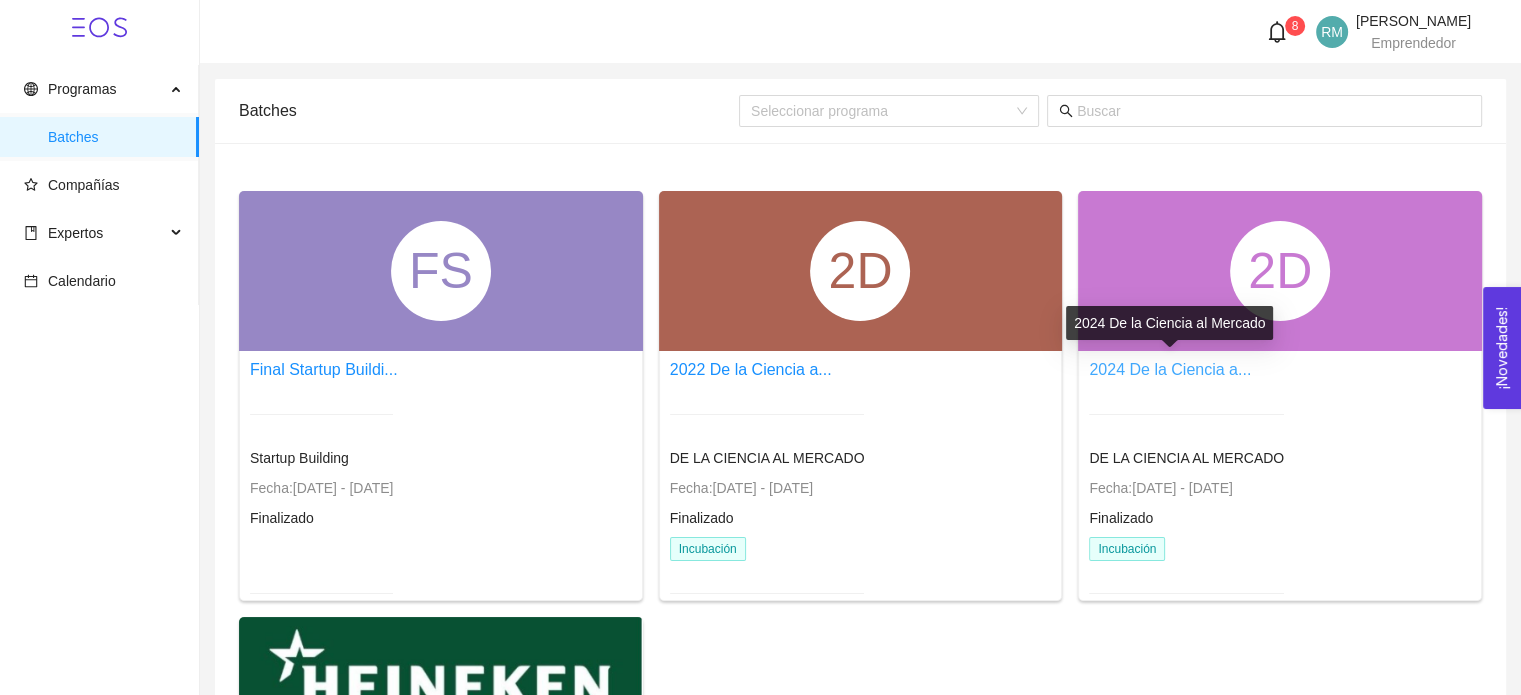 click on "2024 De la Ciencia a..." at bounding box center (1170, 369) 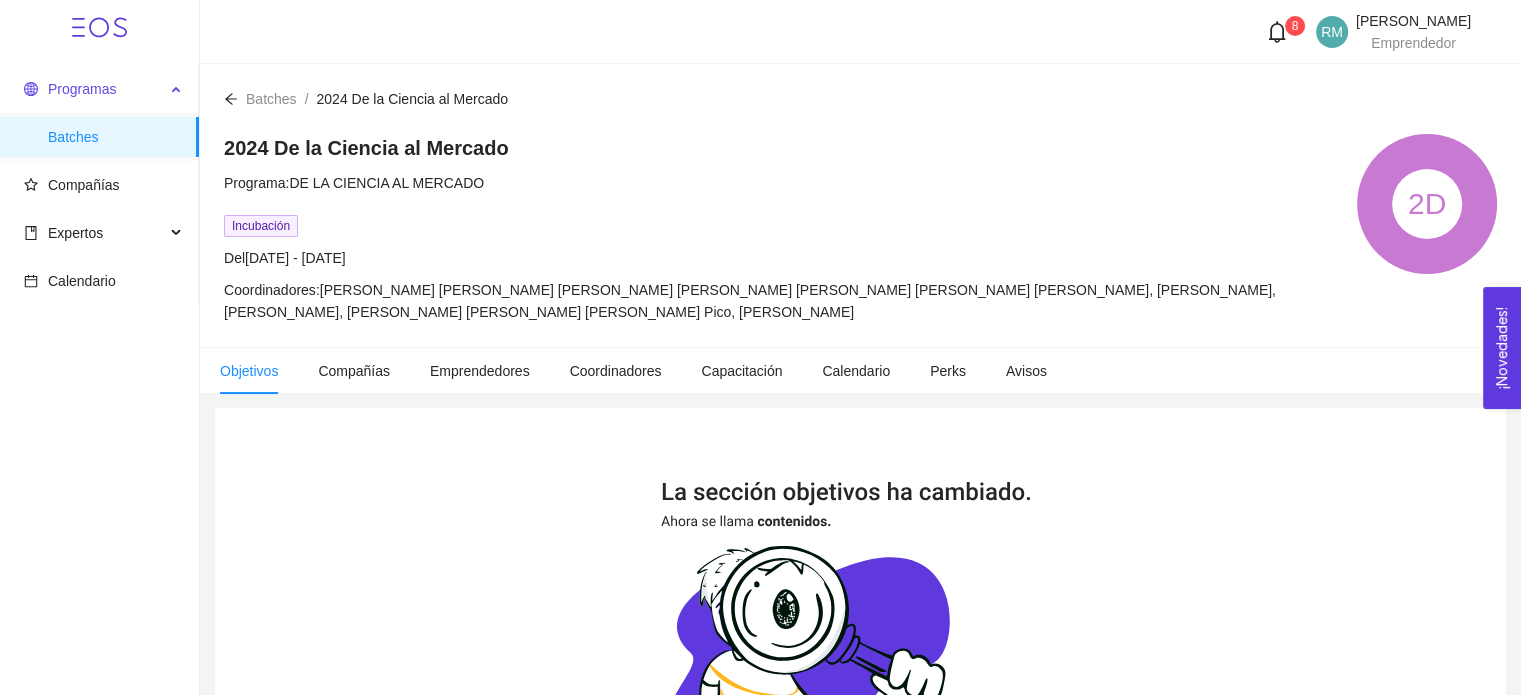 click on "Programas" at bounding box center [94, 89] 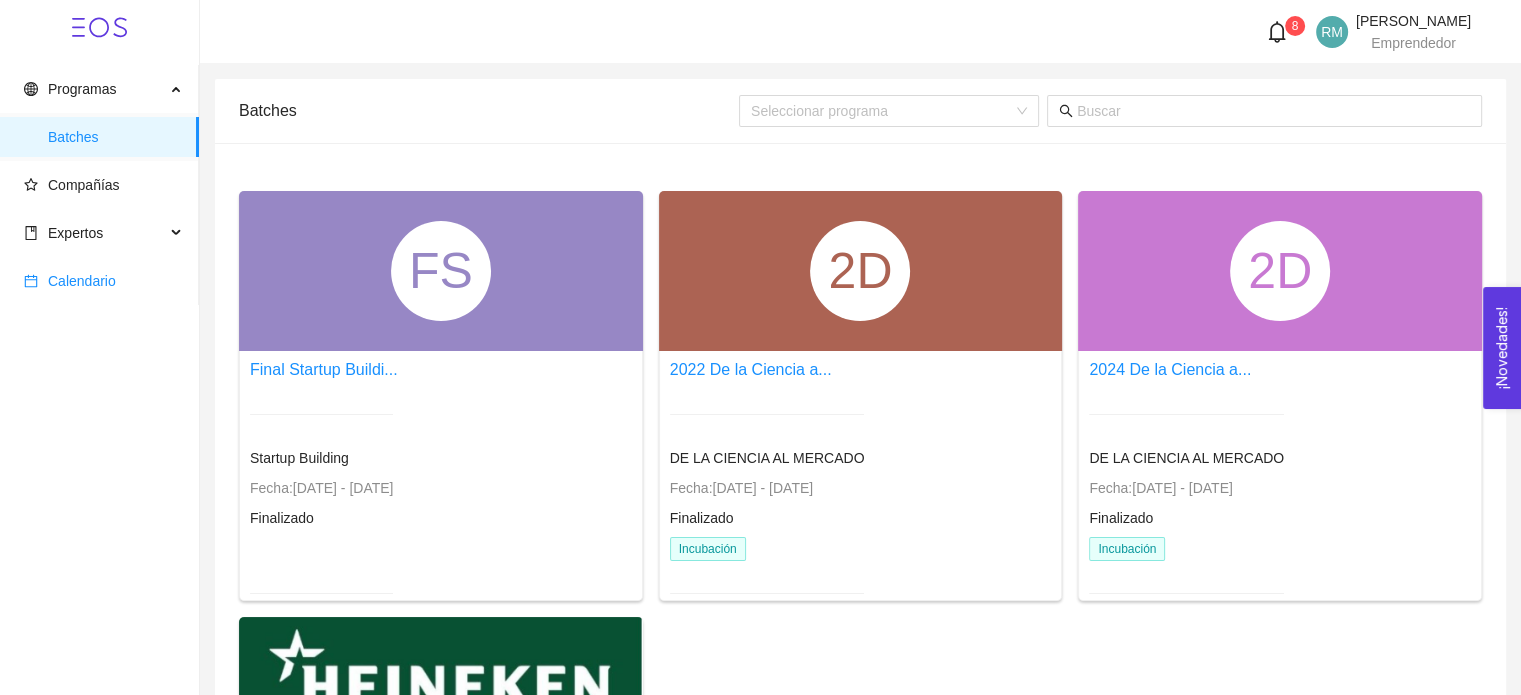 click on "Calendario" at bounding box center [82, 281] 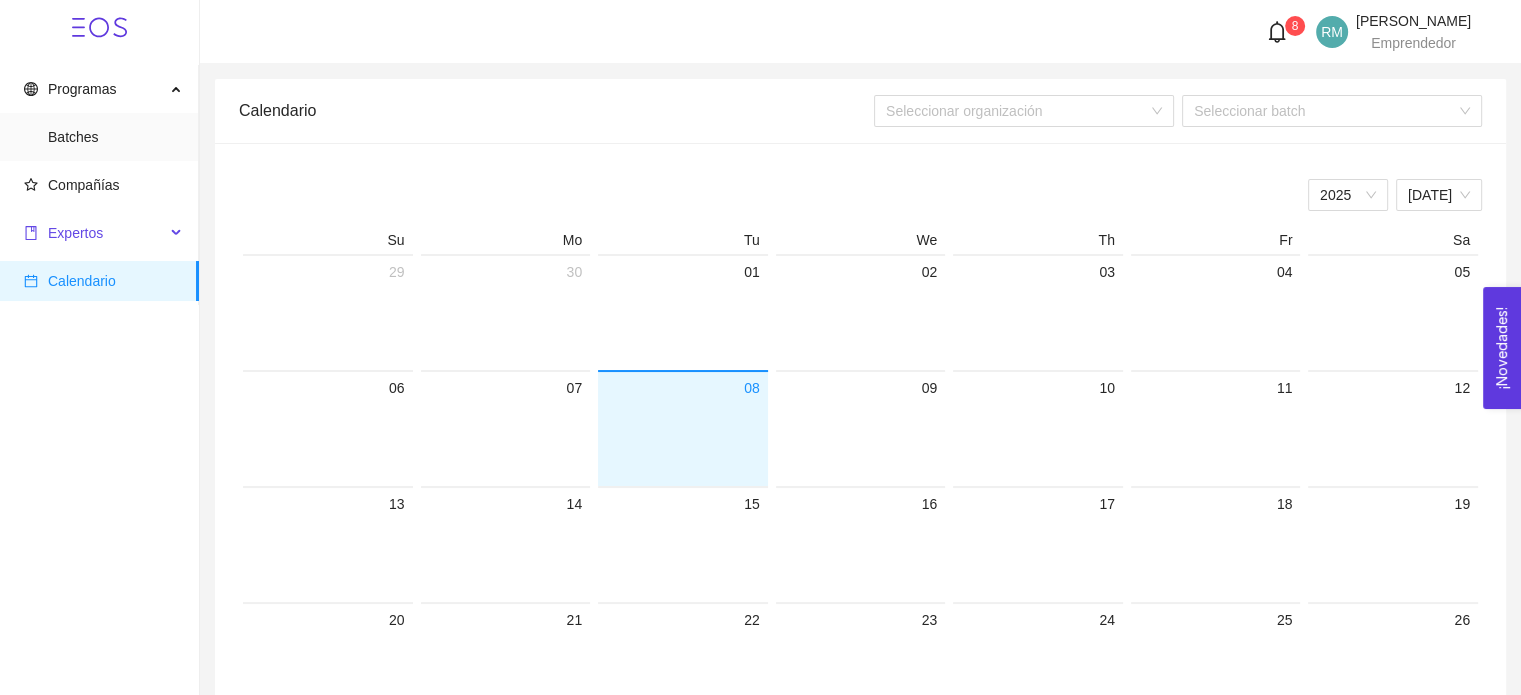 click on "Expertos" at bounding box center (94, 233) 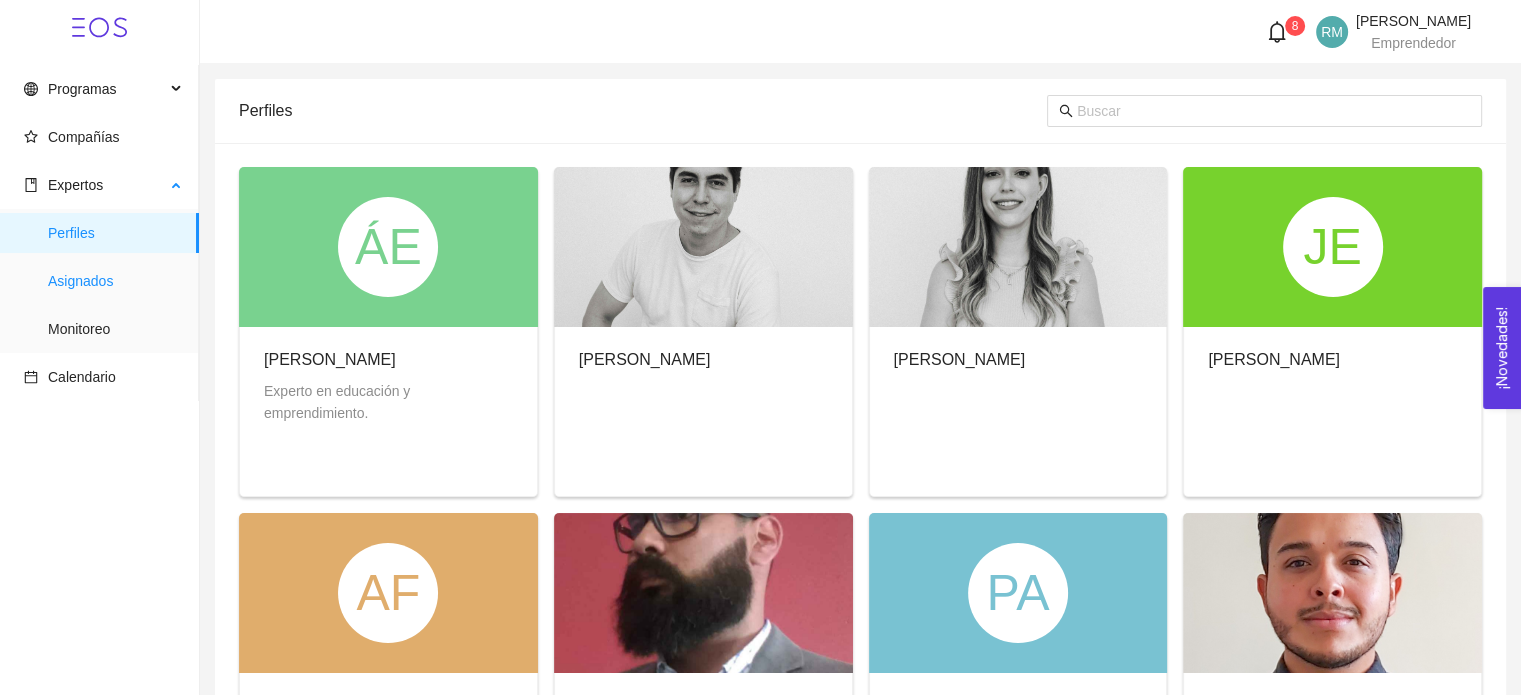 click on "Asignados" at bounding box center [115, 281] 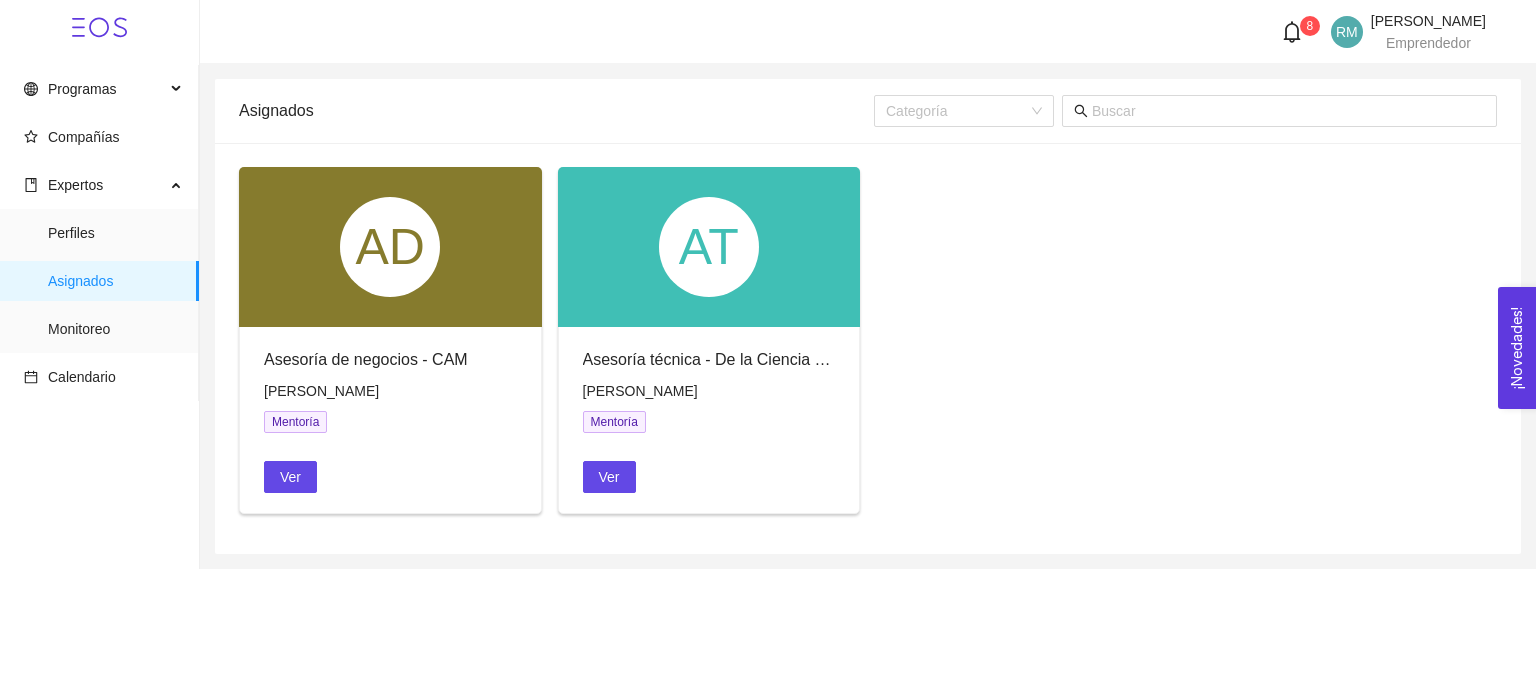 click on "Mentoría" at bounding box center [295, 422] 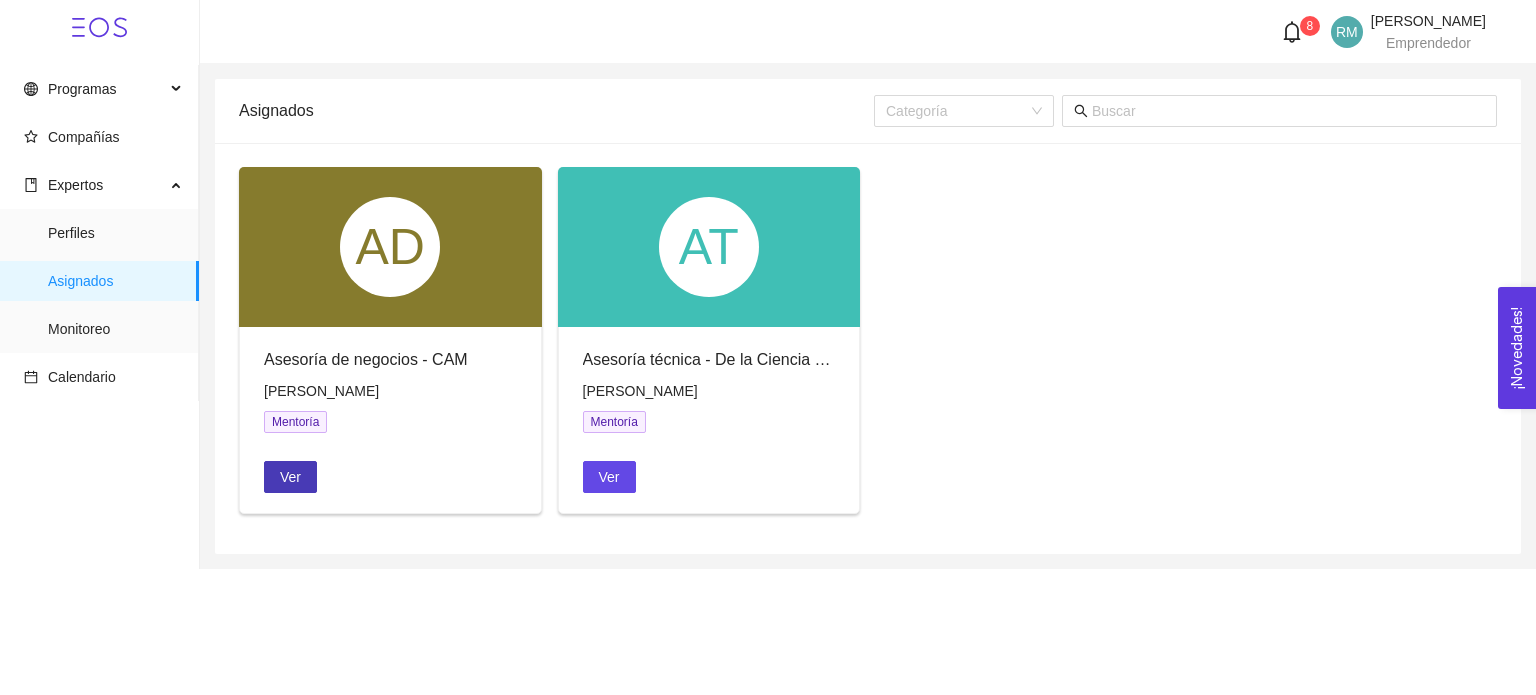 click on "Ver" at bounding box center [290, 477] 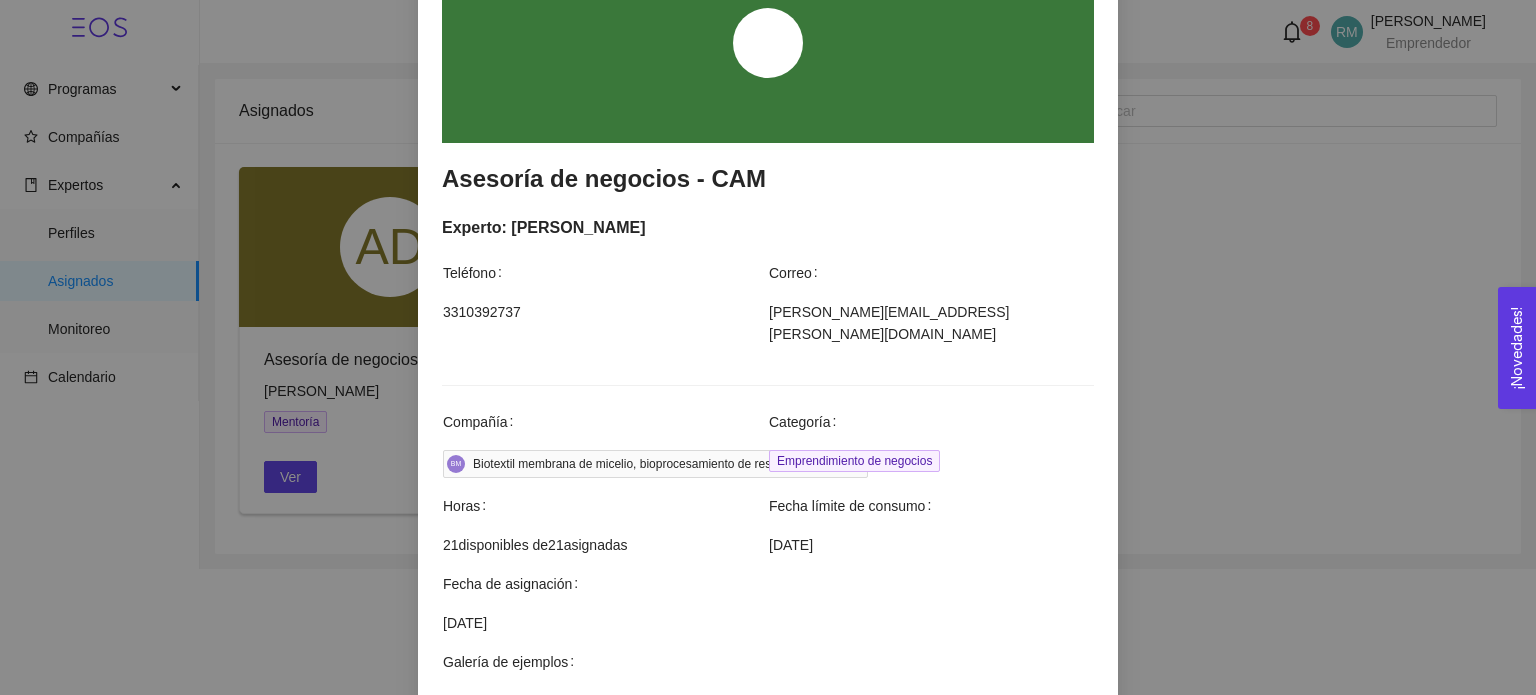 scroll, scrollTop: 589, scrollLeft: 0, axis: vertical 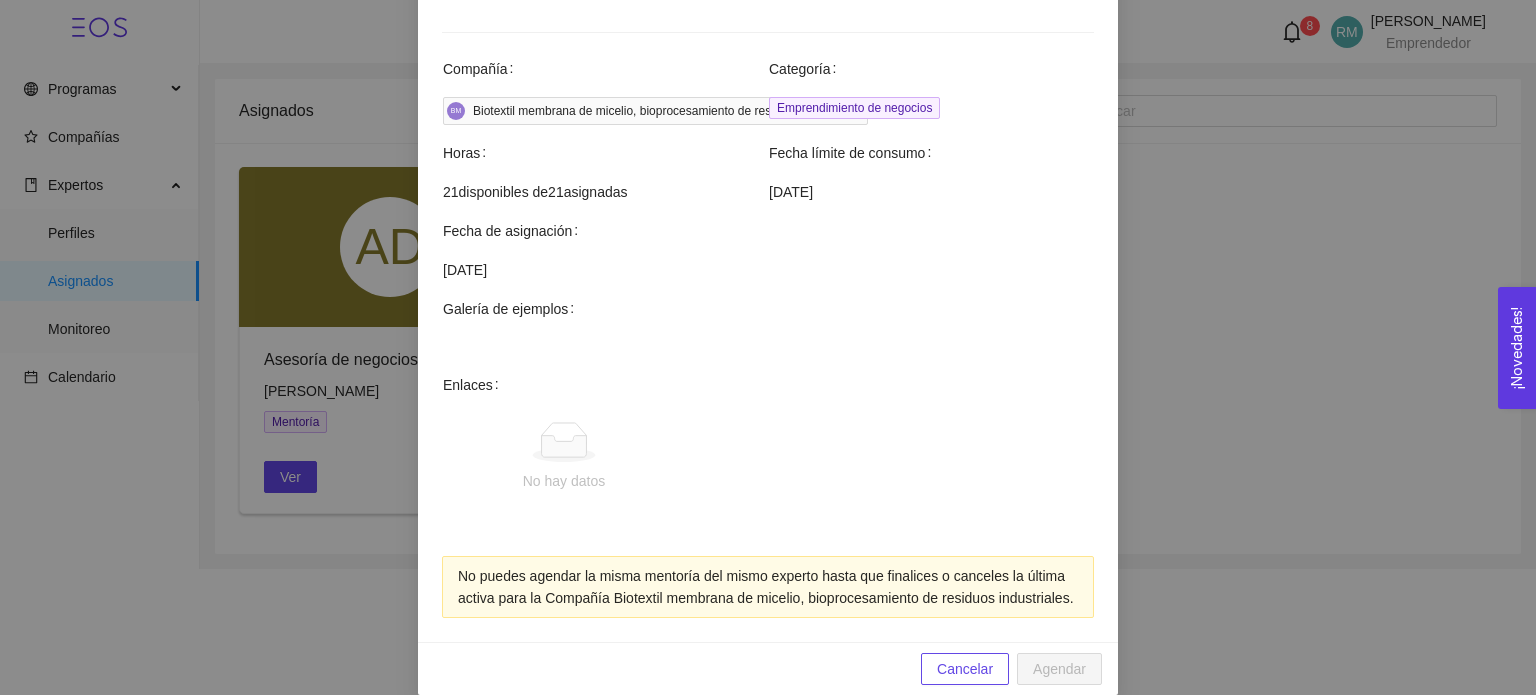 click on "No hay datos" at bounding box center [564, 457] 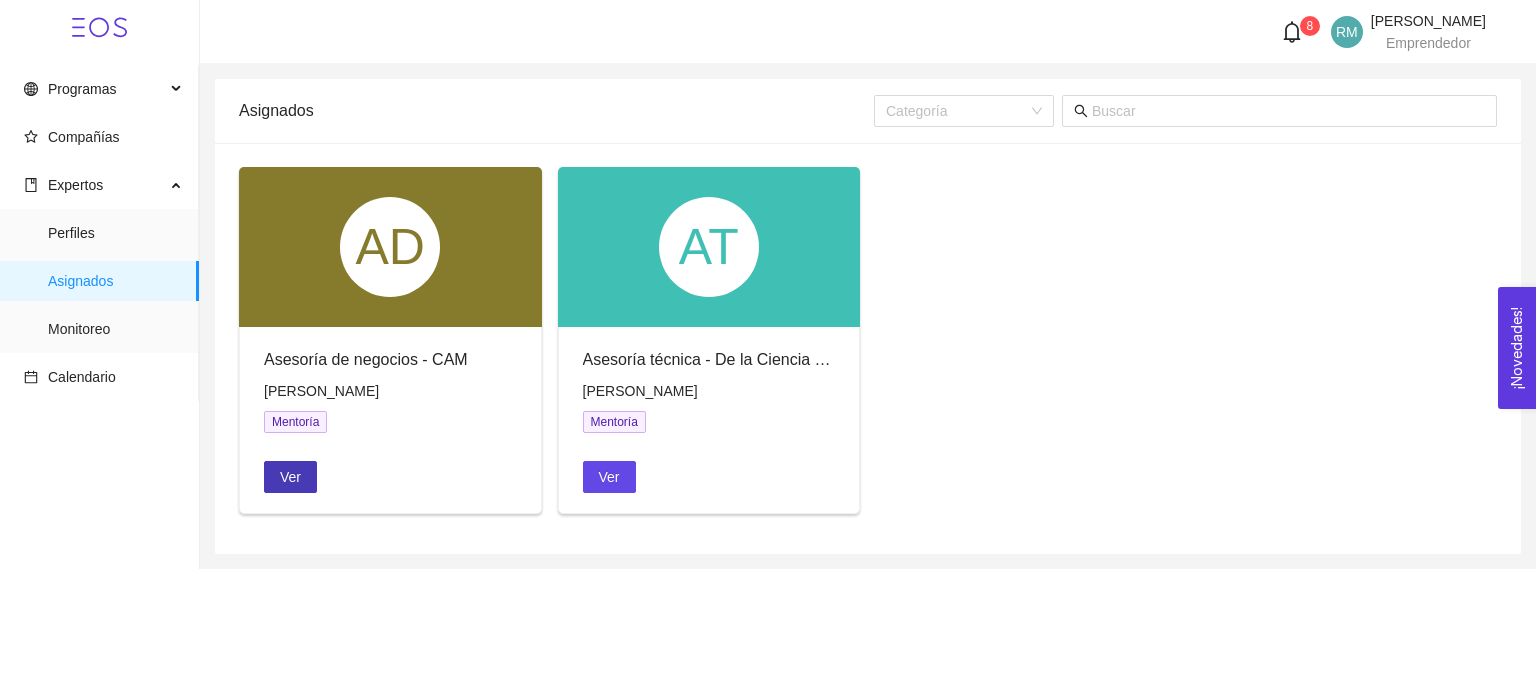 scroll, scrollTop: 0, scrollLeft: 0, axis: both 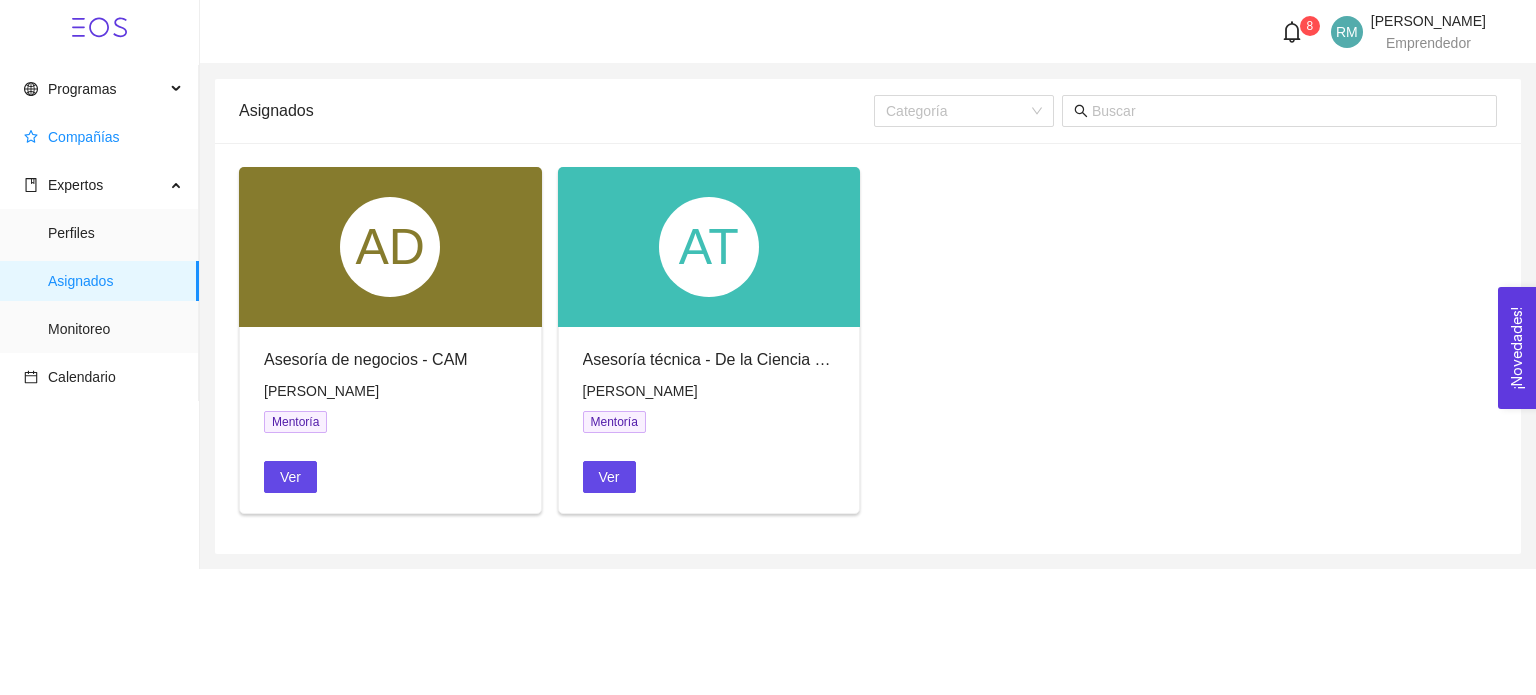click on "Compañías" at bounding box center (103, 137) 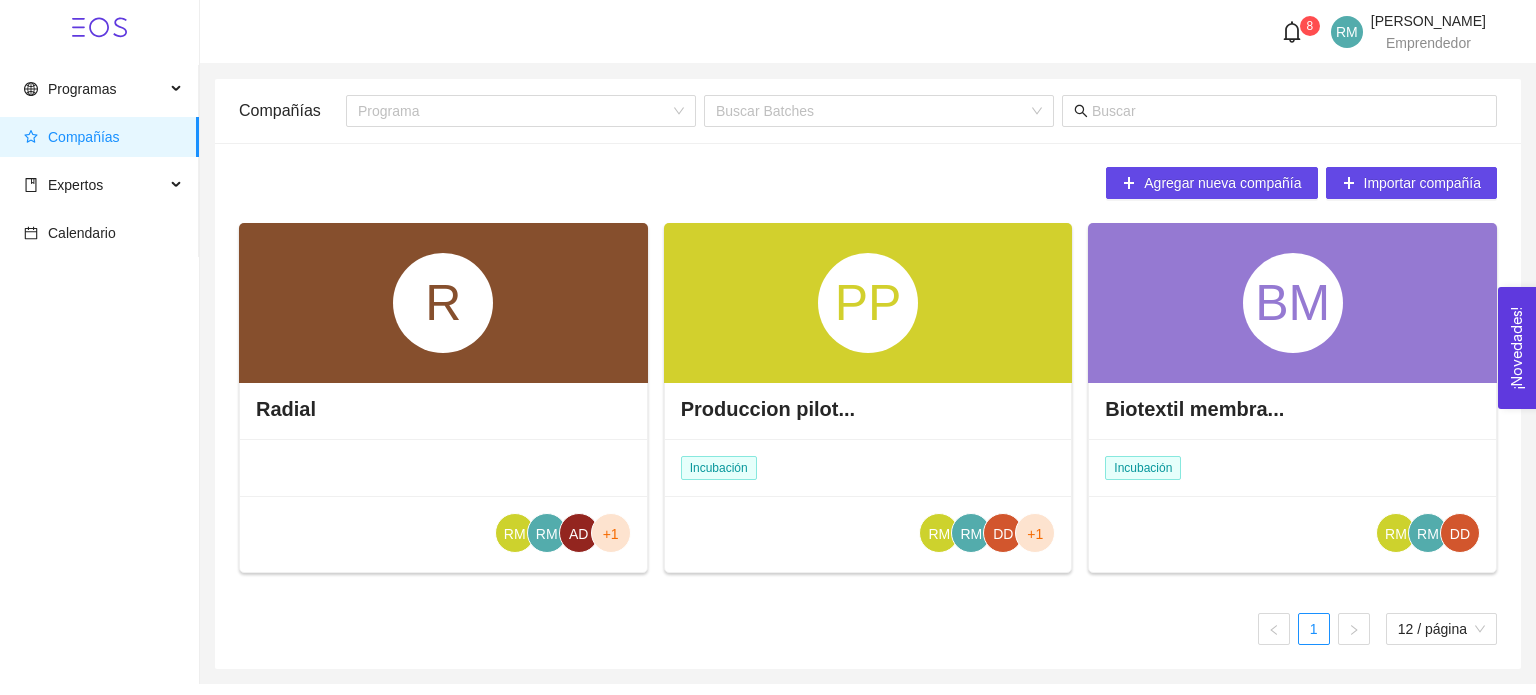 click on "8 RM [PERSON_NAME] Emprendedor" at bounding box center (868, 32) 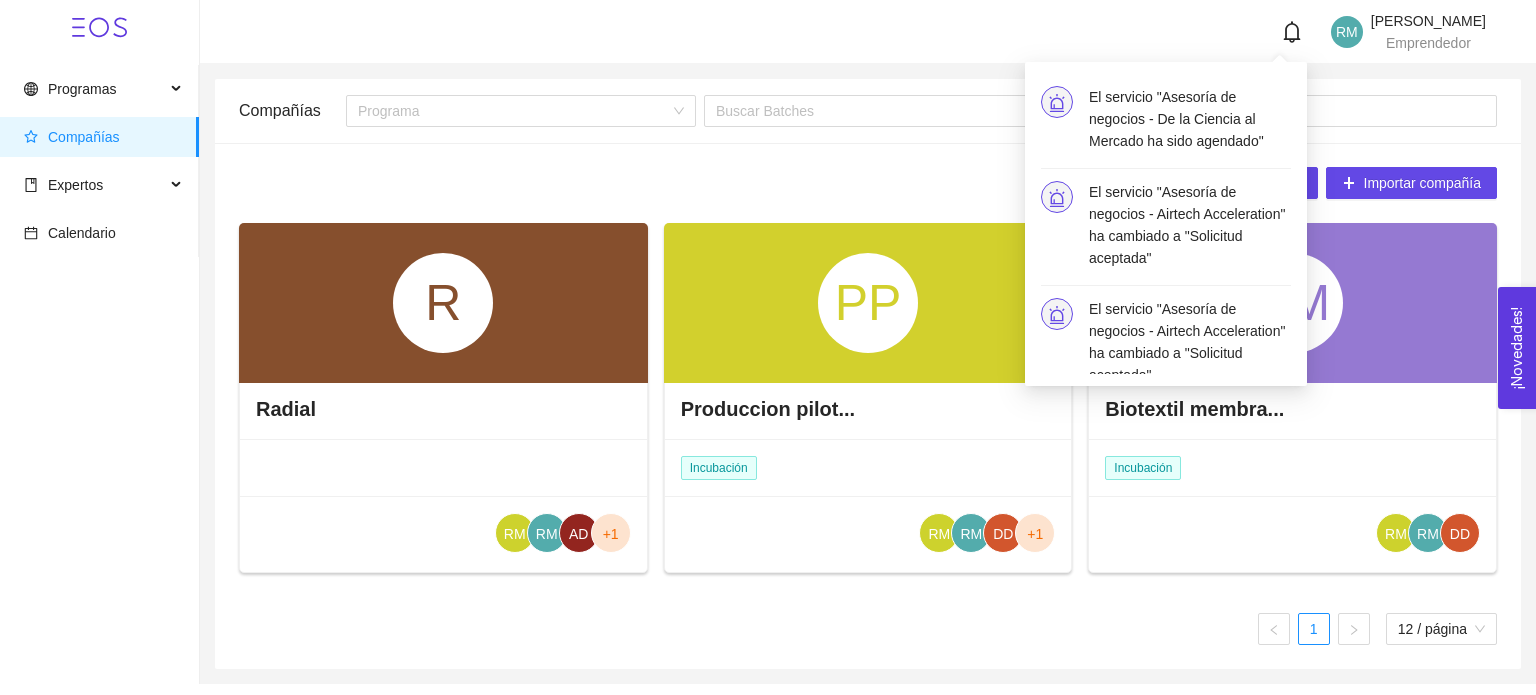click on "El servicio "Asesoría de negocios - De la Ciencia al Mercado ha sido agendado"" at bounding box center [1190, 119] 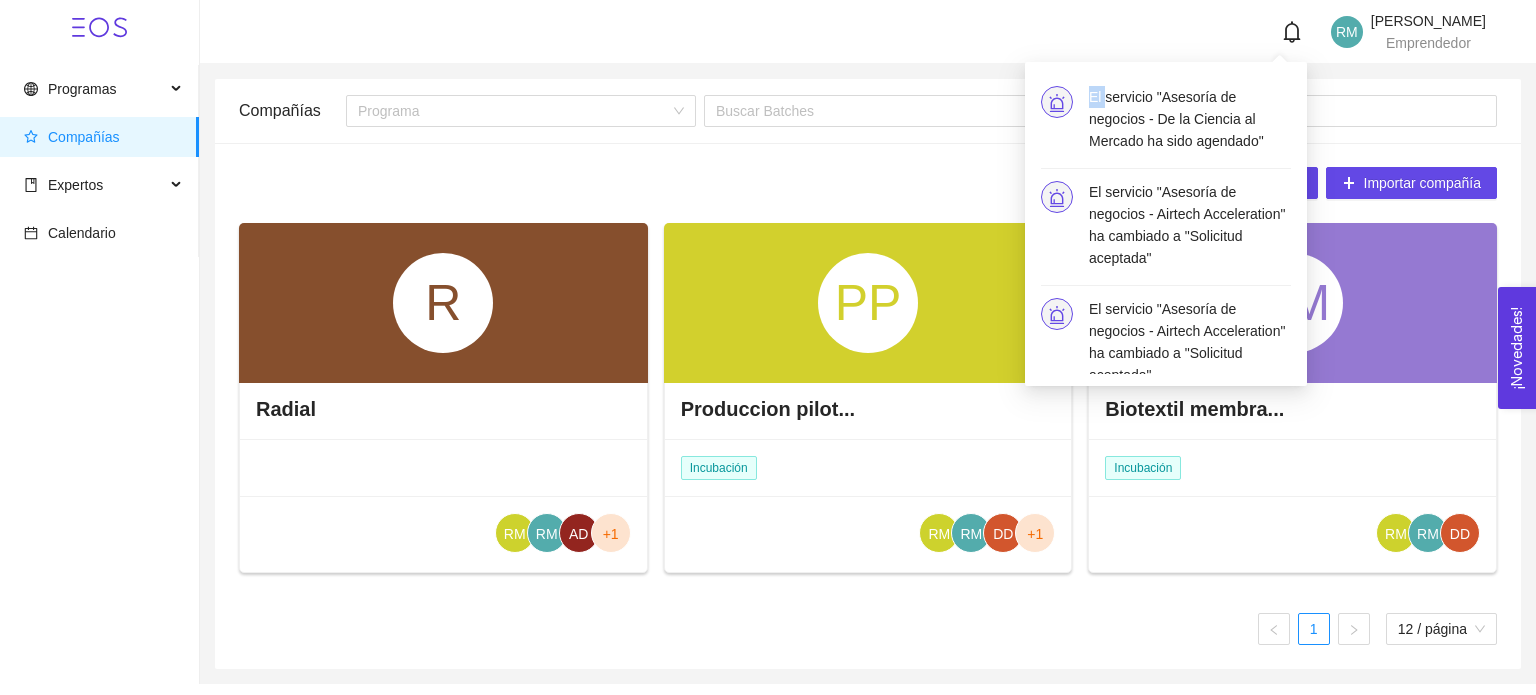 click 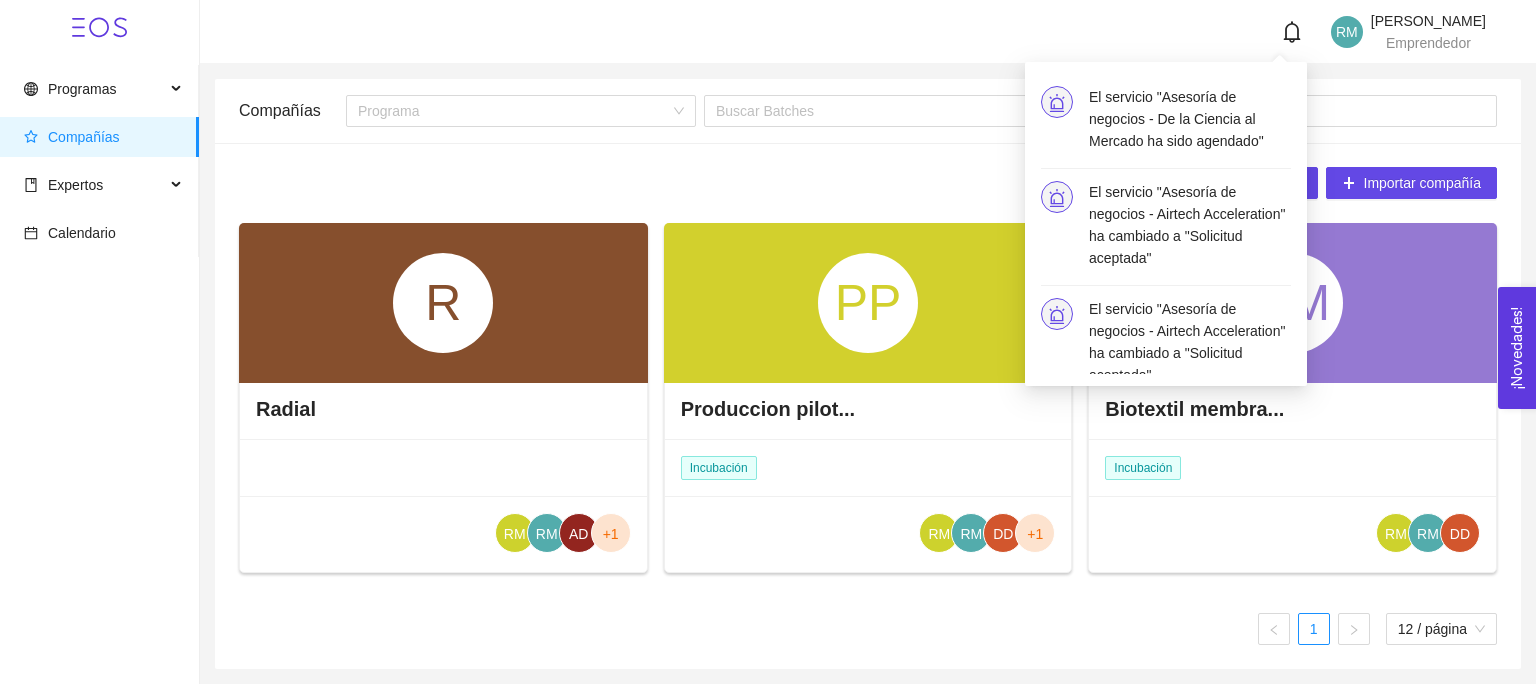 click on "El servicio "Asesoría de negocios - De la Ciencia al Mercado ha sido agendado"" at bounding box center (1190, 119) 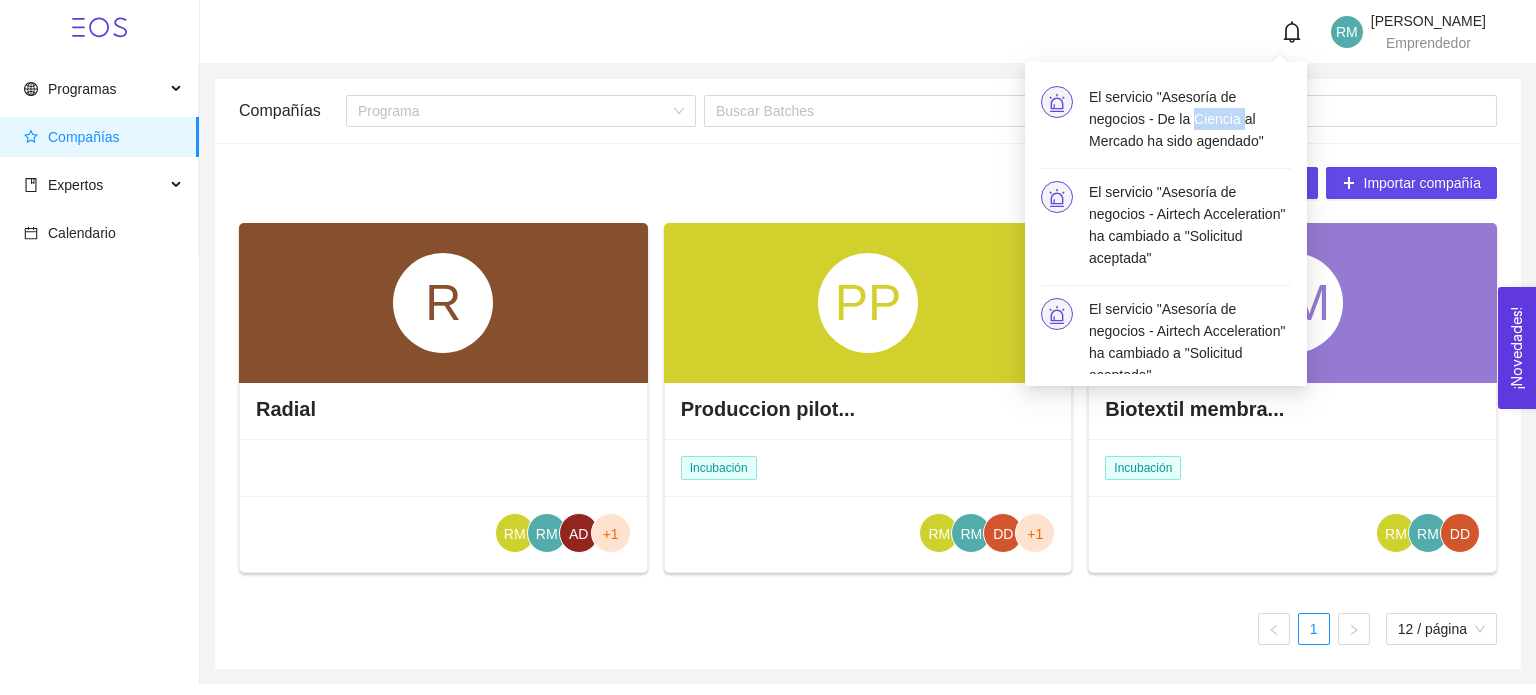click on "El servicio "Asesoría de negocios - De la Ciencia al Mercado ha sido agendado"" at bounding box center [1190, 119] 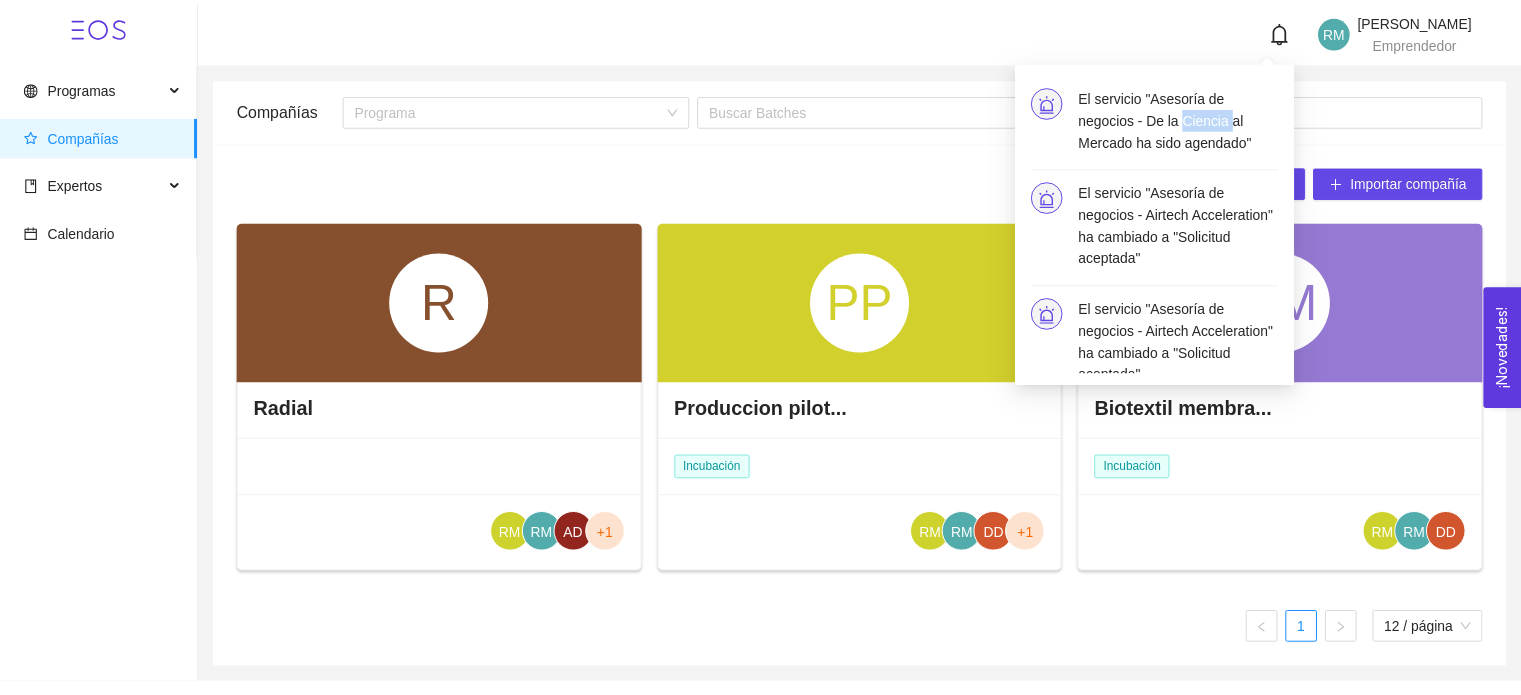 scroll, scrollTop: 479, scrollLeft: 0, axis: vertical 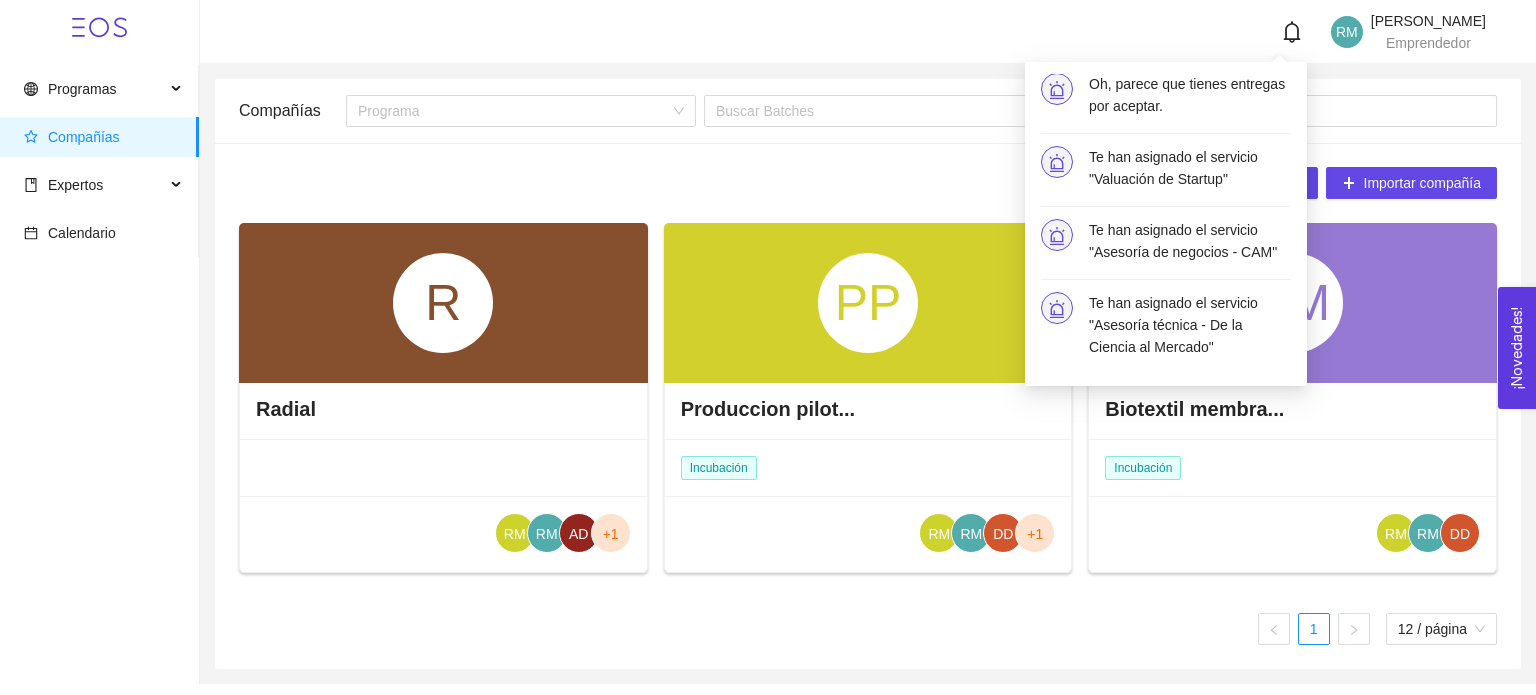 click on "Te han asignado el servicio "Asesoría técnica - De la Ciencia al Mercado"" at bounding box center (1190, 325) 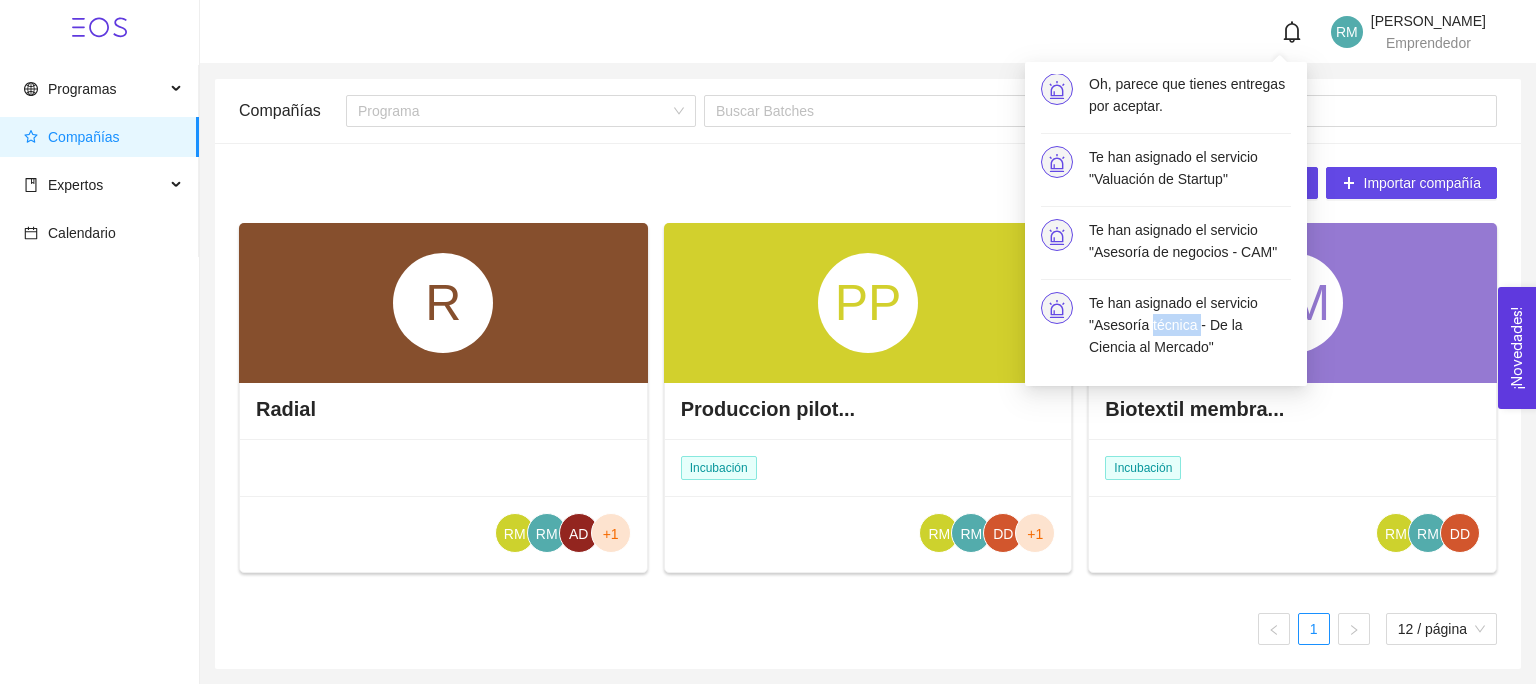 click on "Te han asignado el servicio "Asesoría técnica - De la Ciencia al Mercado"" at bounding box center [1190, 325] 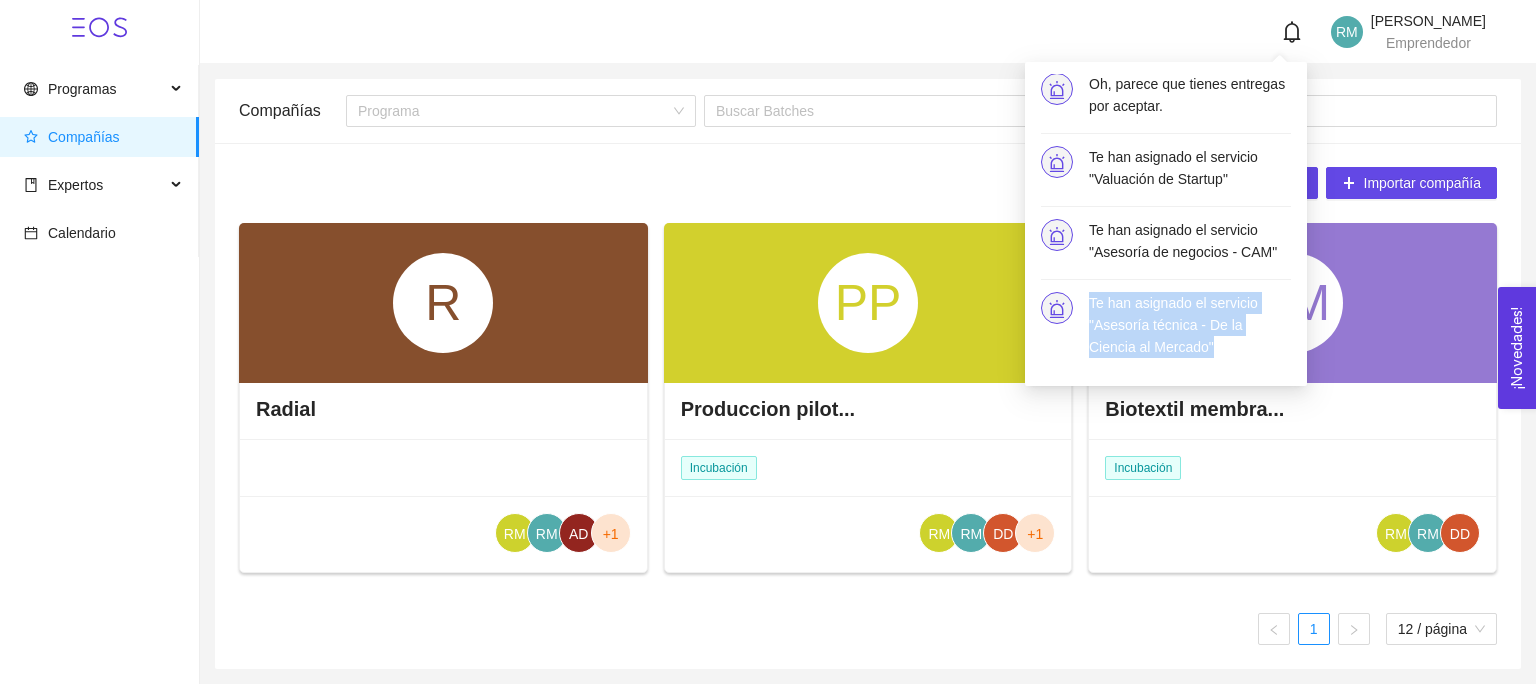 click on "Te han asignado el servicio "Asesoría técnica - De la Ciencia al Mercado"" at bounding box center (1190, 325) 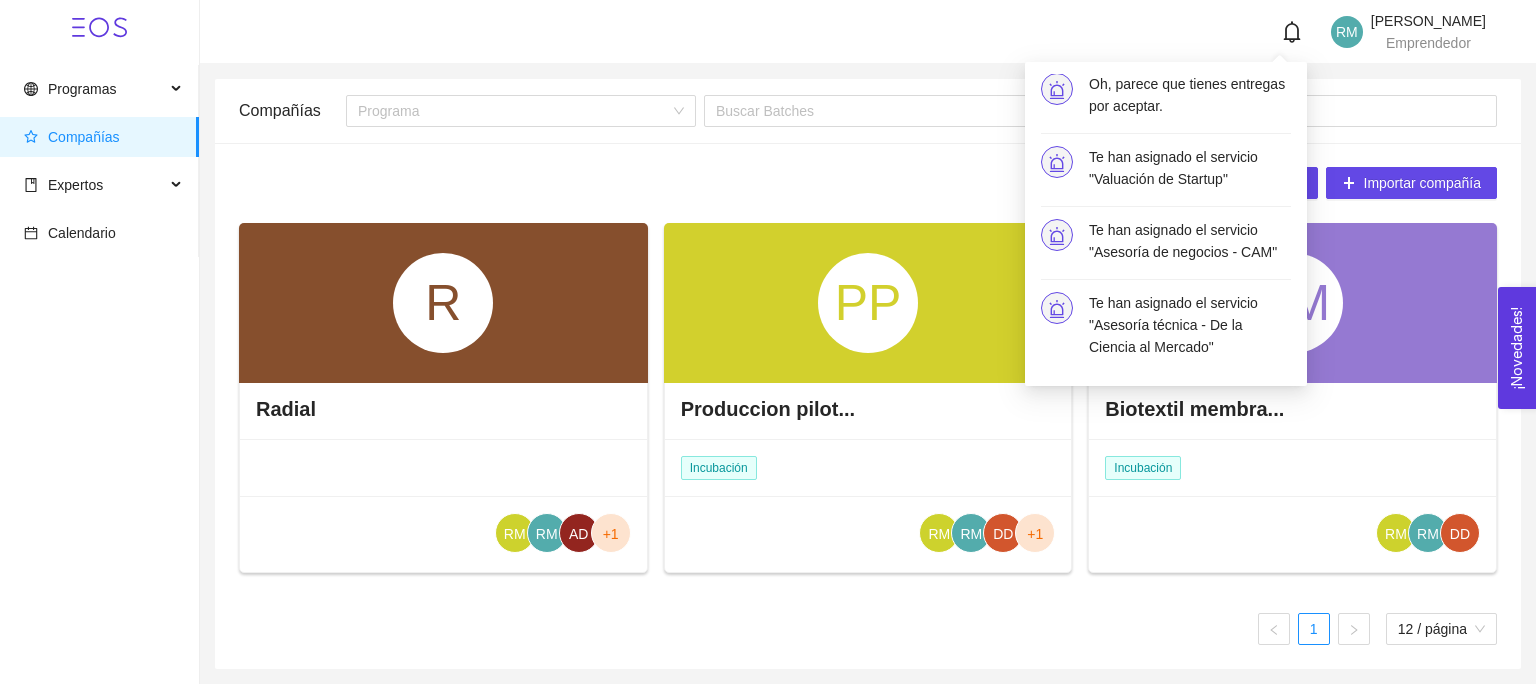 click on "Te han asignado el servicio "Asesoría técnica - De la Ciencia al Mercado"" at bounding box center (1190, 325) 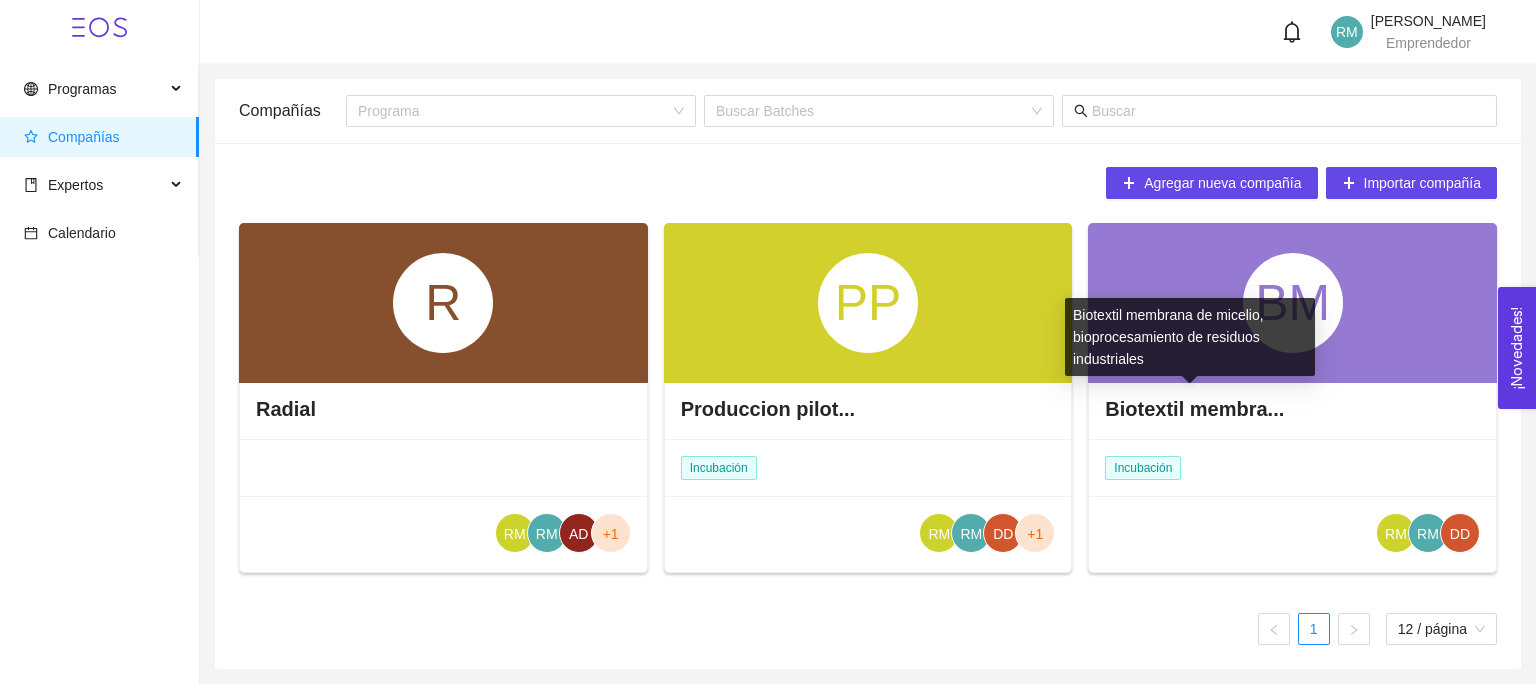 click on "Biotextil membra..." at bounding box center [1194, 409] 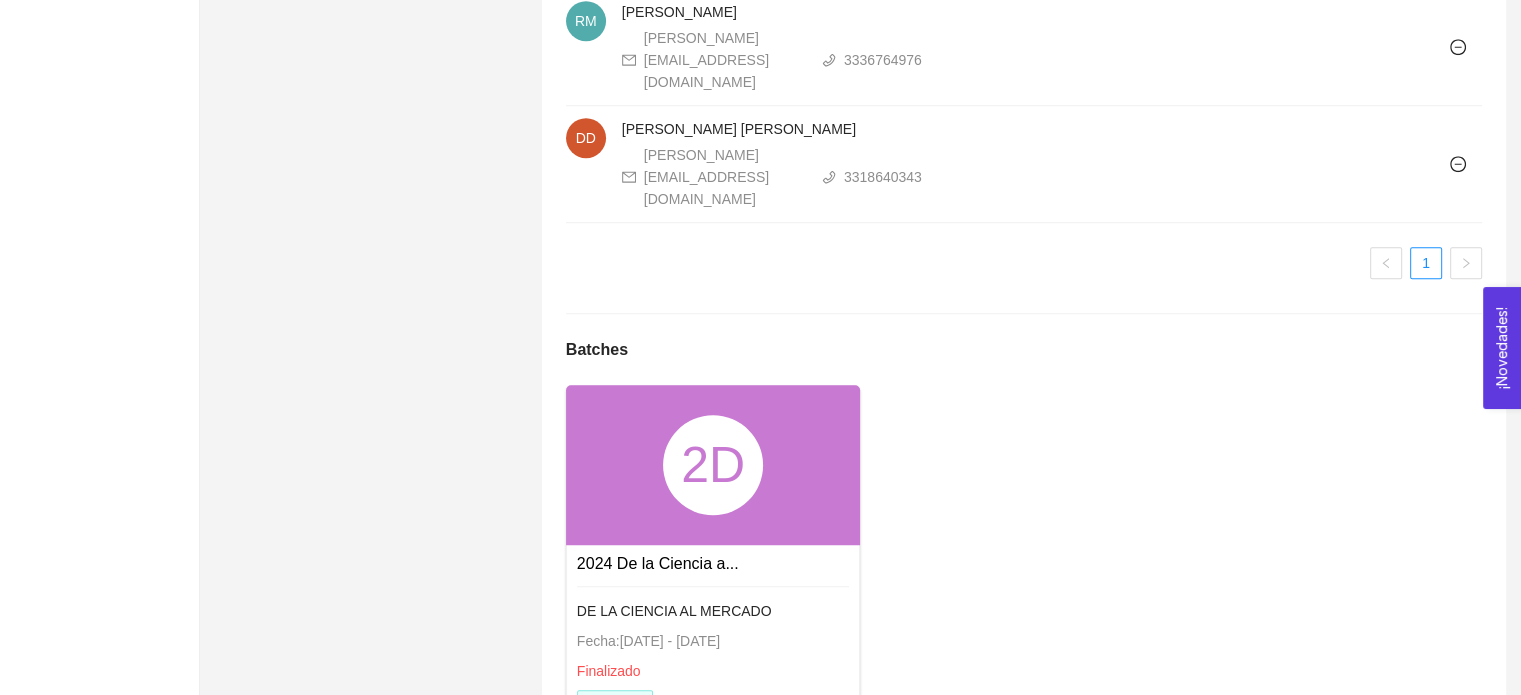 scroll, scrollTop: 1530, scrollLeft: 0, axis: vertical 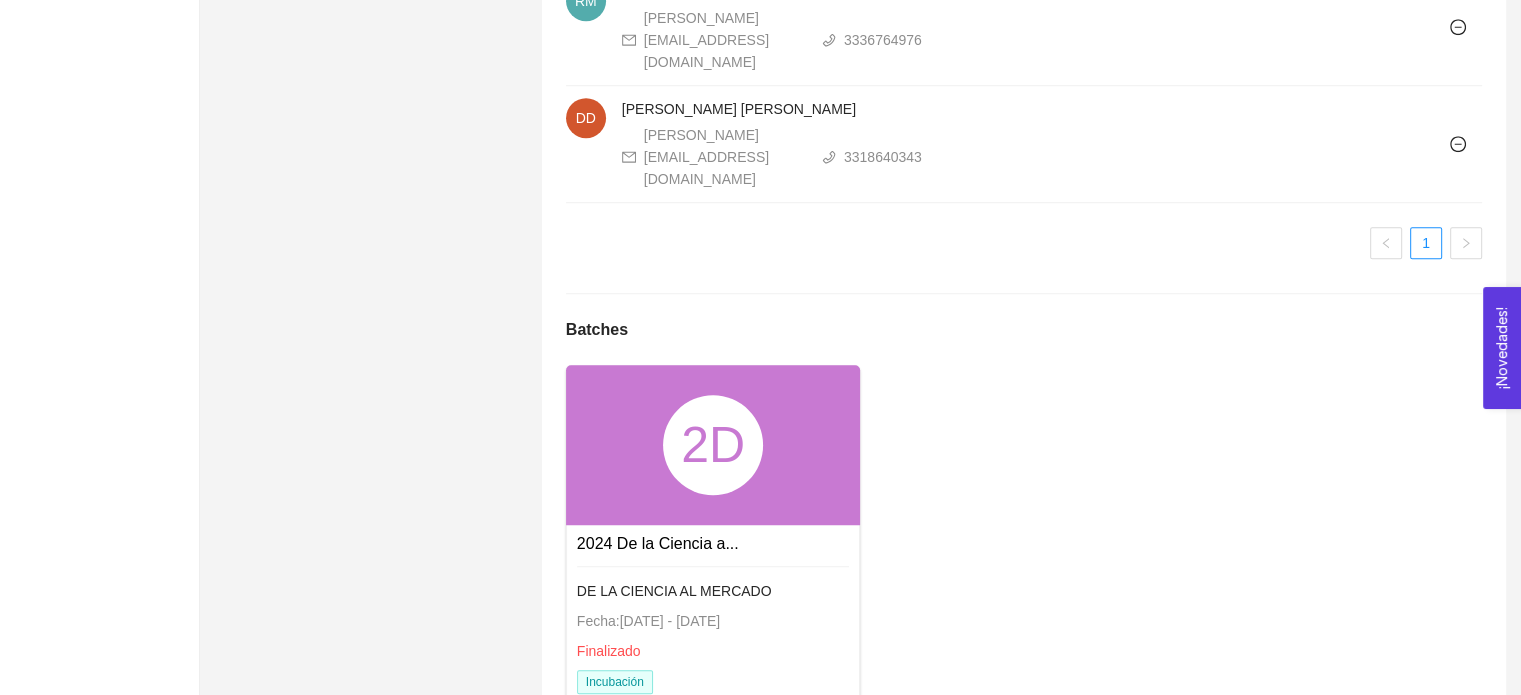 click on "2024 De la Ciencia a..." at bounding box center (713, 543) 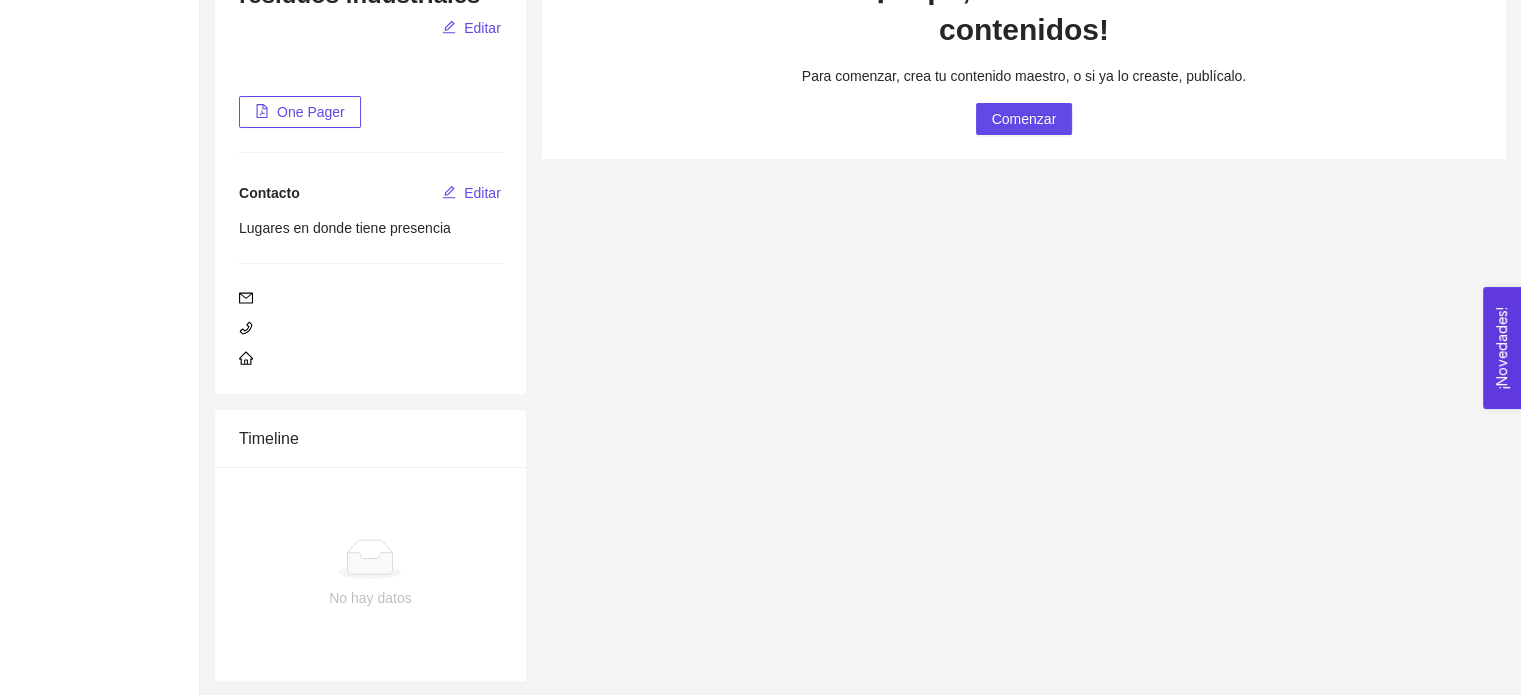 scroll, scrollTop: 0, scrollLeft: 0, axis: both 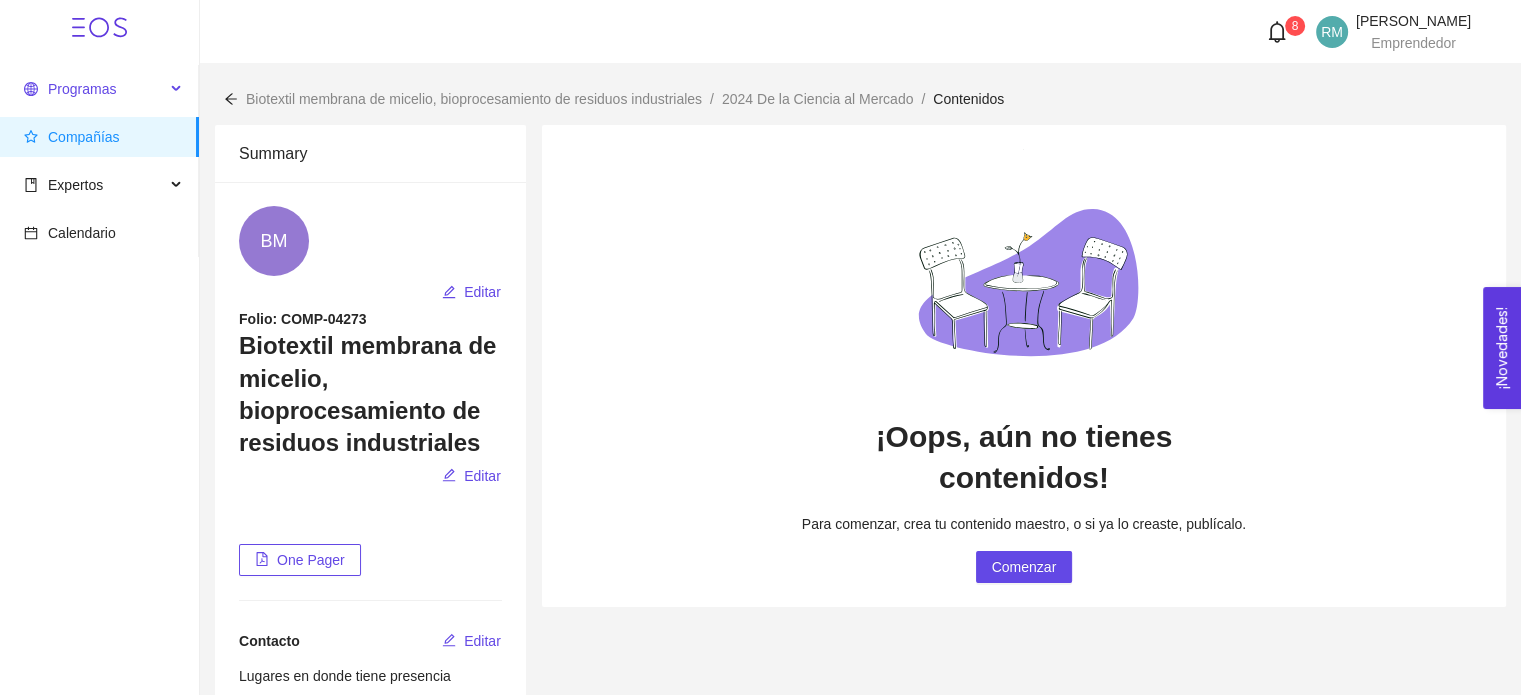 click on "Programas" at bounding box center (82, 89) 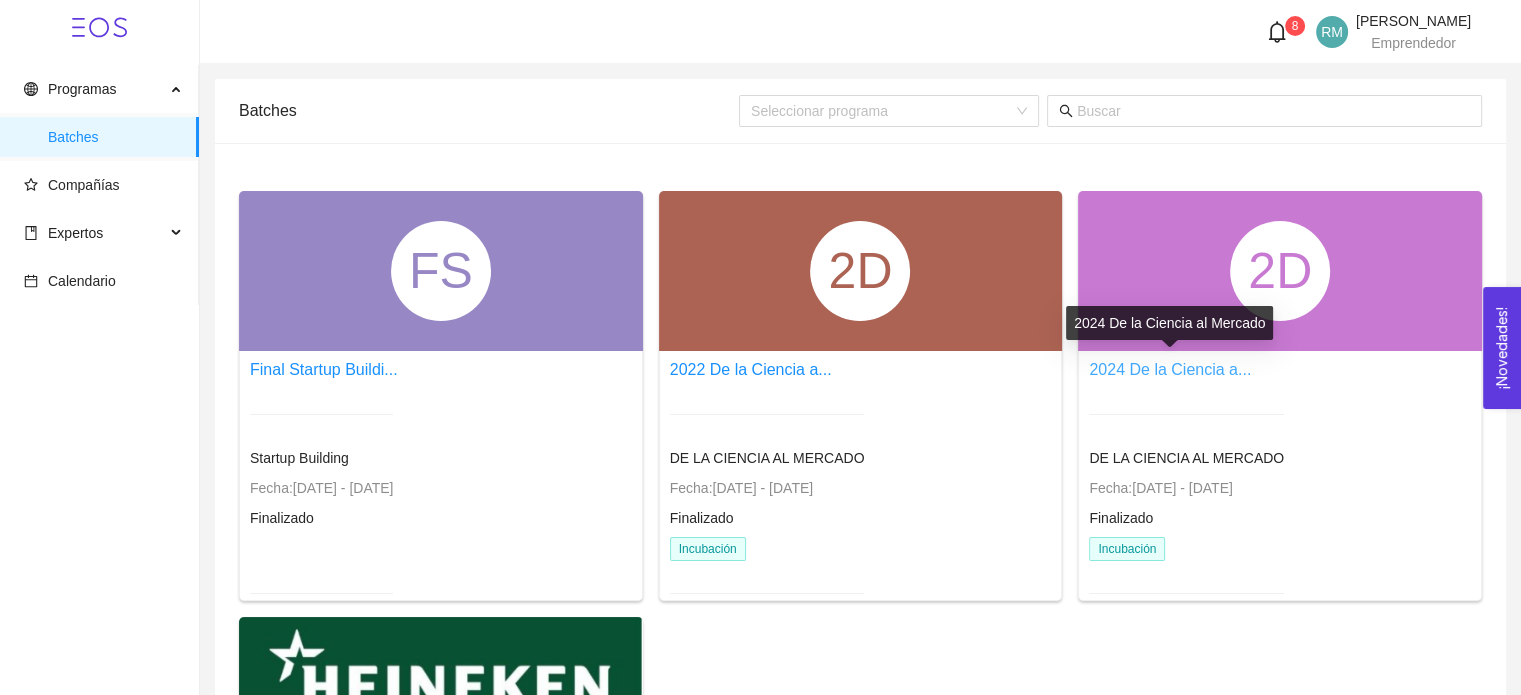 click on "2024 De la Ciencia a..." at bounding box center [1170, 369] 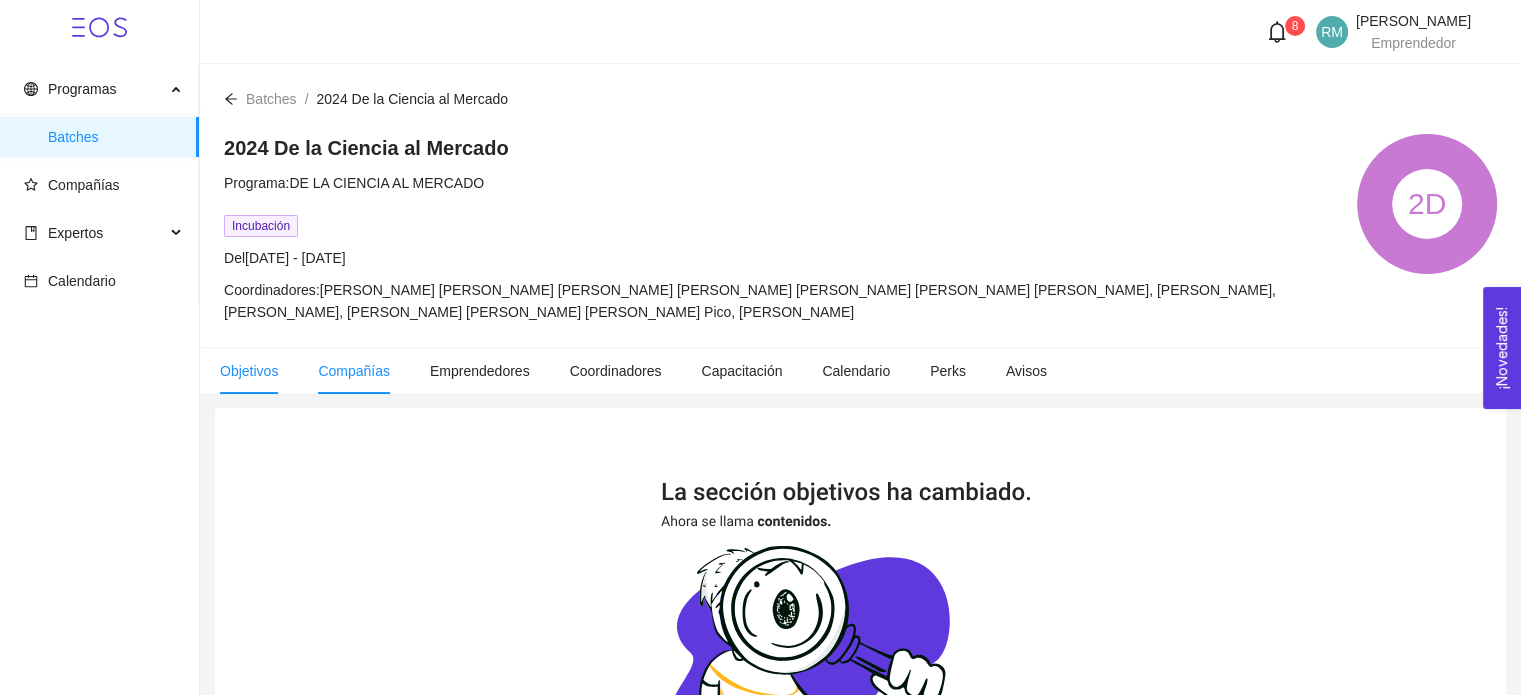 click on "Compañías" at bounding box center (354, 371) 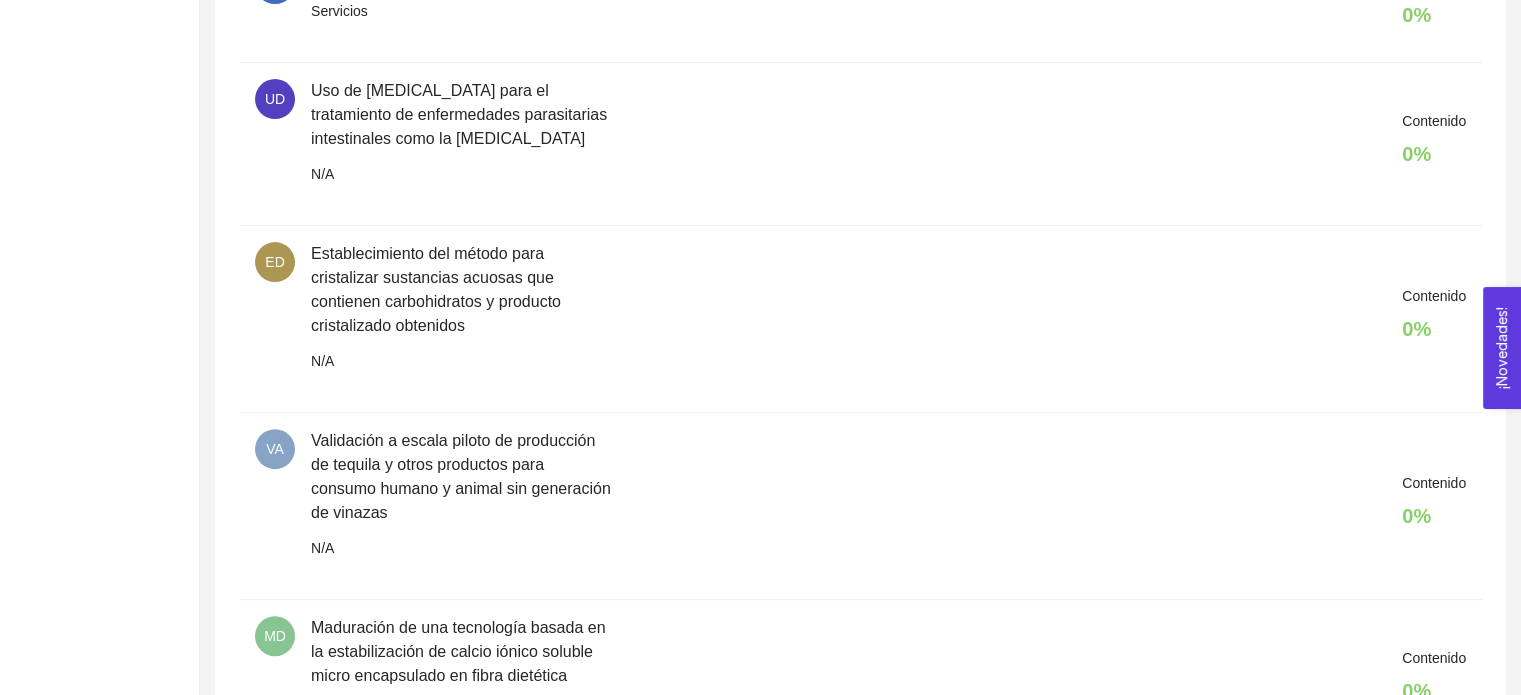 scroll, scrollTop: 0, scrollLeft: 0, axis: both 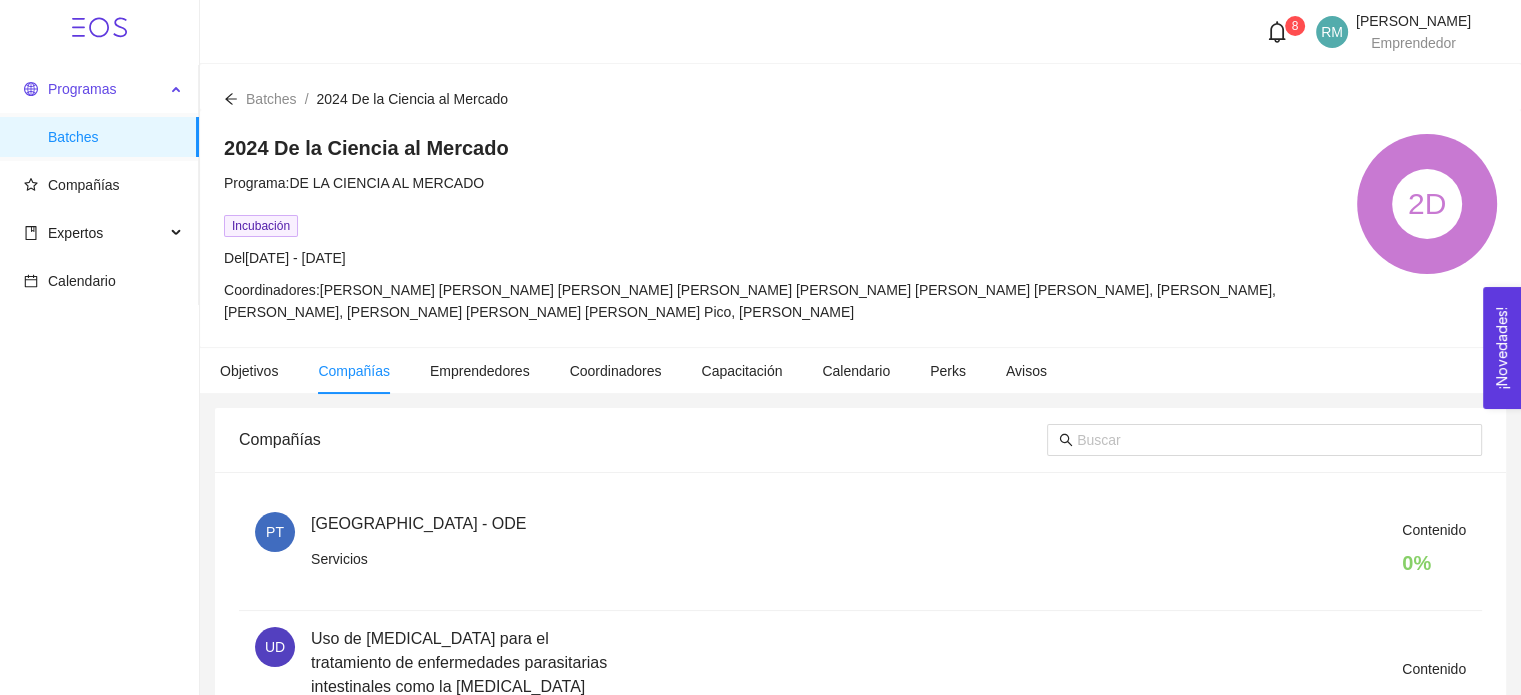 click on "Programas" at bounding box center (94, 89) 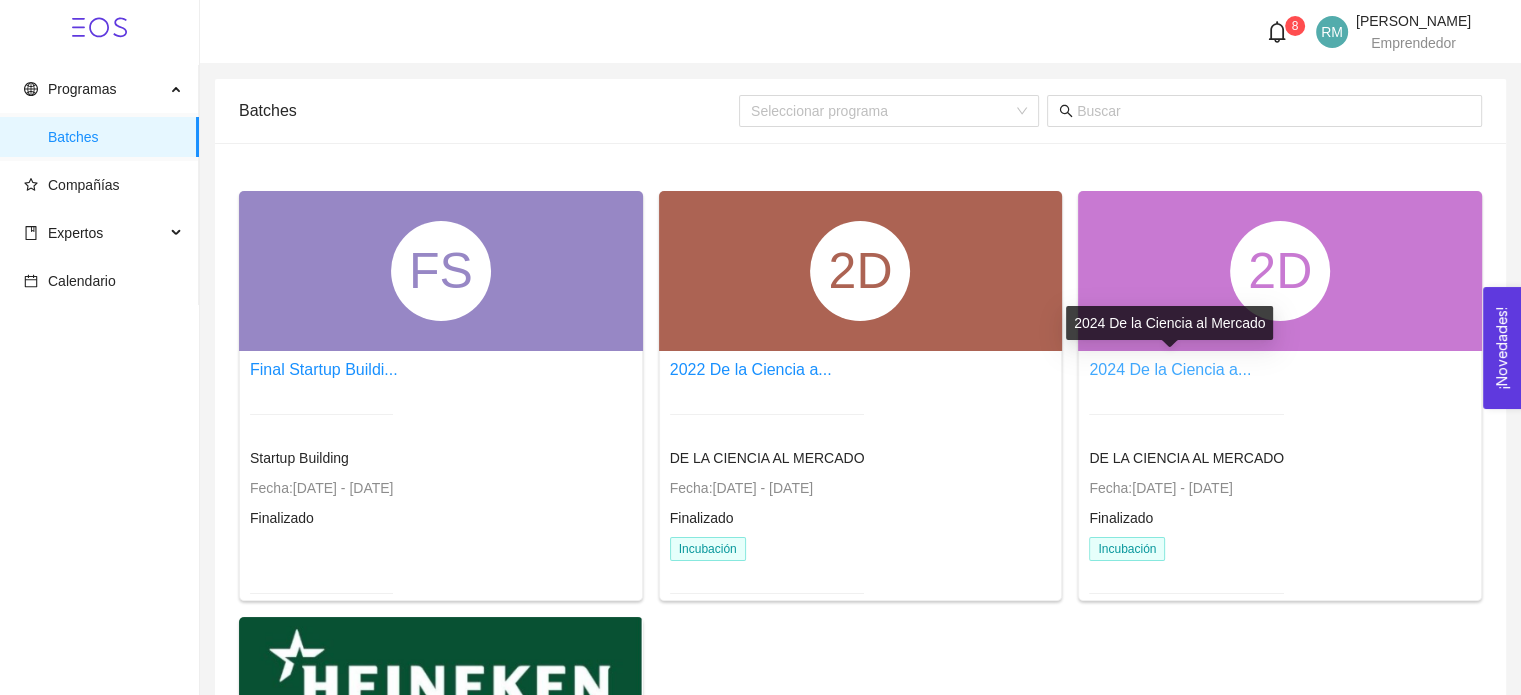 click on "2024 De la Ciencia a..." at bounding box center (1170, 369) 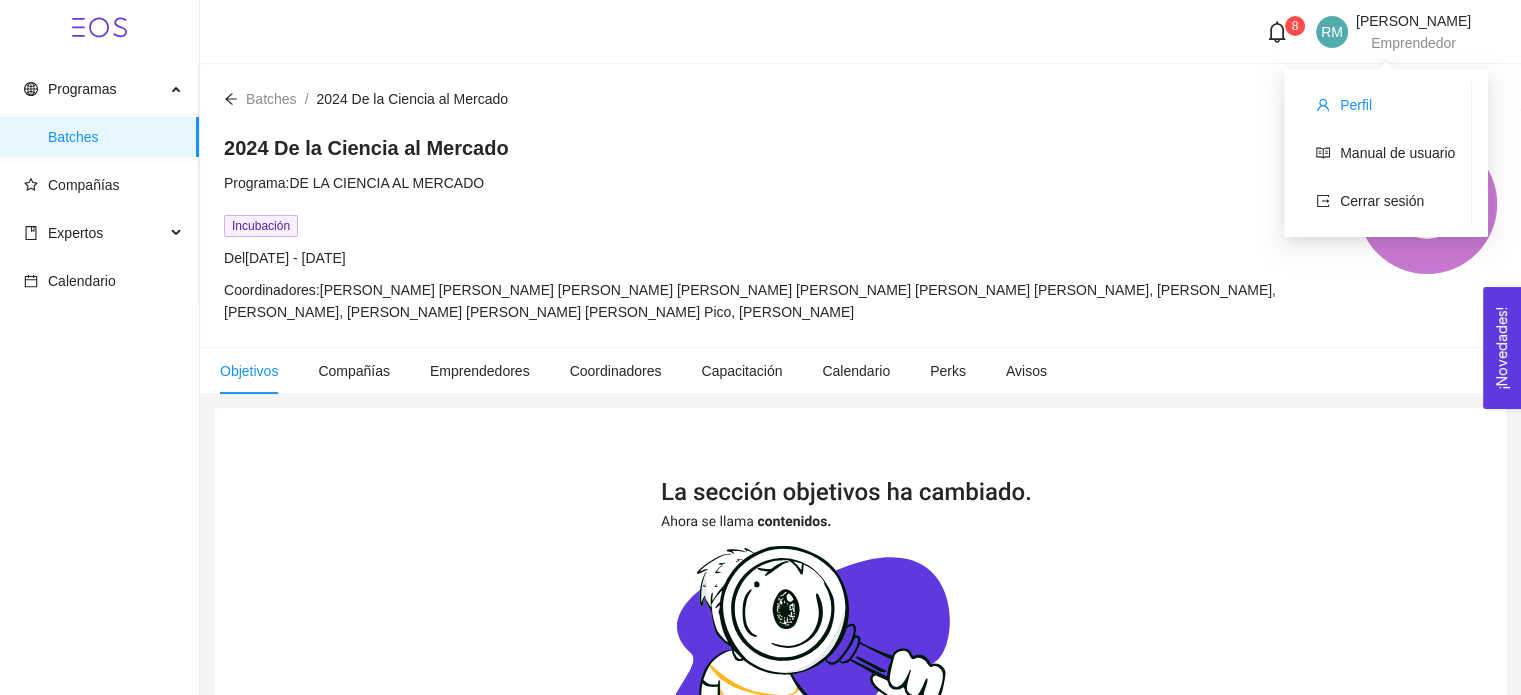 click on "Perfil" at bounding box center [1385, 105] 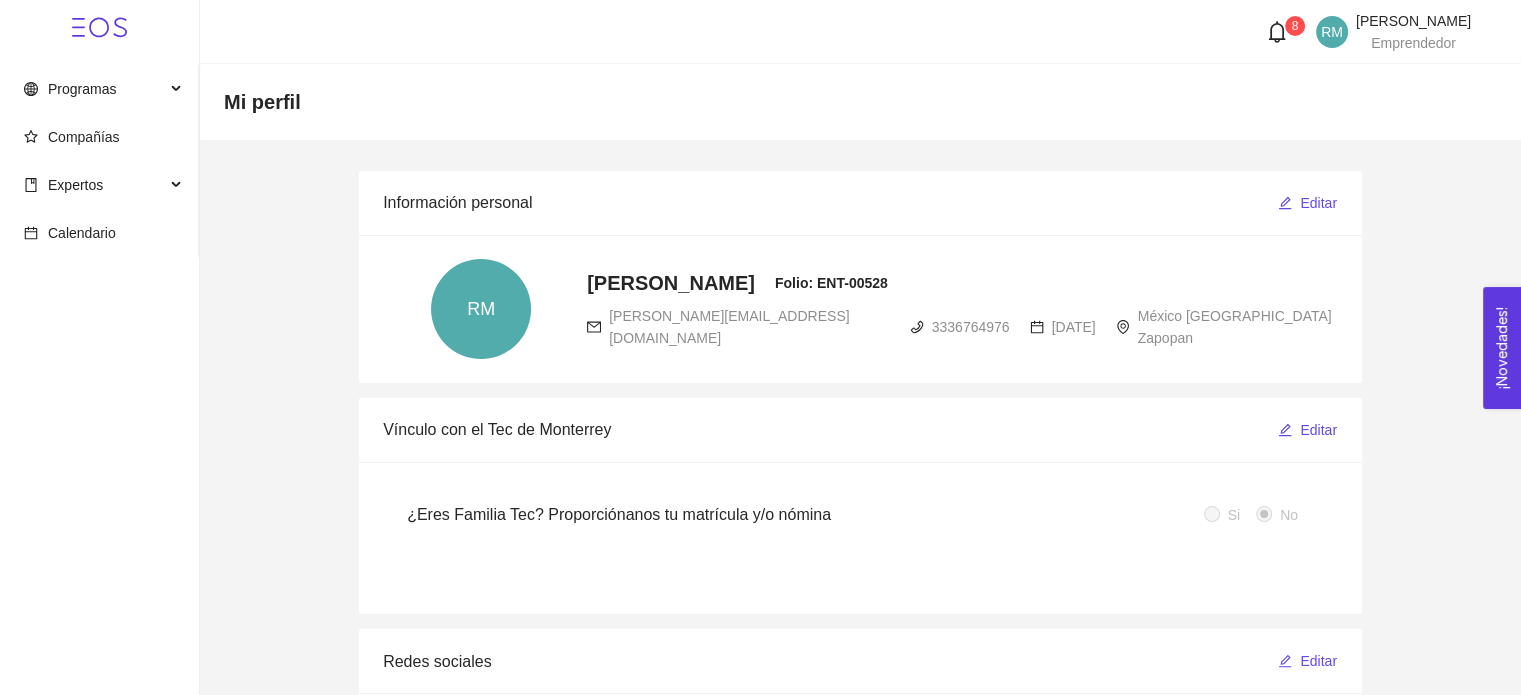 click 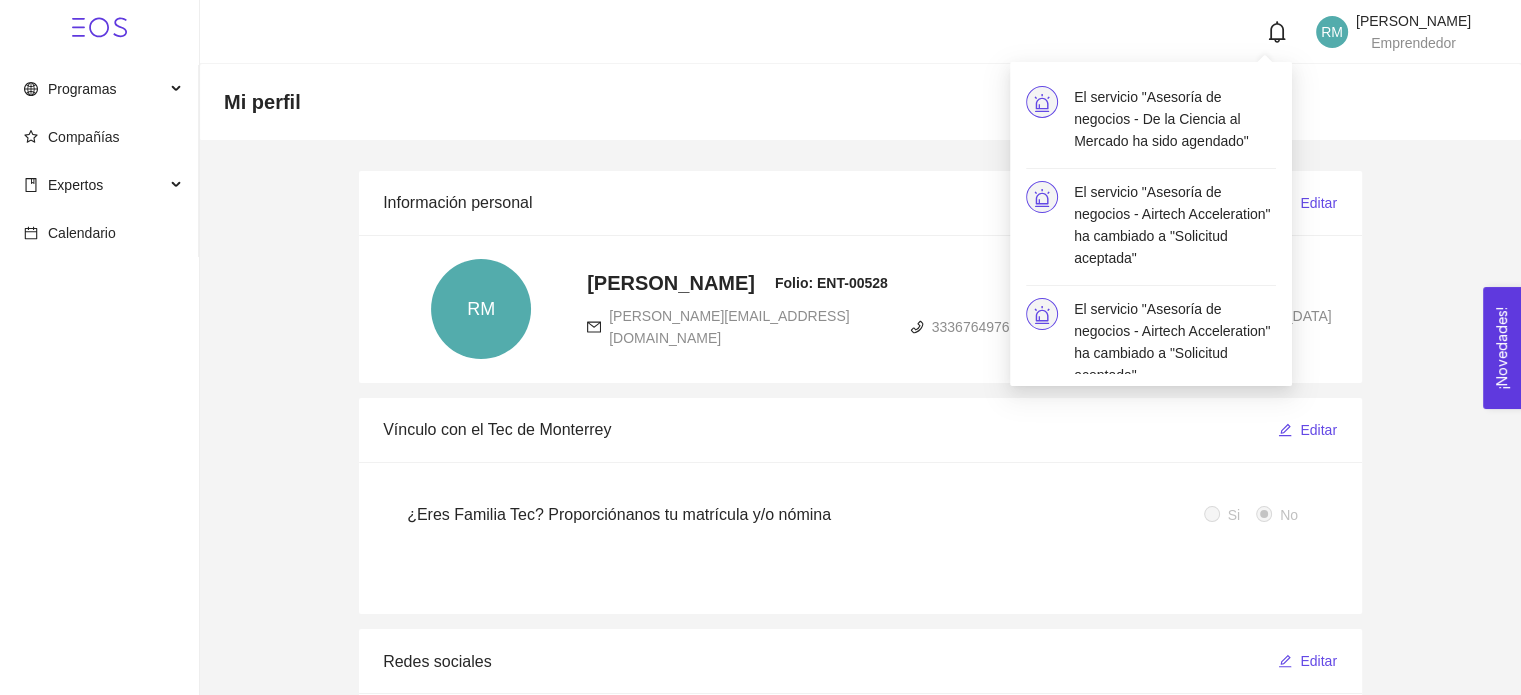 click on "El servicio "Asesoría de negocios - Airtech Acceleration" ha cambiado a "Solicitud aceptada"" at bounding box center (1175, 225) 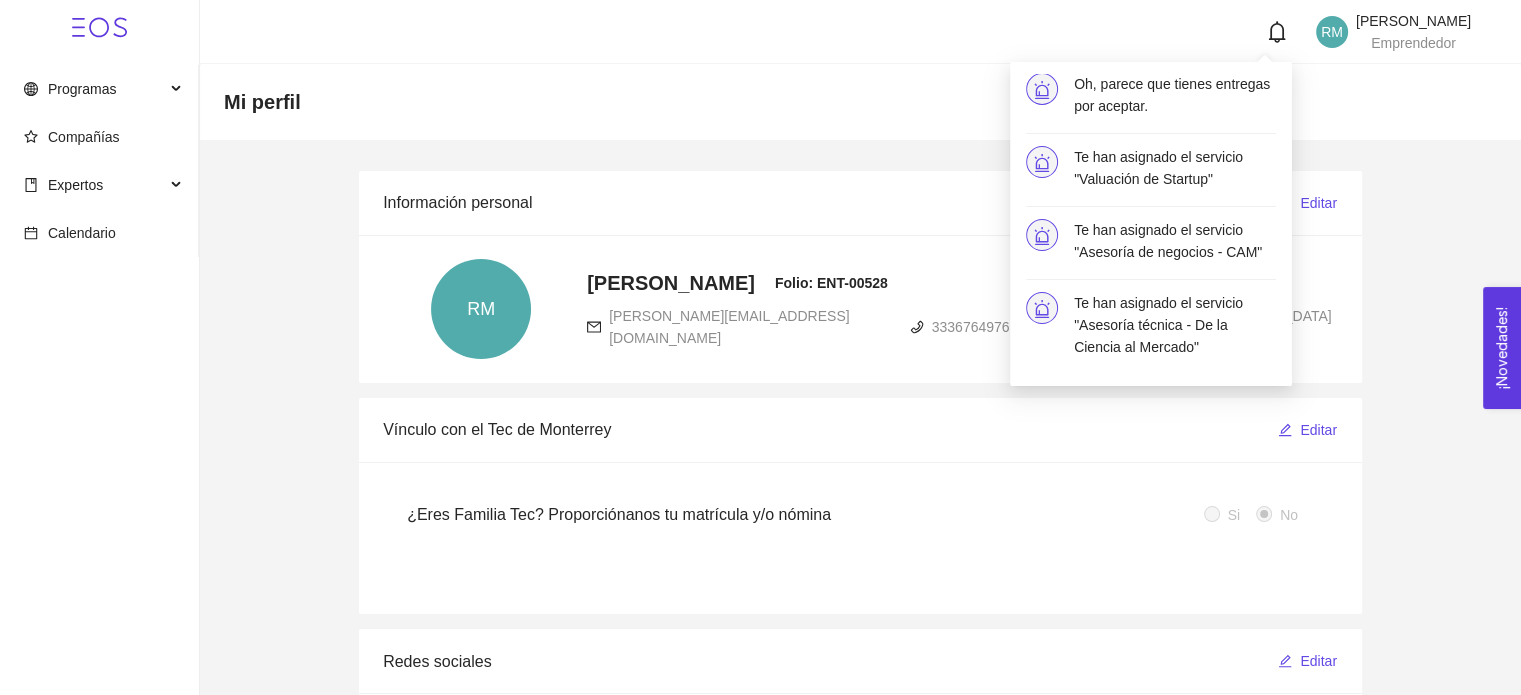 click on "Te han asignado el servicio "Asesoría de negocios - CAM"" at bounding box center [1175, 241] 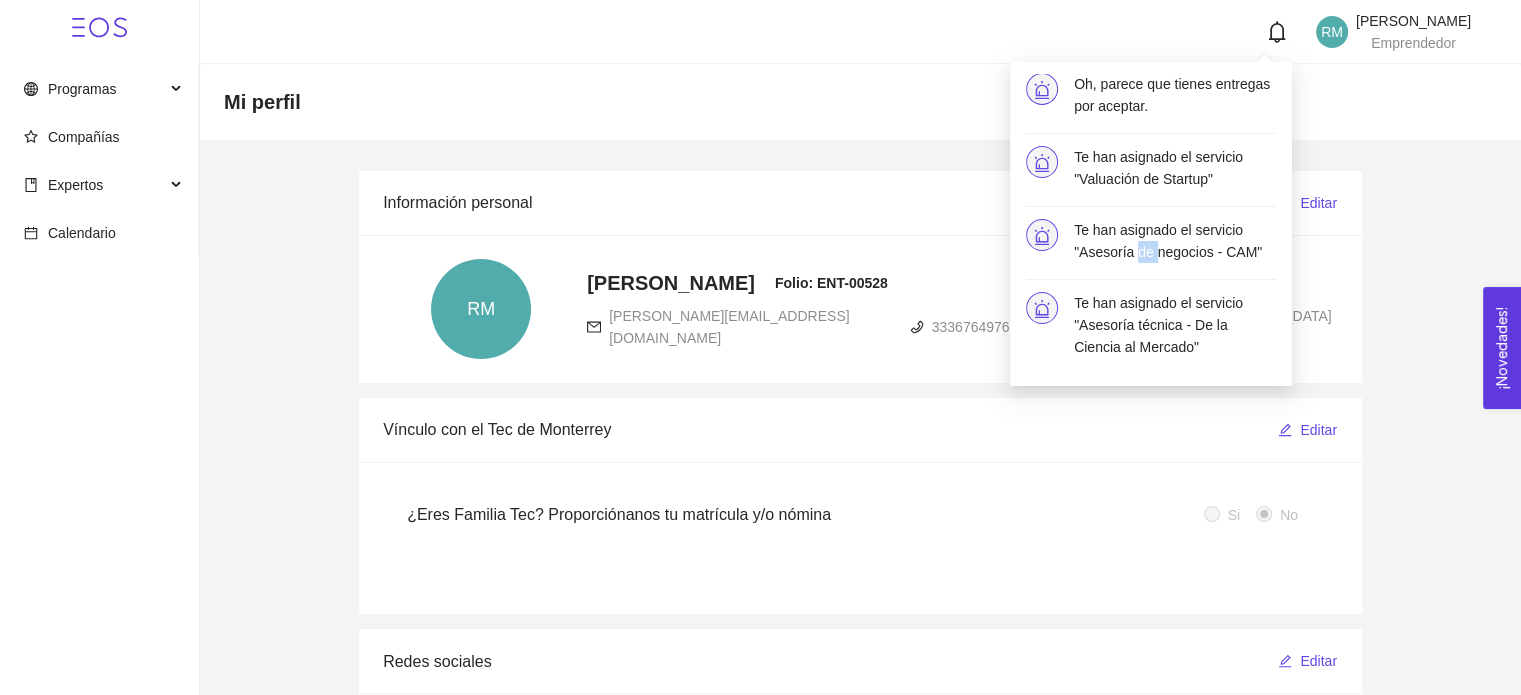 click on "Te han asignado el servicio "Asesoría de negocios - CAM"" at bounding box center [1175, 241] 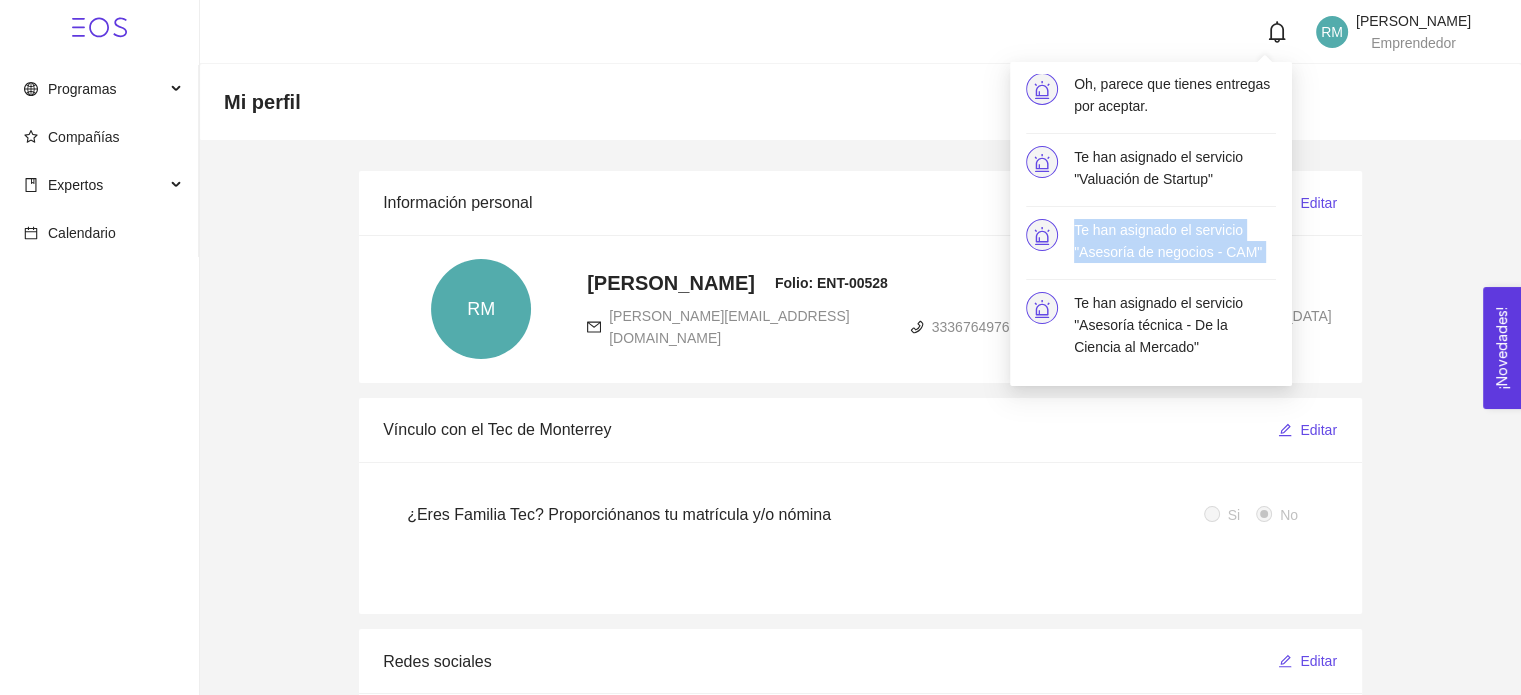 click on "Te han asignado el servicio "Asesoría de negocios - CAM"" at bounding box center [1175, 241] 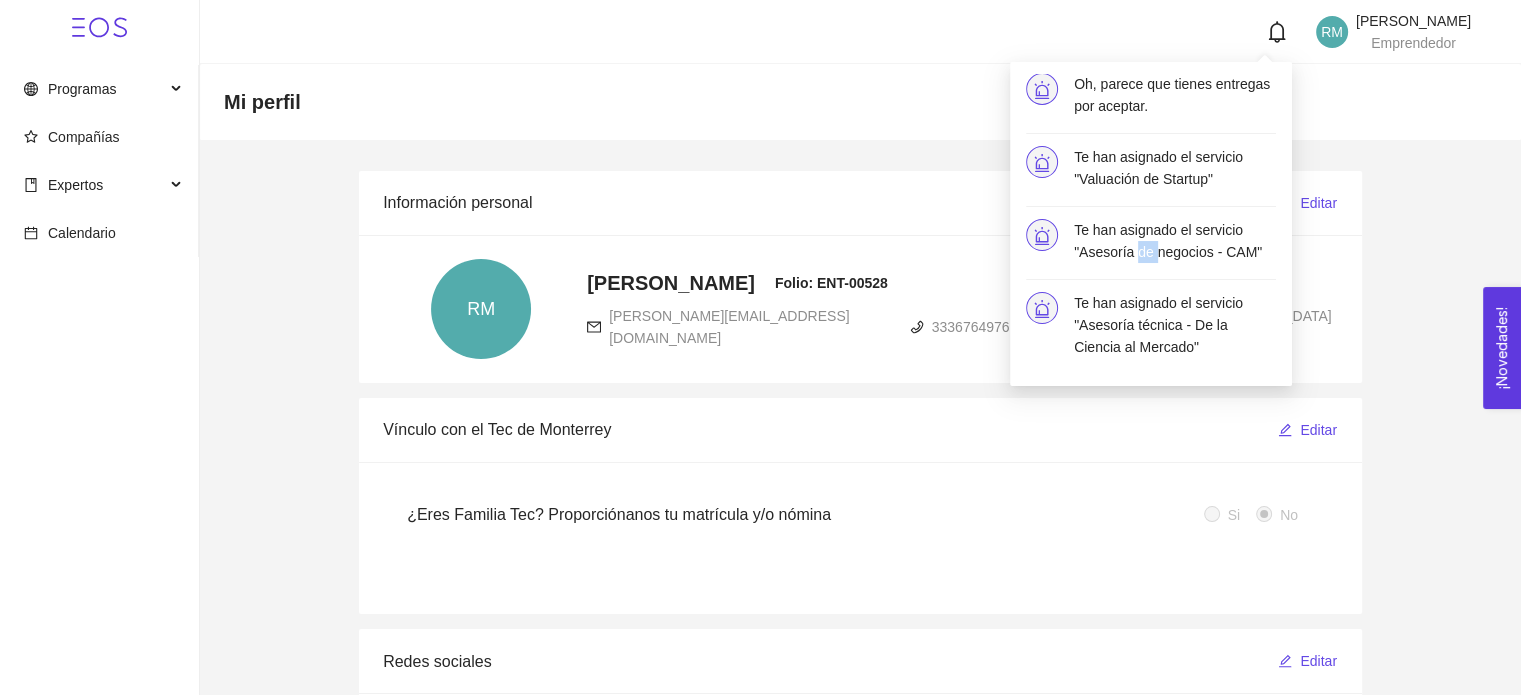 click on "Te han asignado el servicio "Asesoría de negocios - CAM"" at bounding box center [1175, 241] 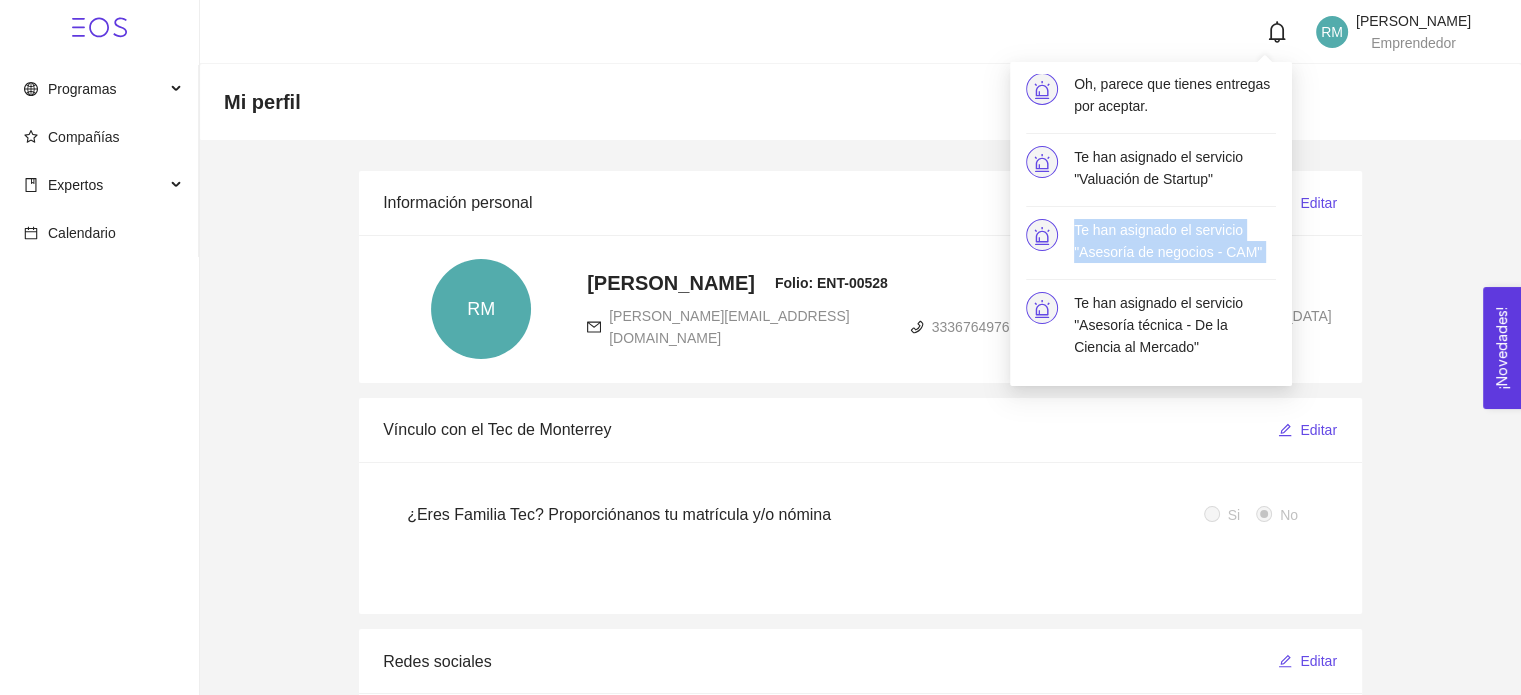 click on "Te han asignado el servicio "Asesoría de negocios - CAM"" at bounding box center (1175, 241) 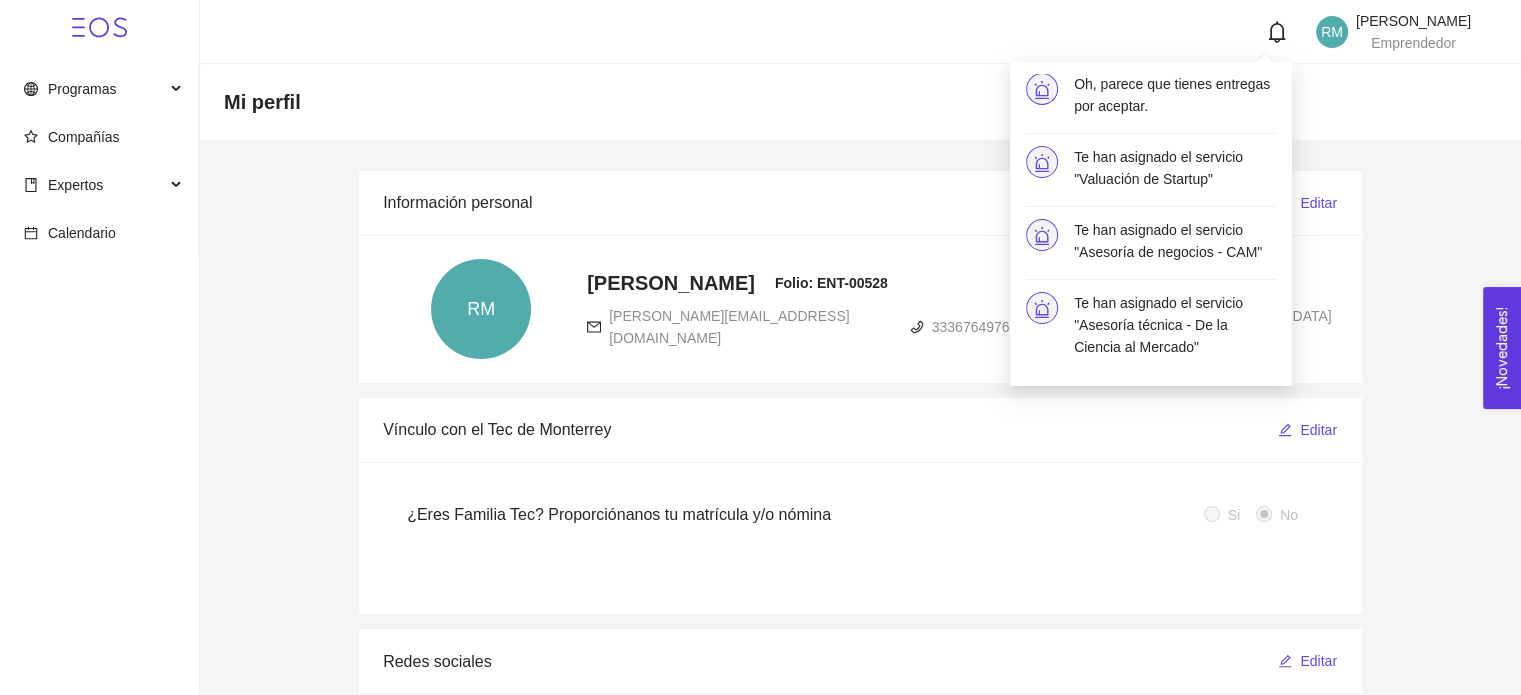 click at bounding box center (1042, 235) 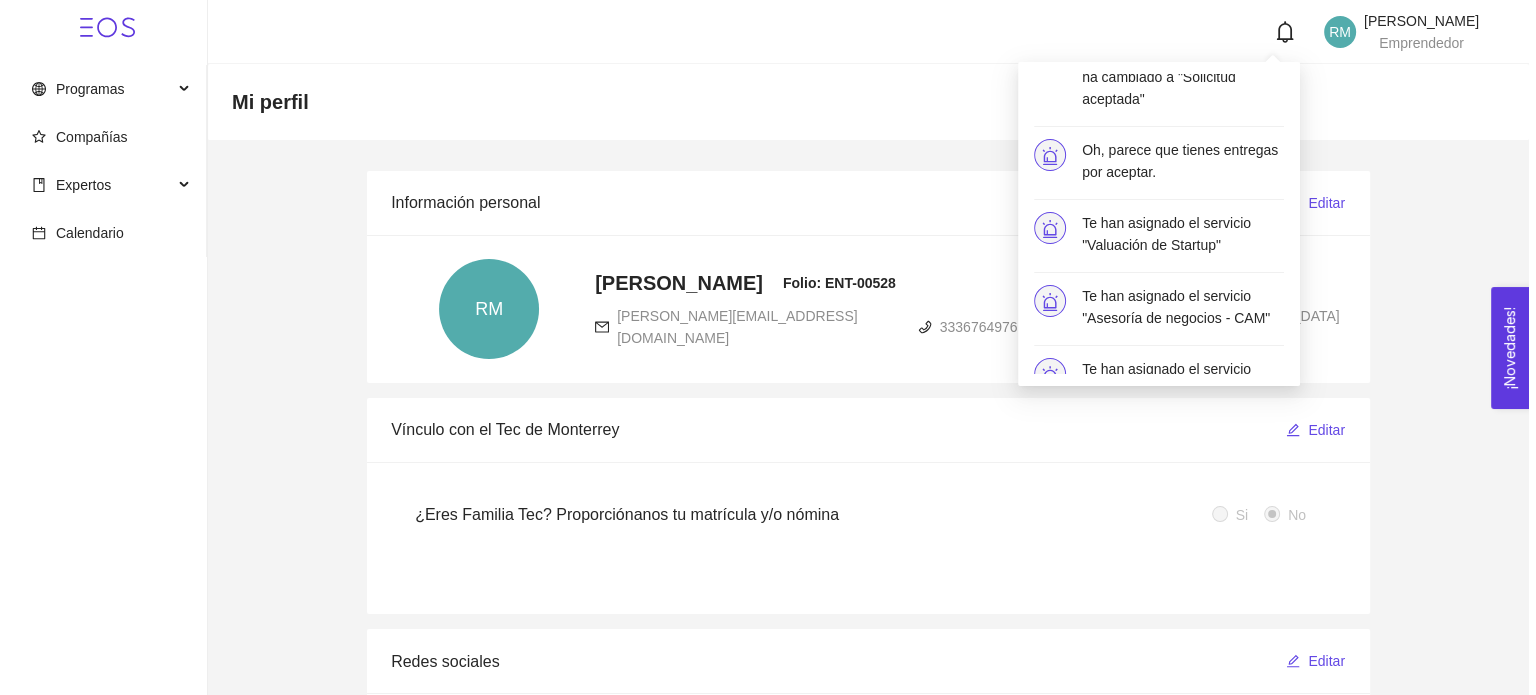 scroll, scrollTop: 379, scrollLeft: 0, axis: vertical 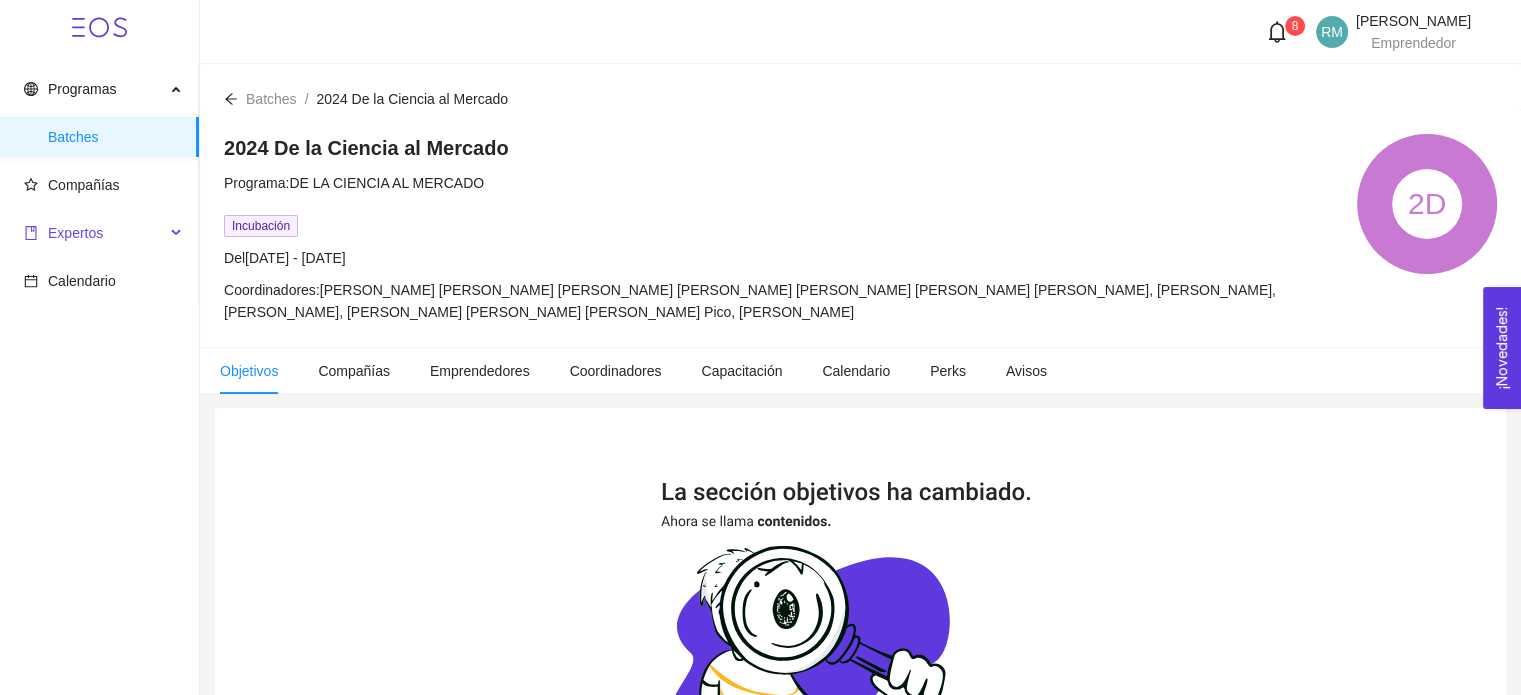 click on "Expertos" at bounding box center [94, 233] 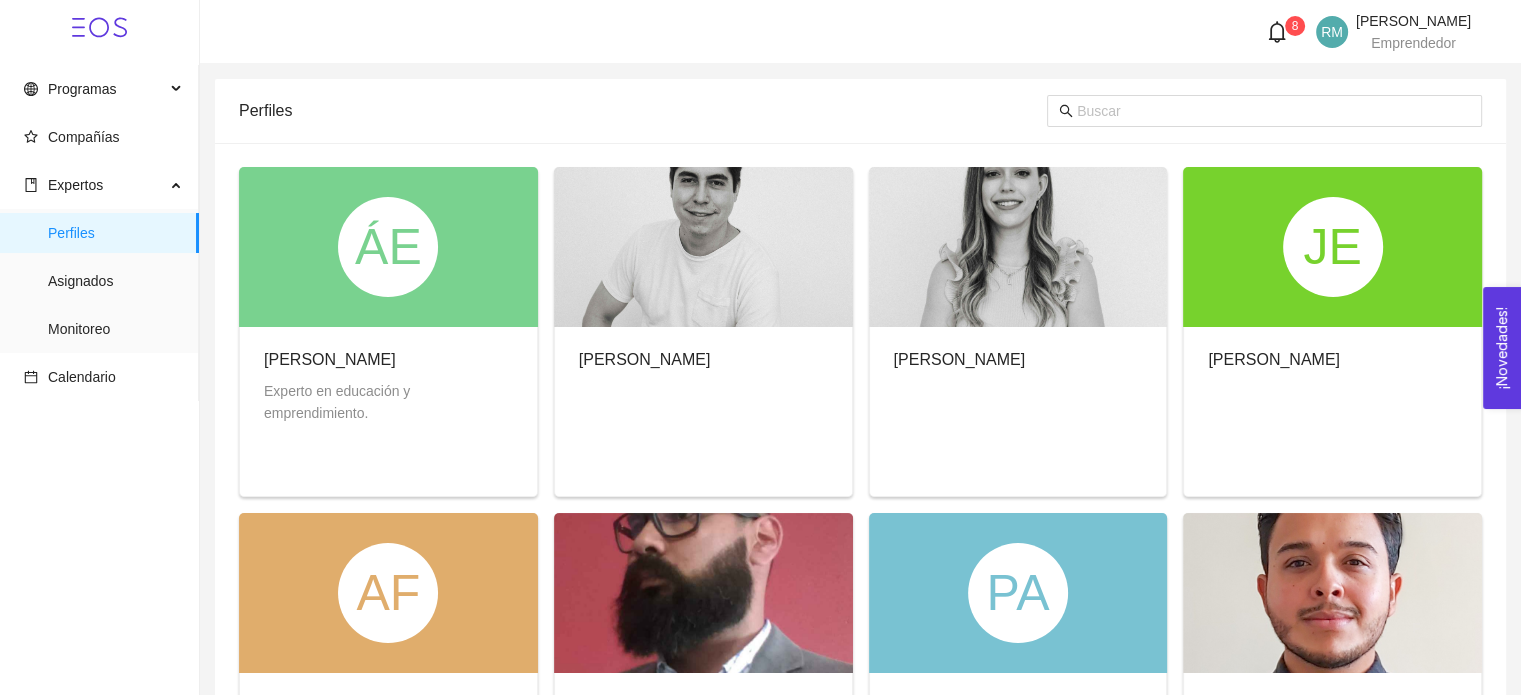 click on "[PERSON_NAME]" at bounding box center (703, 363) 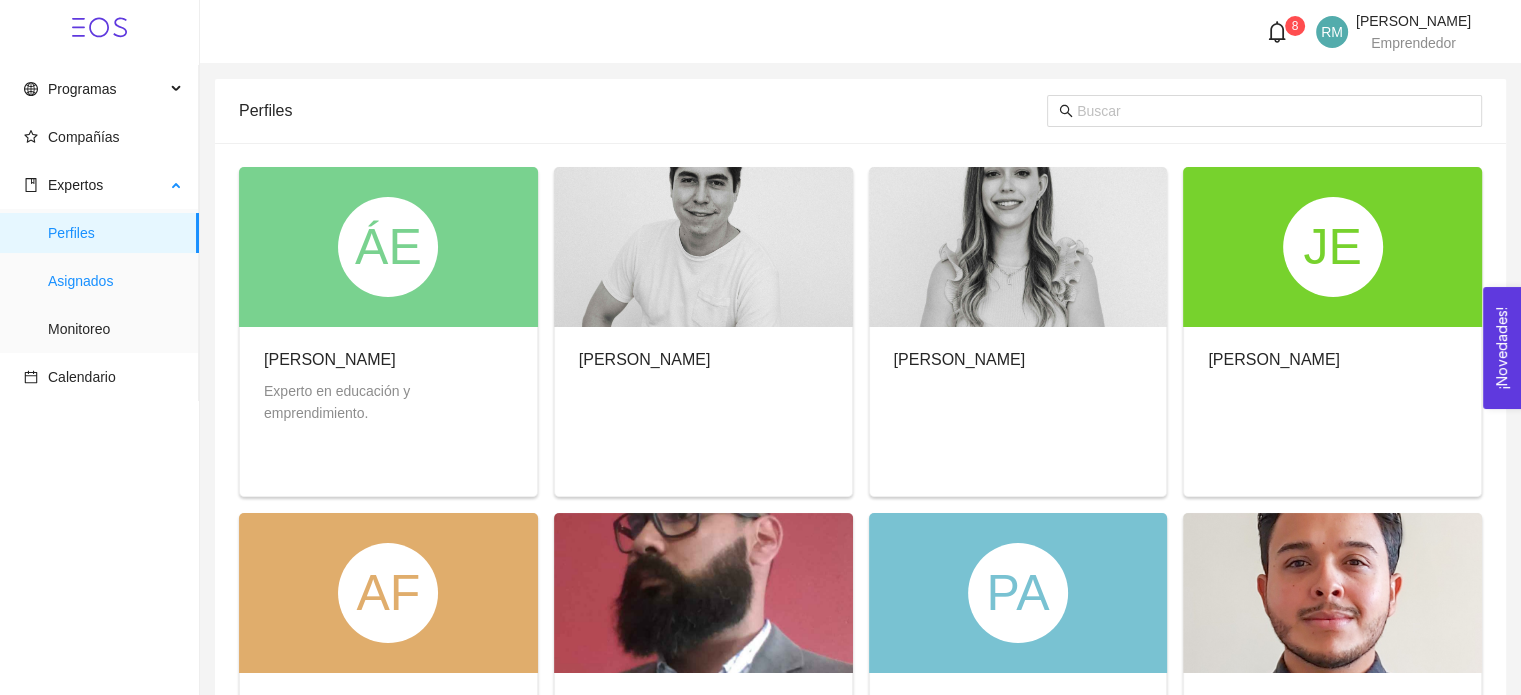 click on "Asignados" at bounding box center [115, 281] 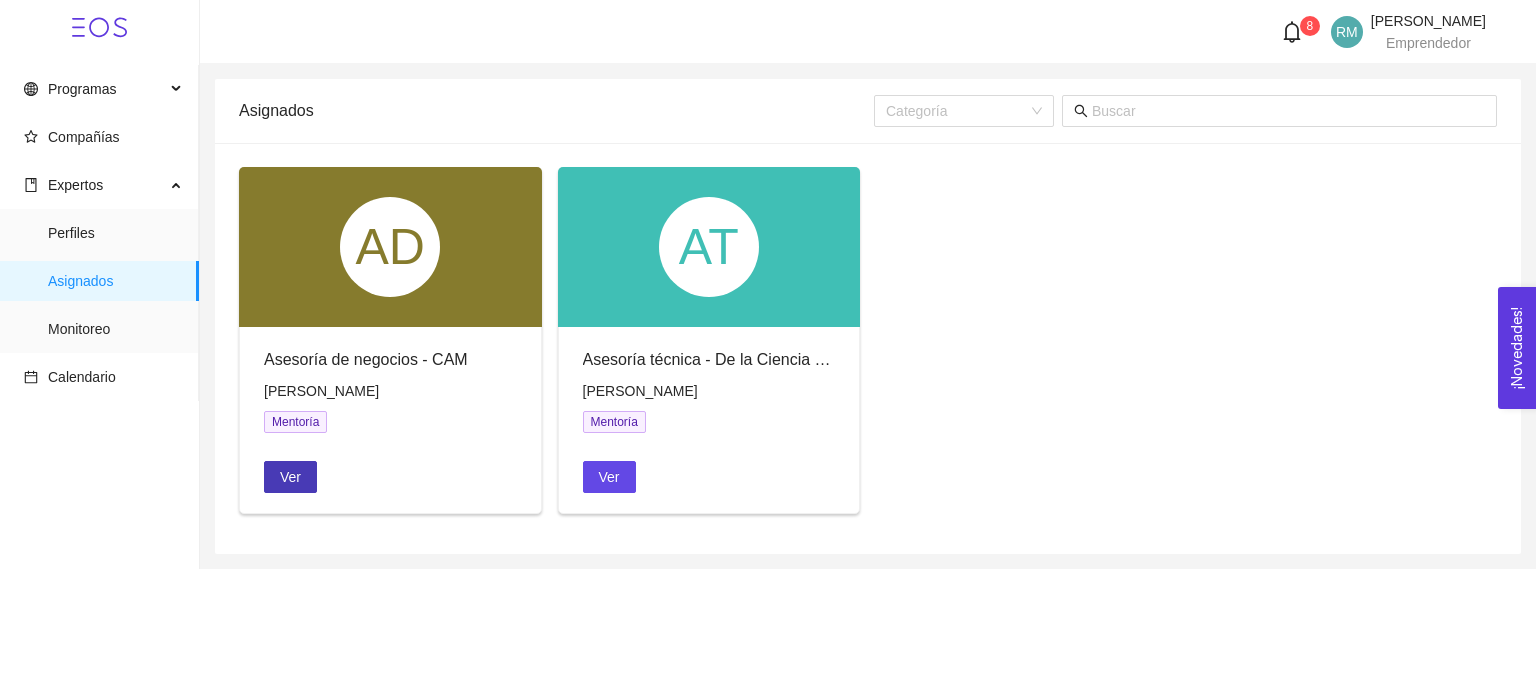 click on "Ver" at bounding box center [290, 477] 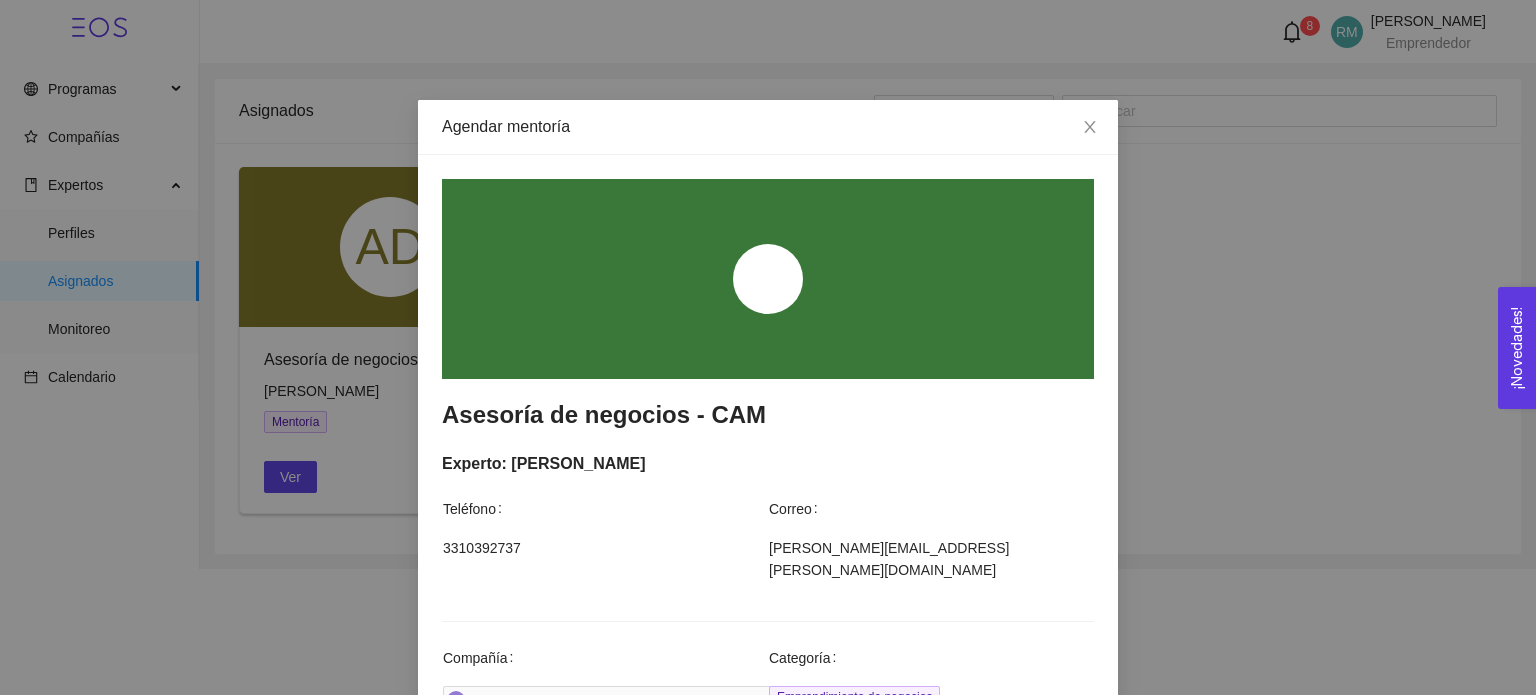 scroll, scrollTop: 256, scrollLeft: 0, axis: vertical 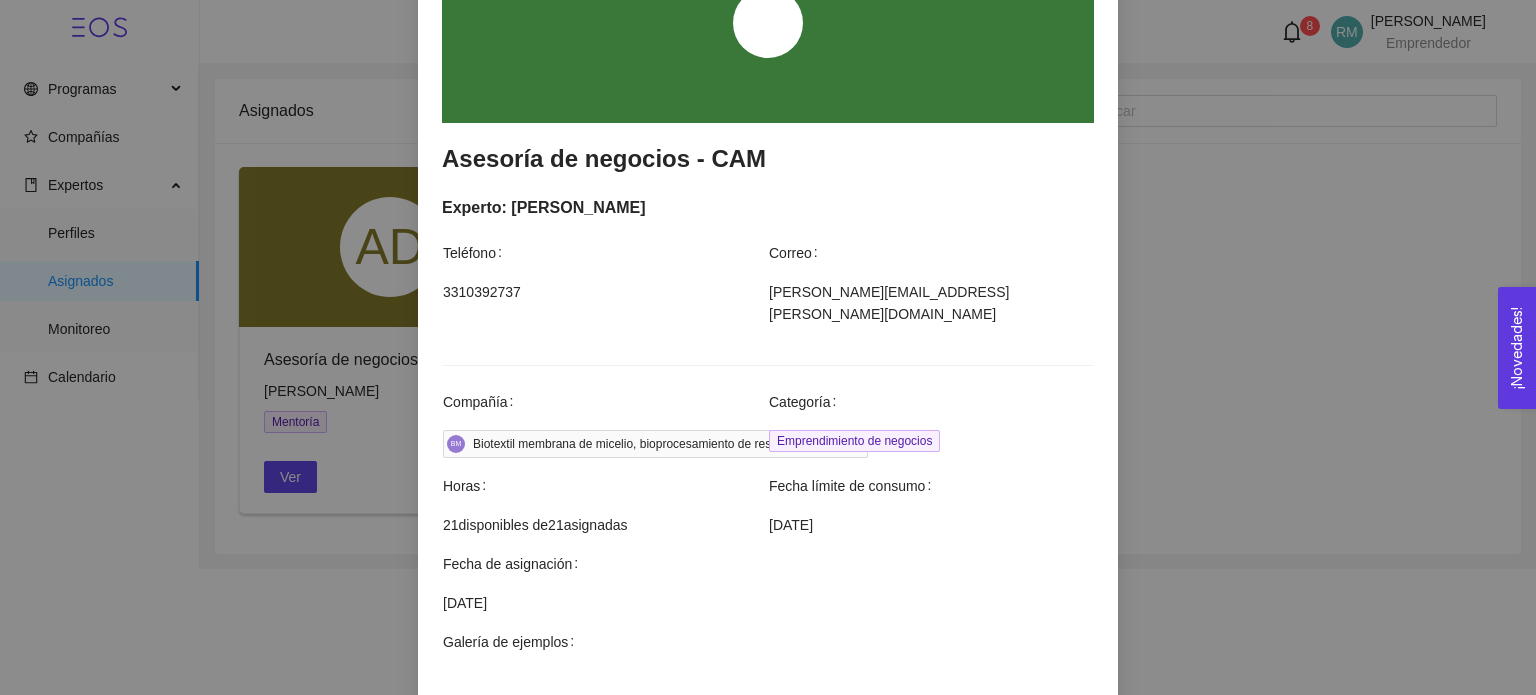 click on "Emprendimiento de negocios" at bounding box center [854, 441] 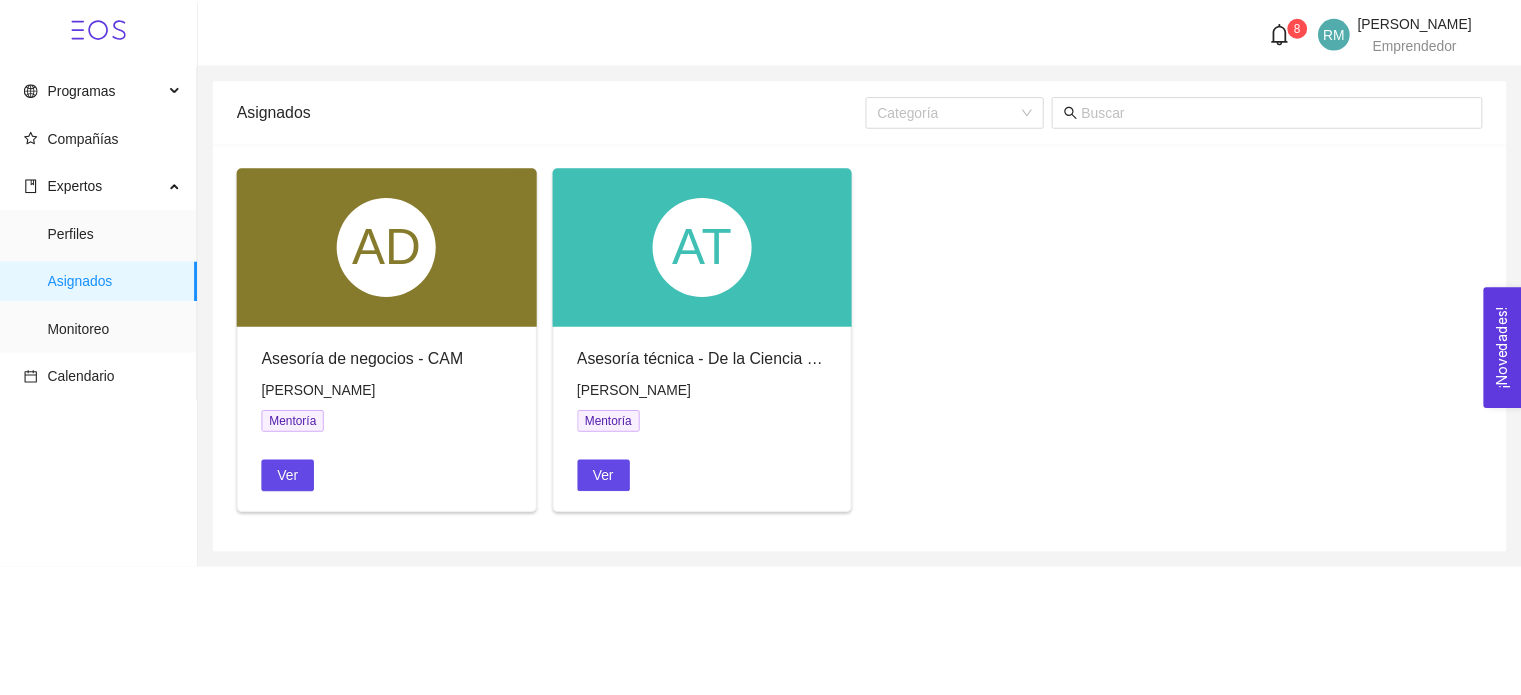 scroll, scrollTop: 489, scrollLeft: 0, axis: vertical 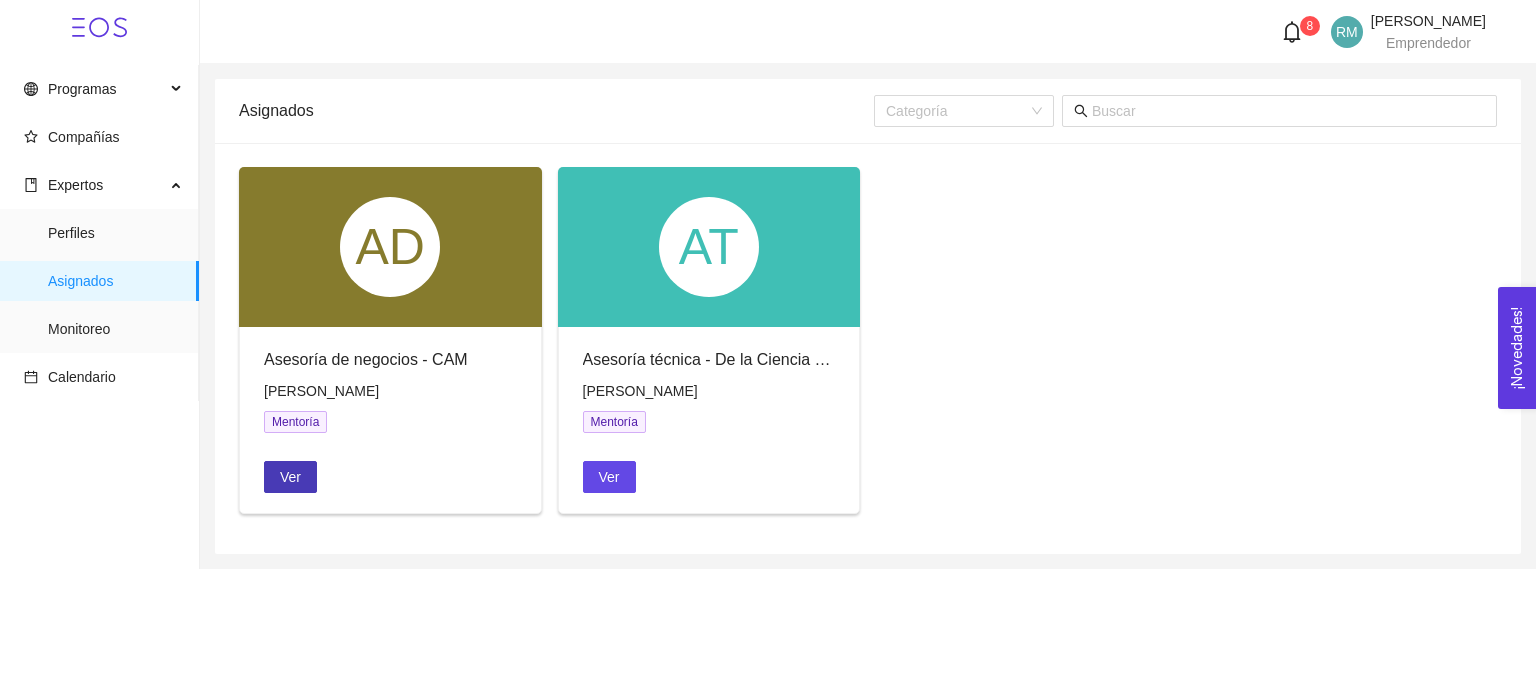 type 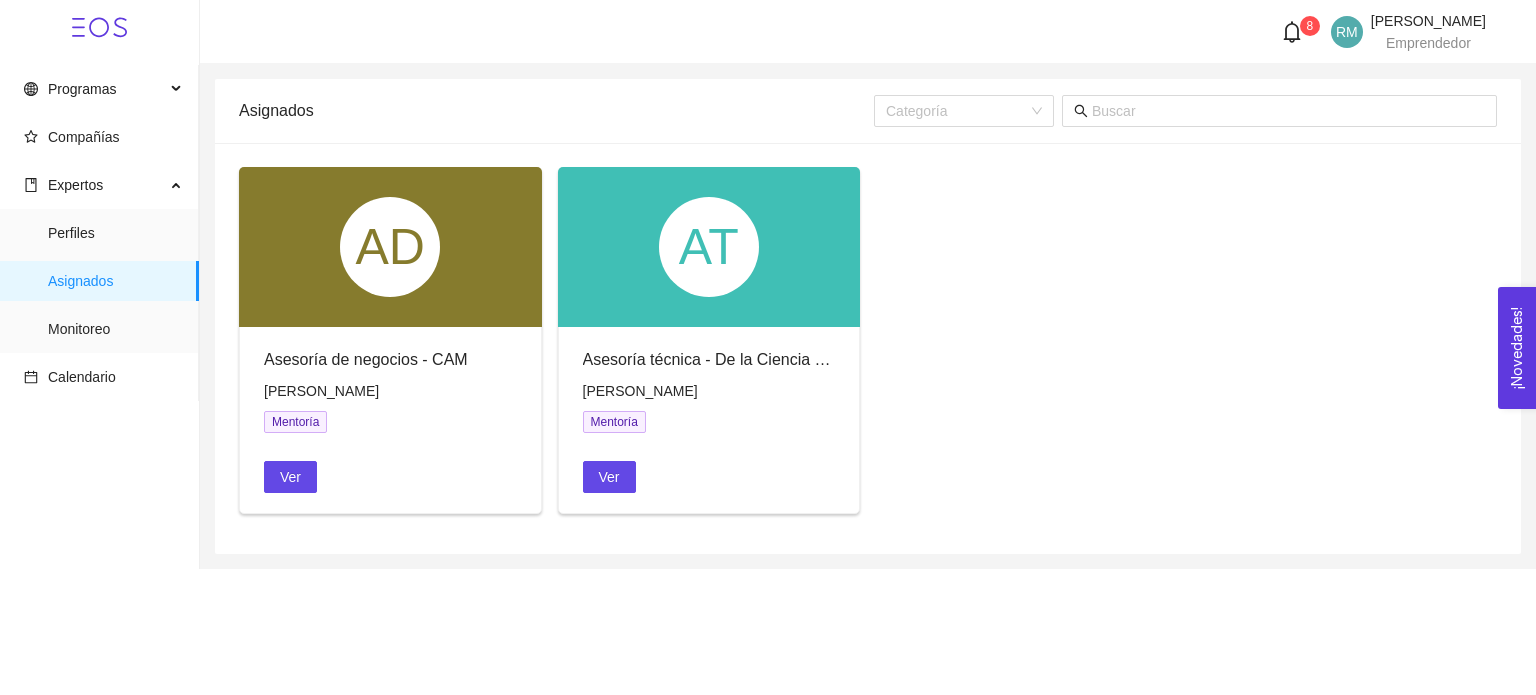 click on "8" at bounding box center (1297, 32) 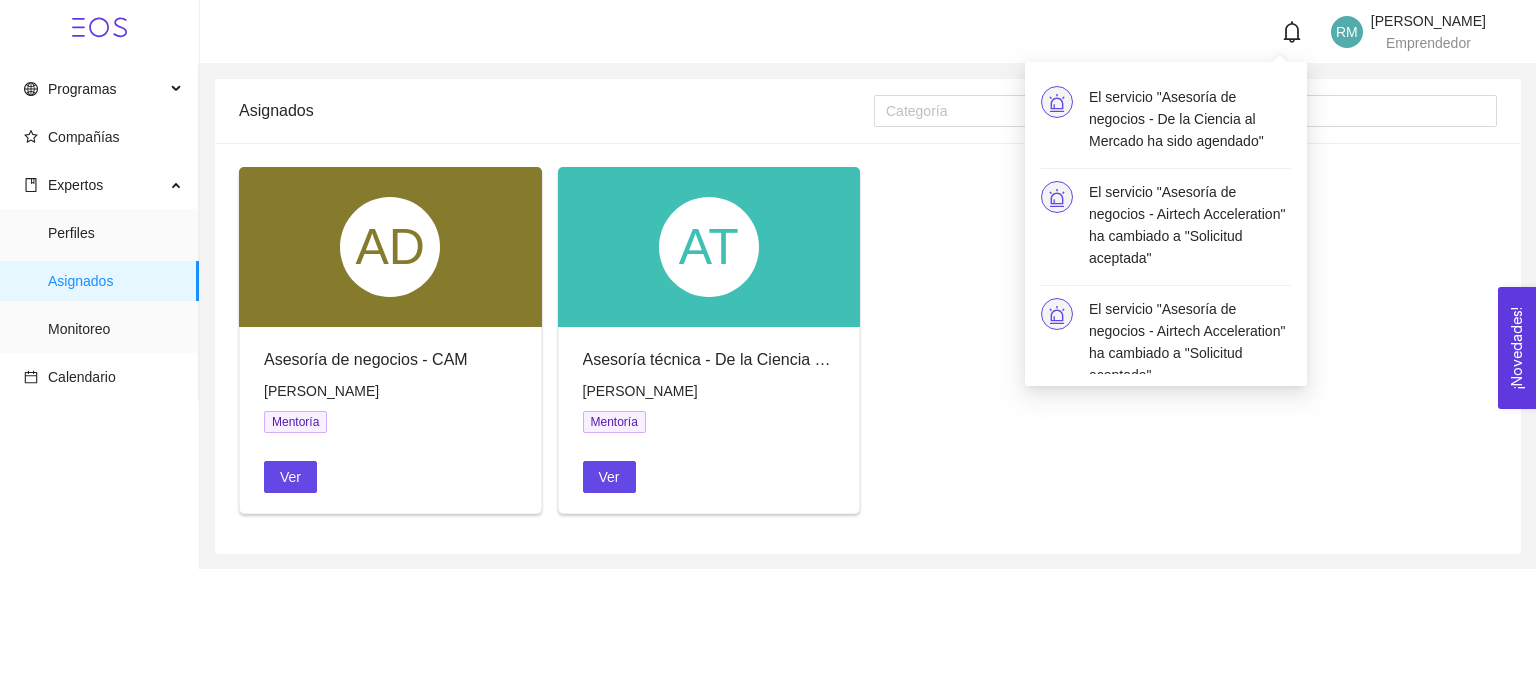 click on "El servicio "Asesoría de negocios - De la Ciencia al Mercado ha sido agendado"" at bounding box center (1166, 121) 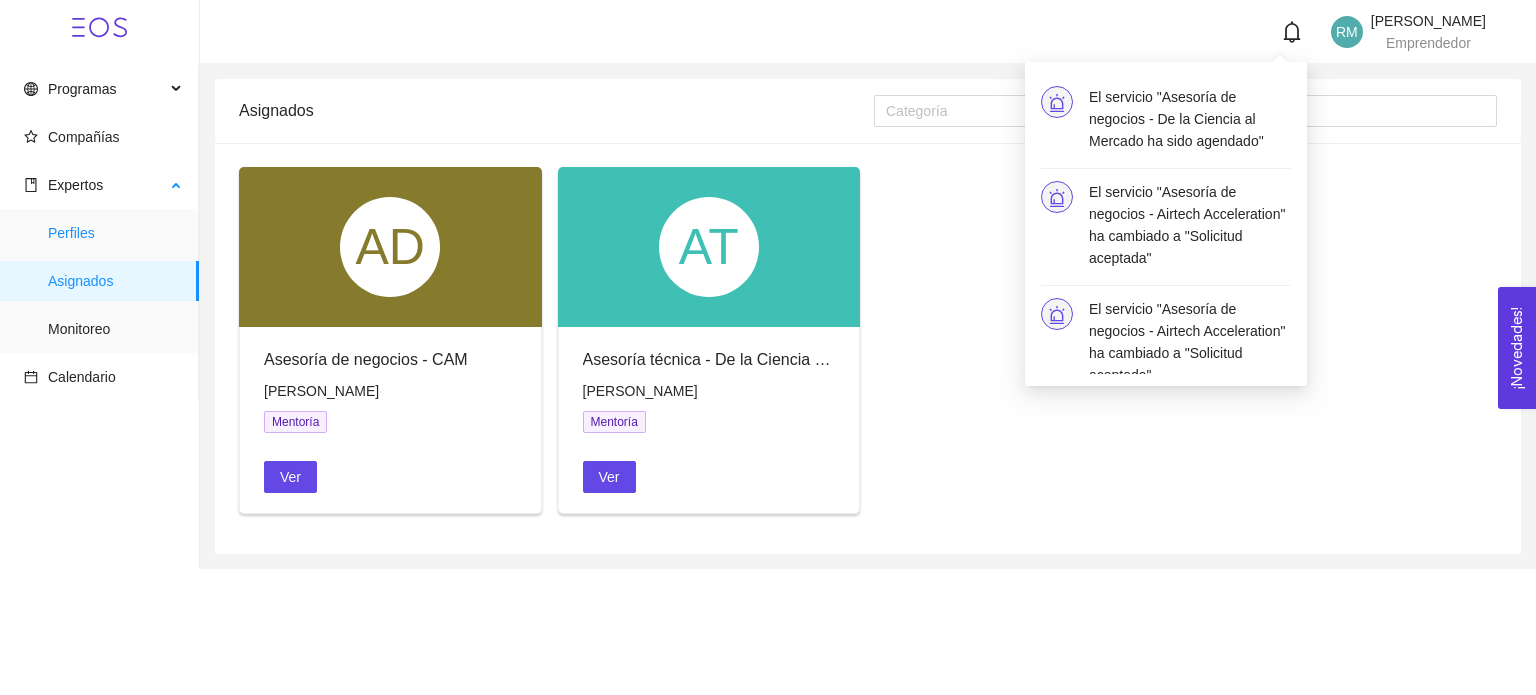 click on "Perfiles" at bounding box center [115, 233] 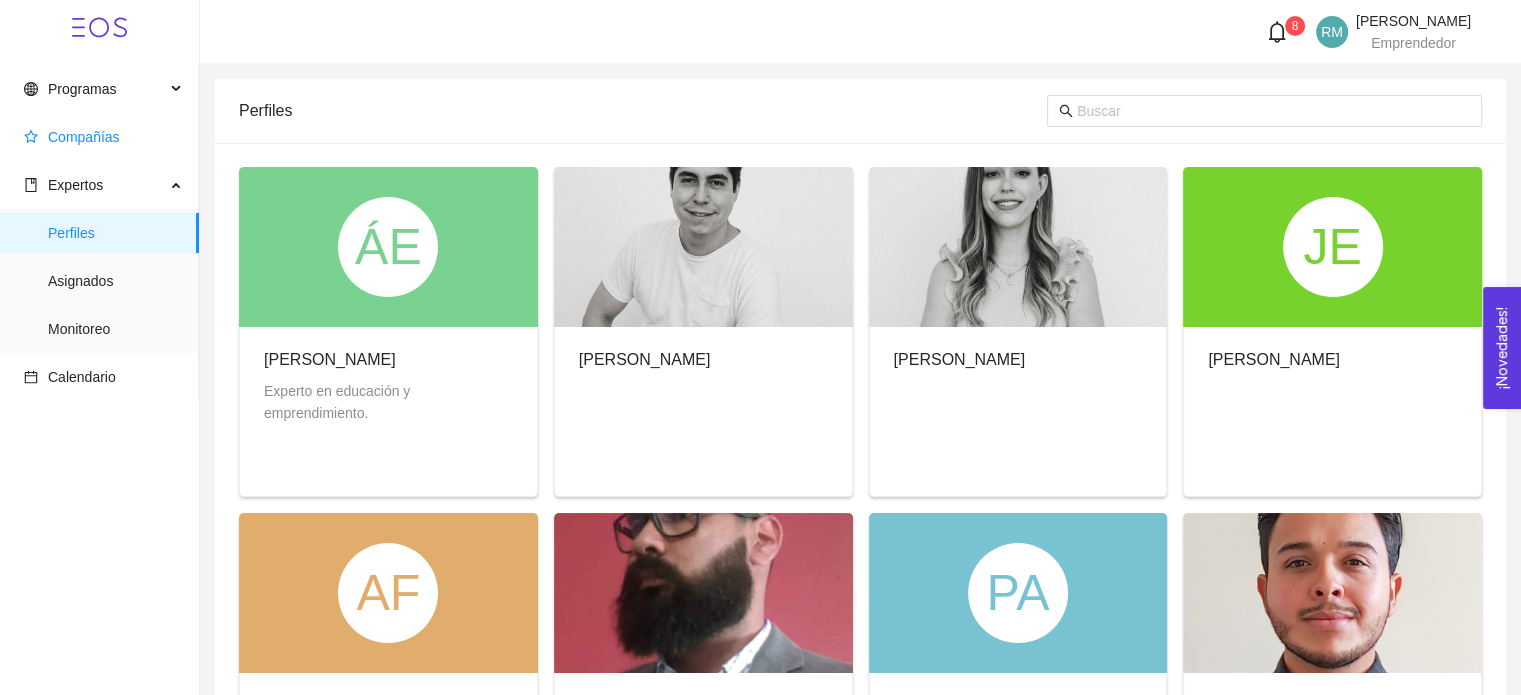 click on "Compañías" at bounding box center [103, 137] 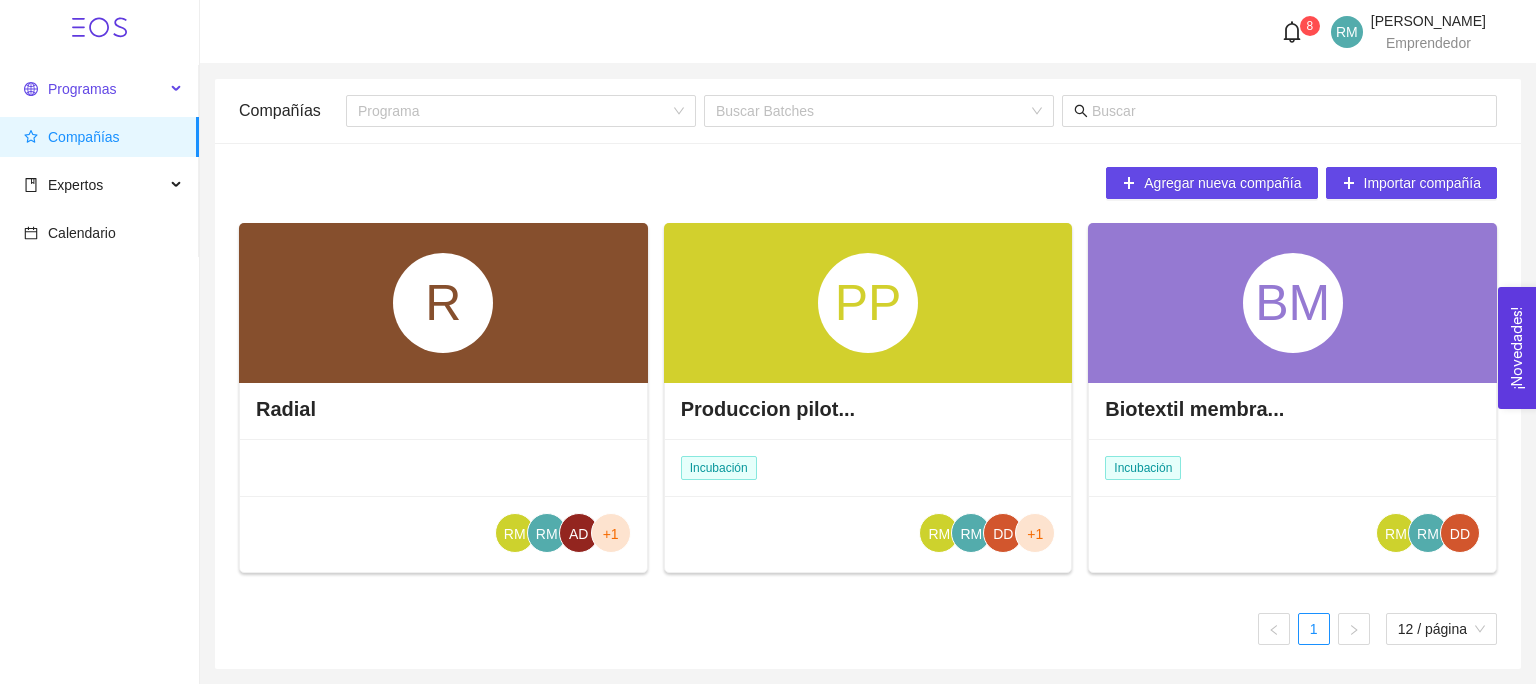 click on "Programas" at bounding box center (82, 89) 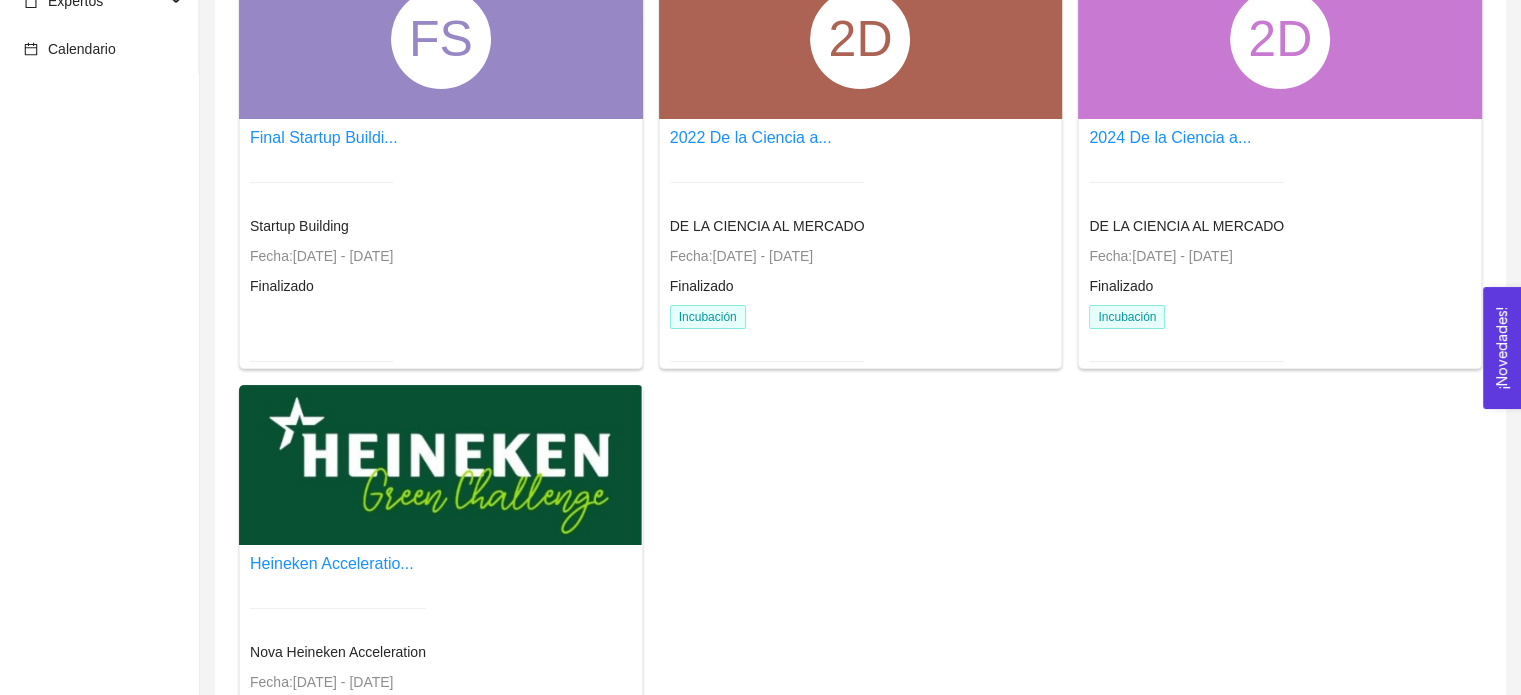 scroll, scrollTop: 248, scrollLeft: 0, axis: vertical 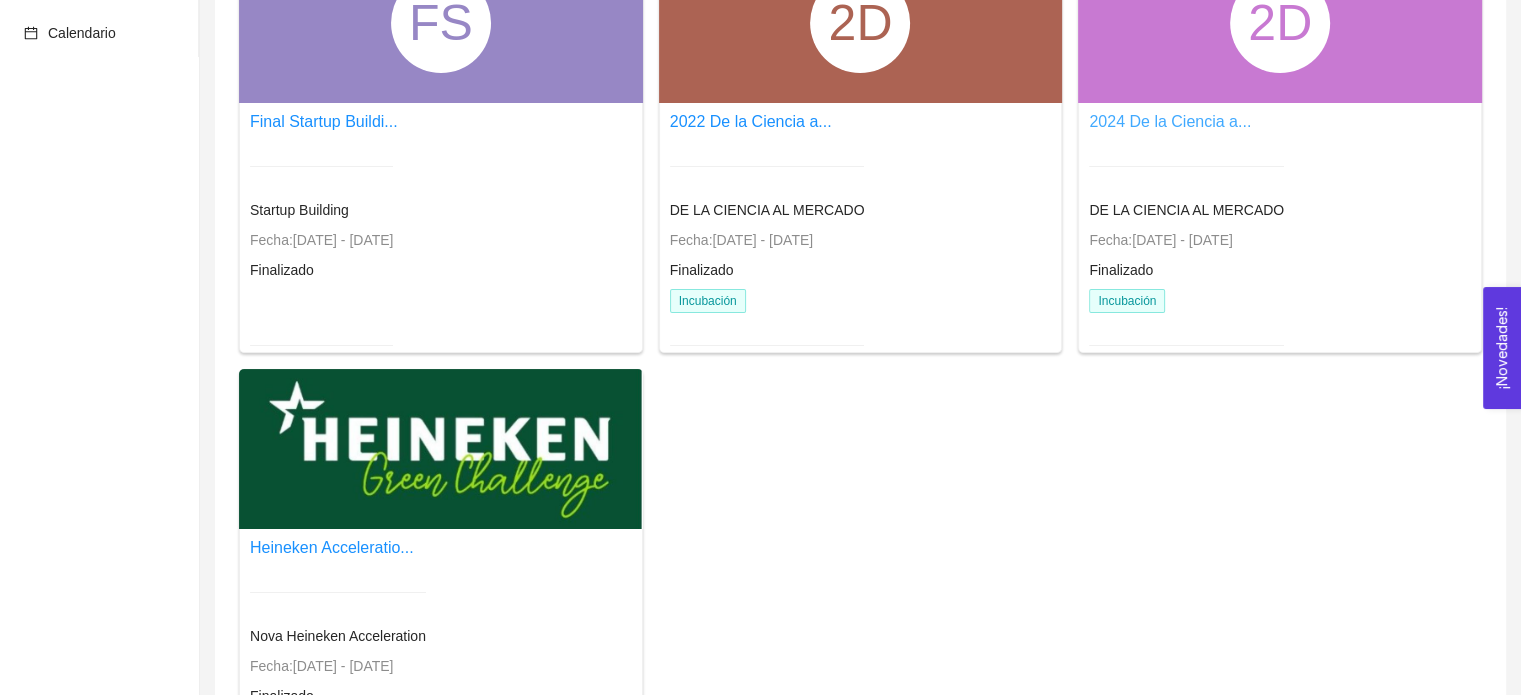 click on "2024 De la Ciencia a..." at bounding box center [1170, 121] 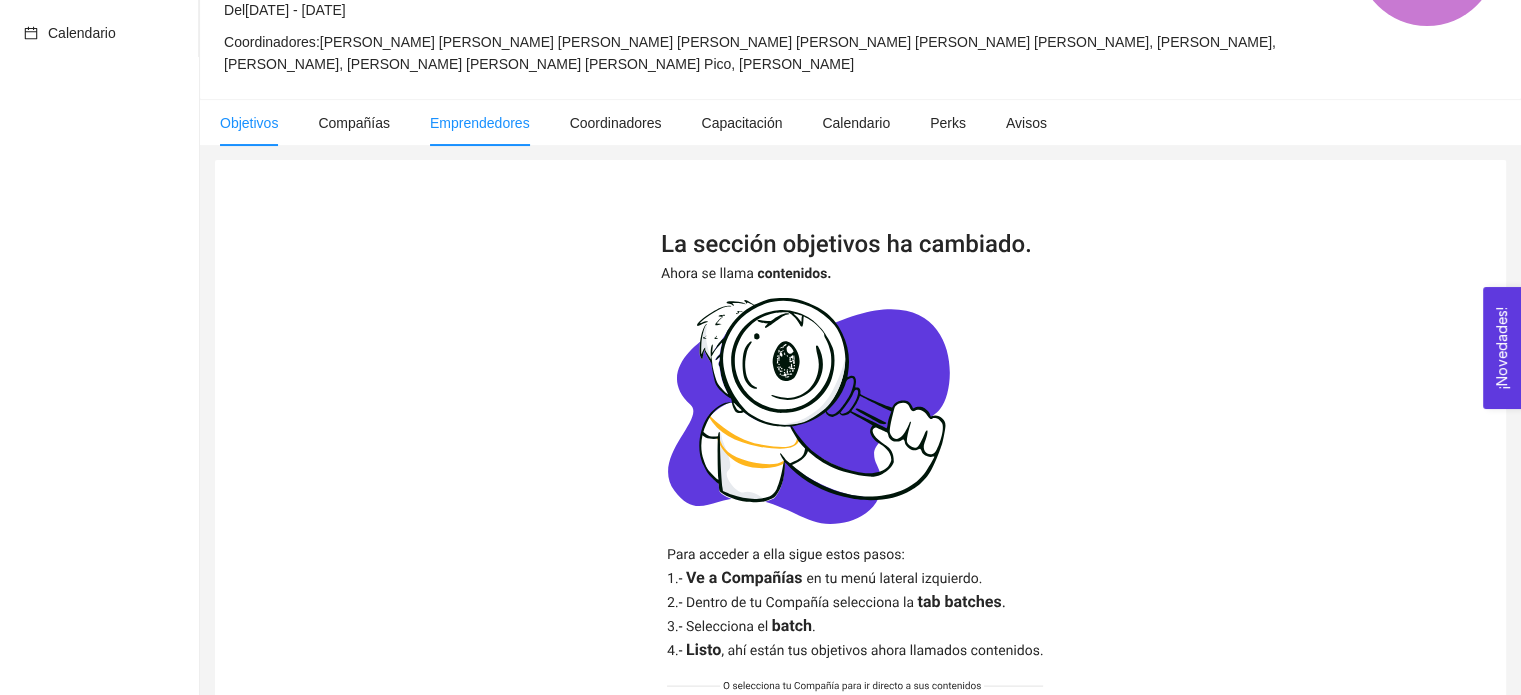 click on "Emprendedores" at bounding box center (480, 123) 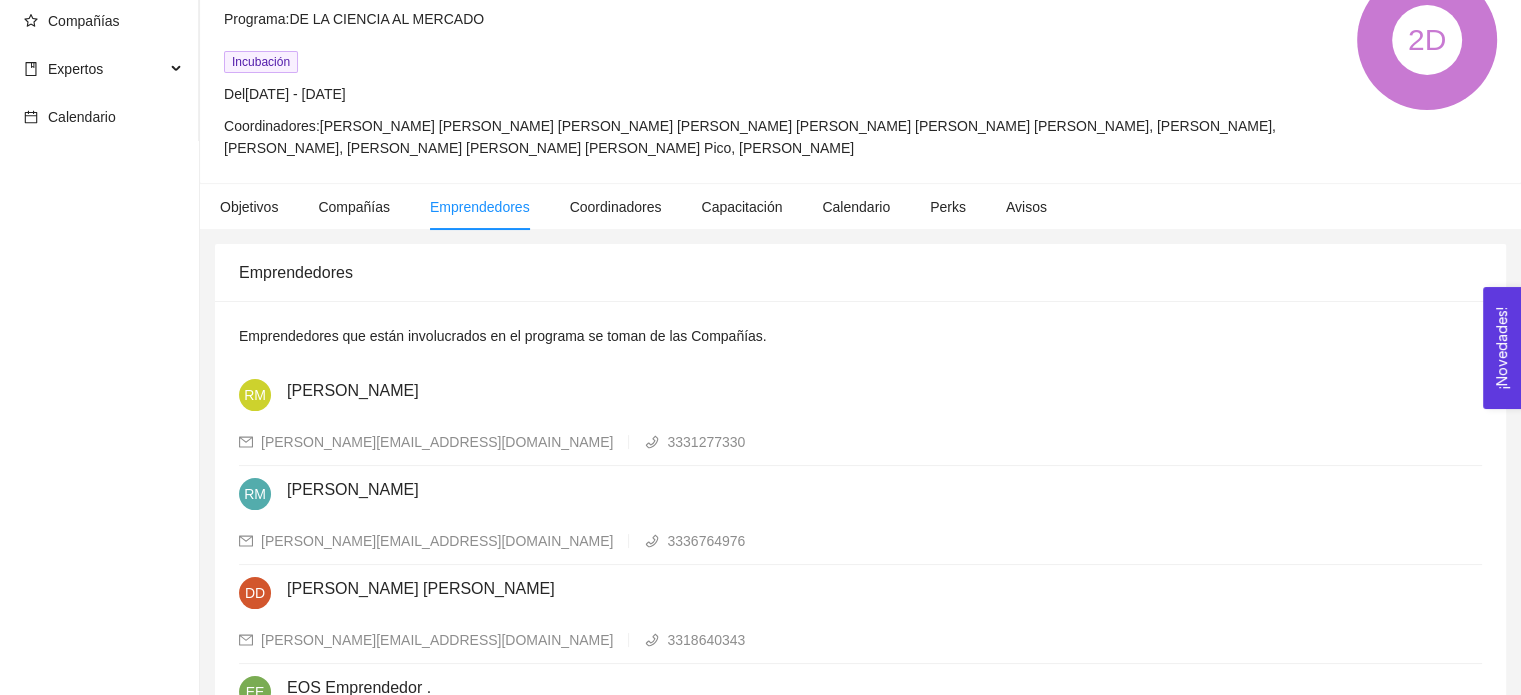 scroll, scrollTop: 302, scrollLeft: 0, axis: vertical 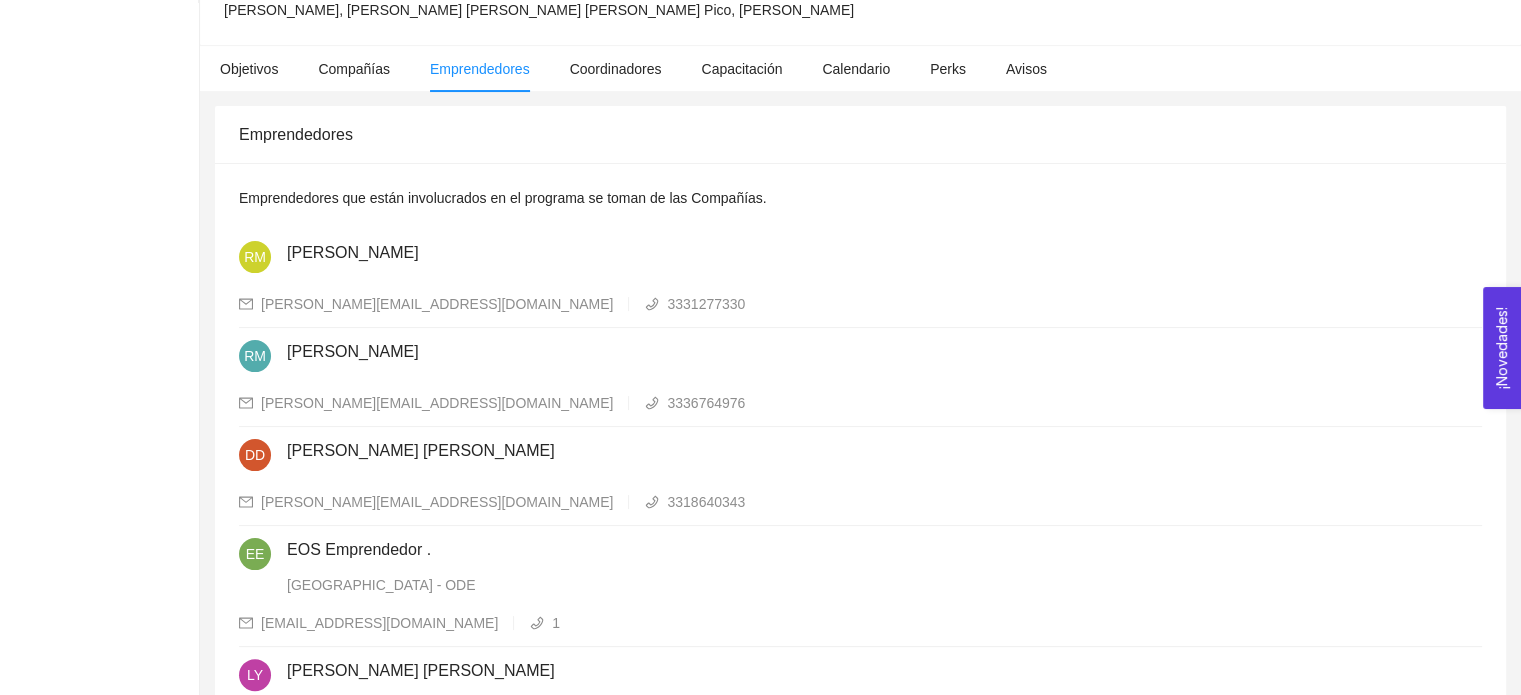 click on "[PERSON_NAME]" at bounding box center (884, 358) 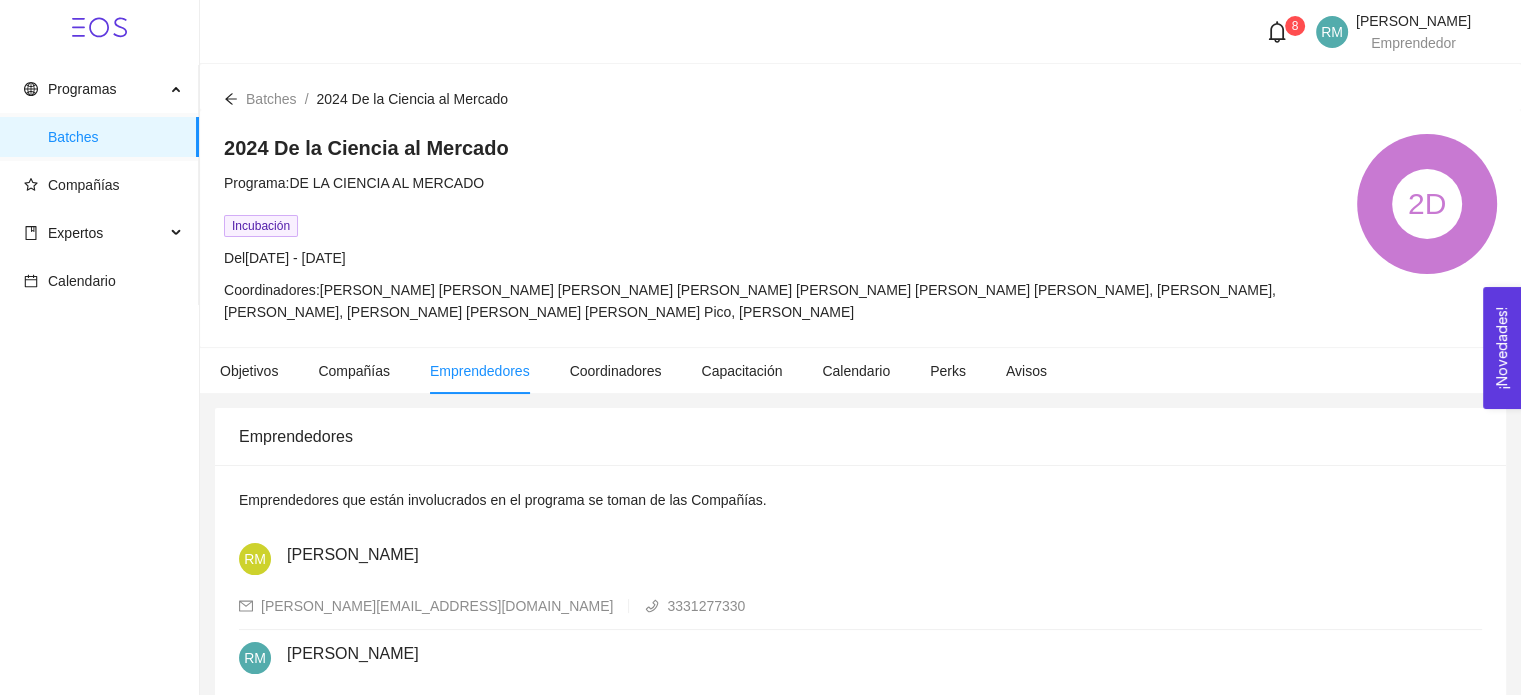 click on "8" at bounding box center [1295, 26] 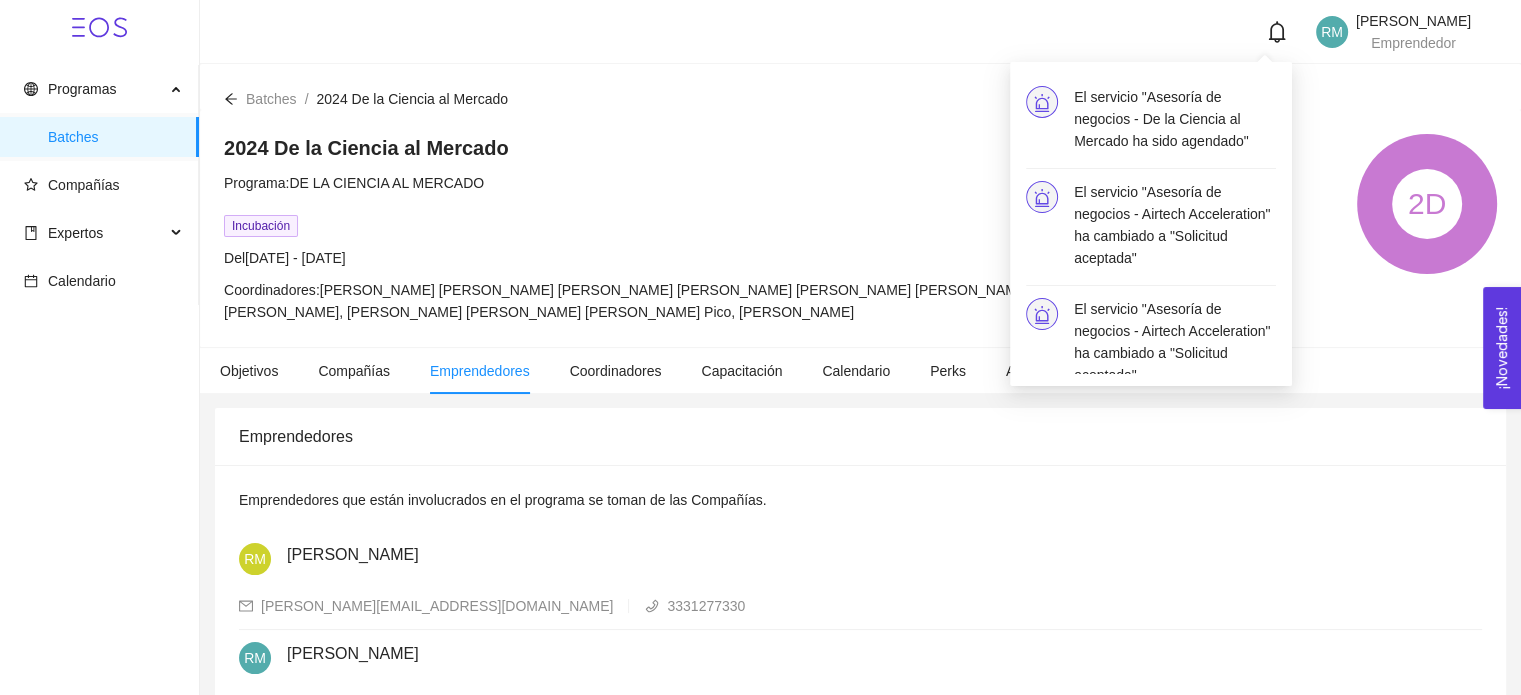 click on "2D" at bounding box center [1427, 204] 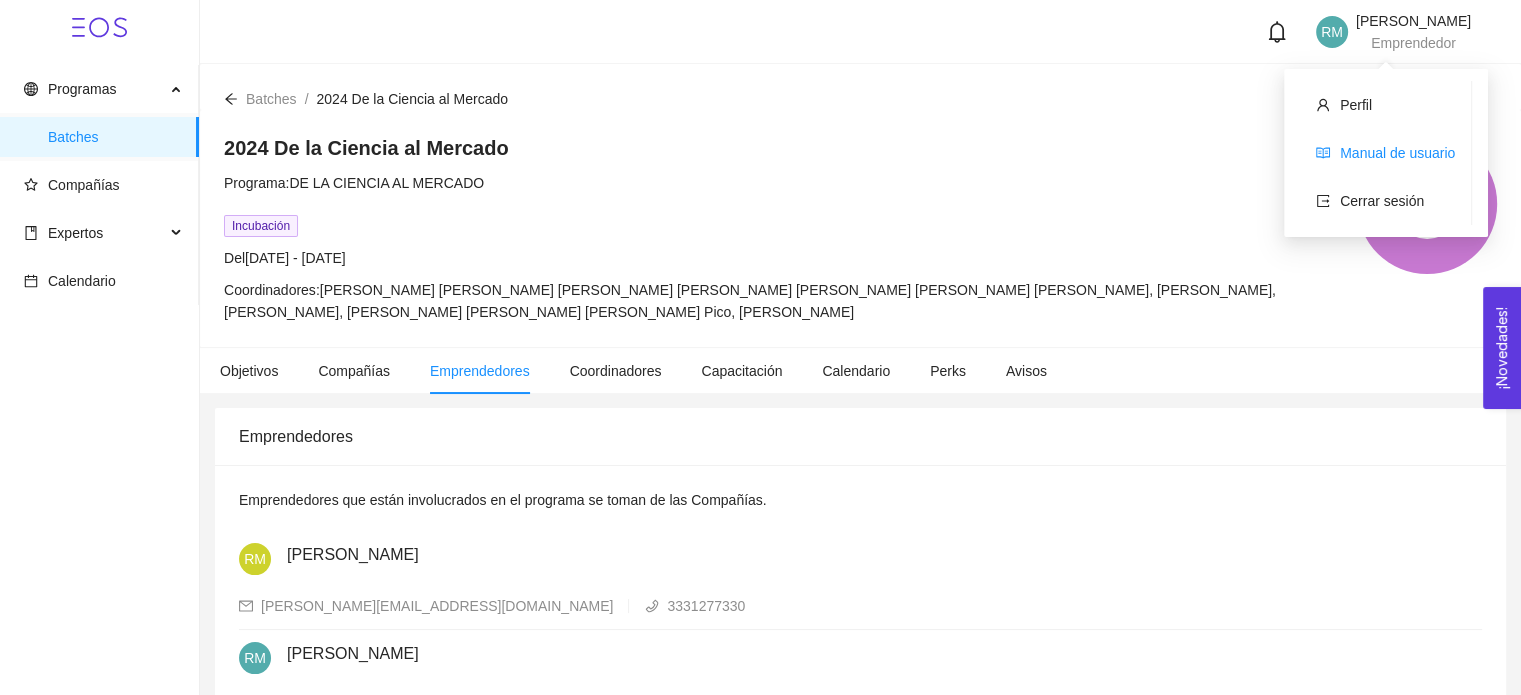 click on "Manual de usuario" at bounding box center [1397, 153] 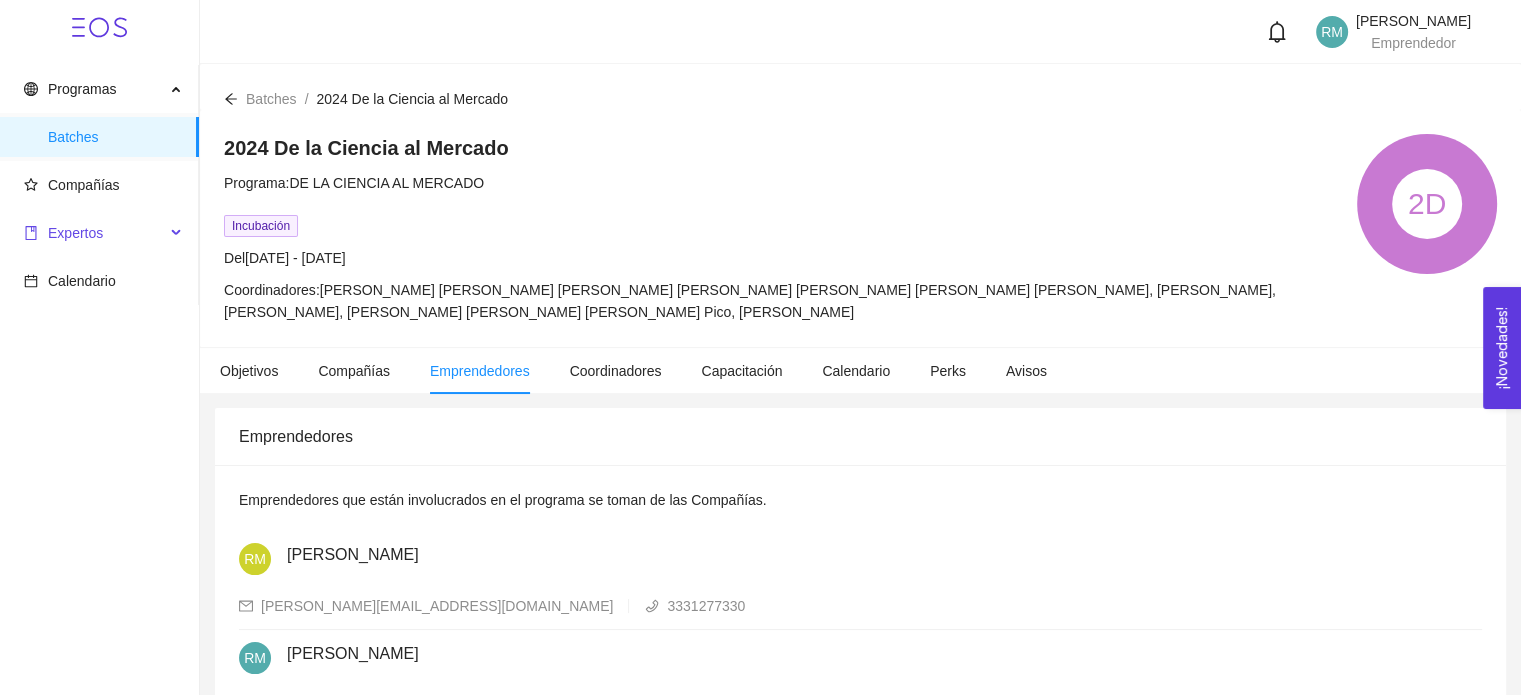 click on "Expertos" at bounding box center (75, 233) 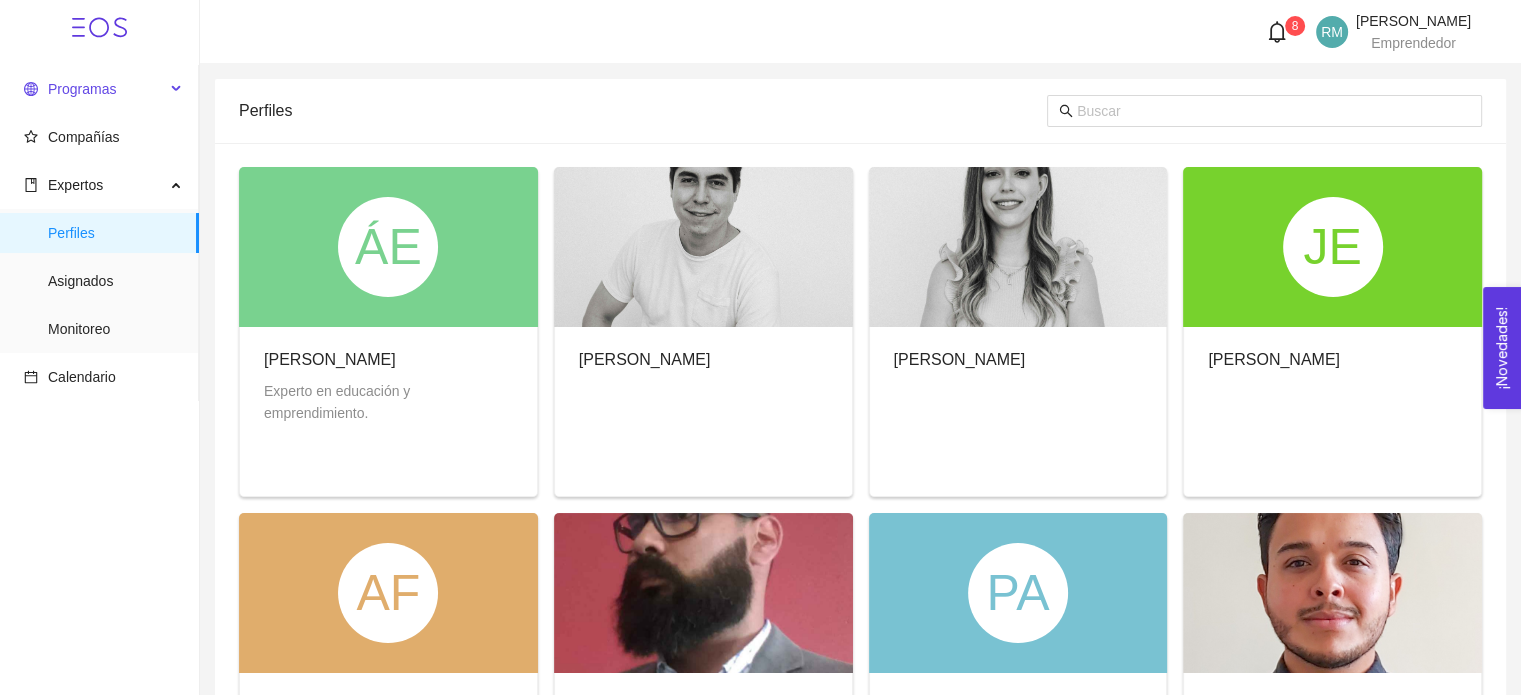 click on "Programas" at bounding box center [82, 89] 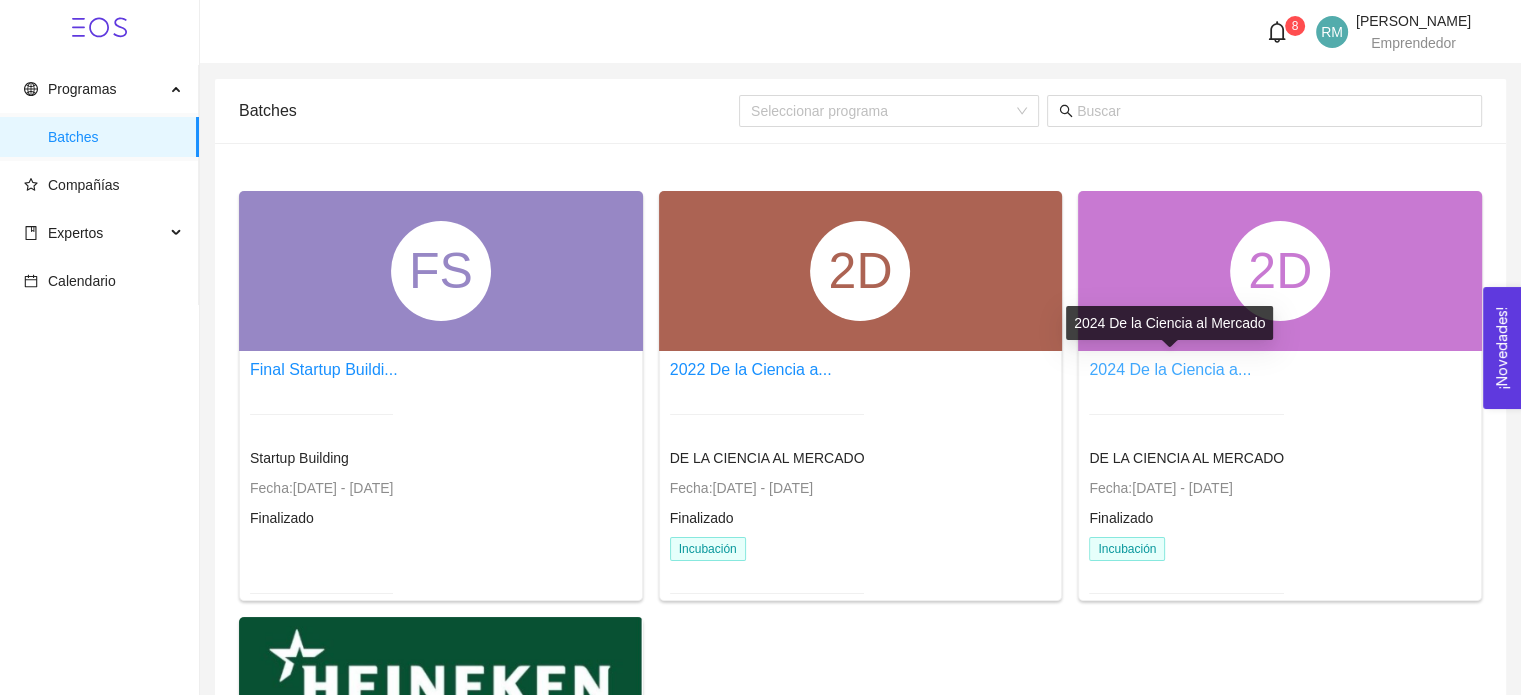 click on "2024 De la Ciencia a..." at bounding box center [1170, 369] 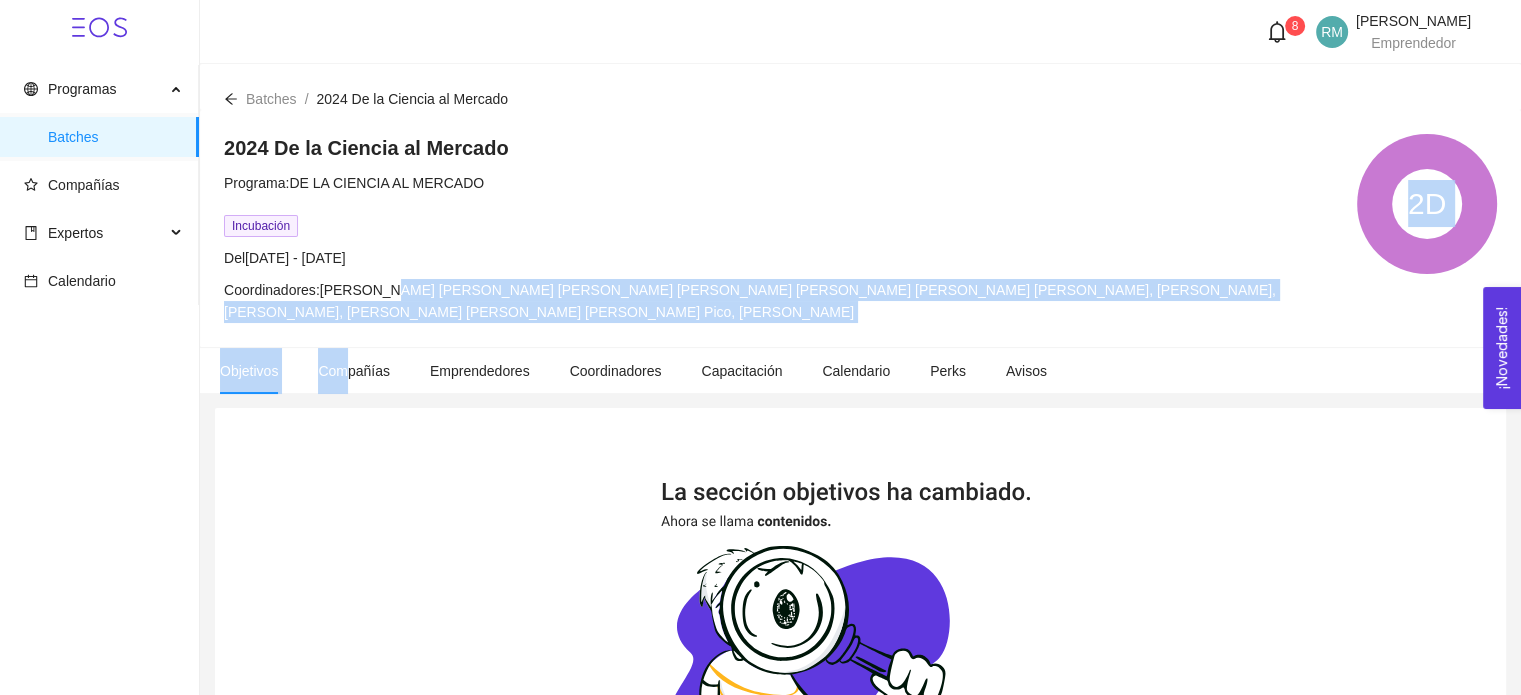 drag, startPoint x: 350, startPoint y: 363, endPoint x: 375, endPoint y: 300, distance: 67.77905 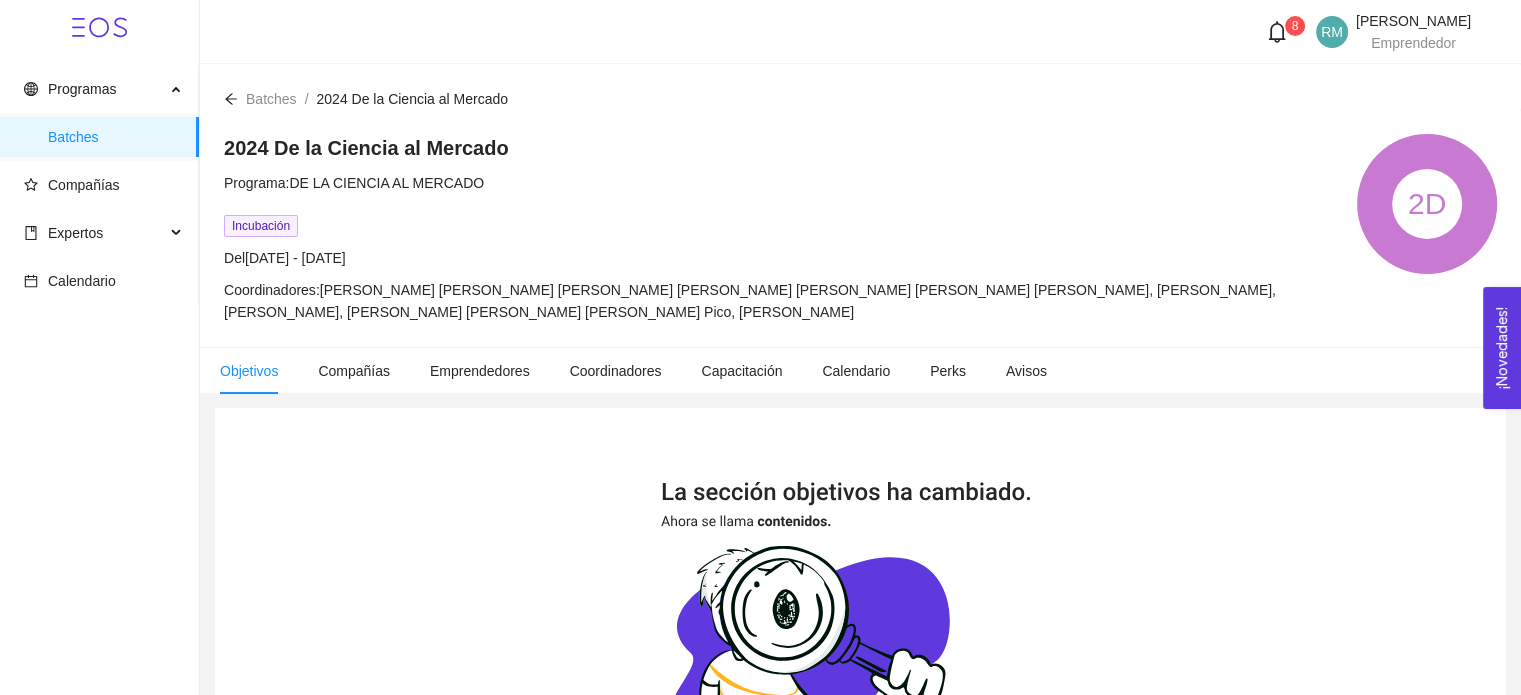 scroll, scrollTop: 427, scrollLeft: 0, axis: vertical 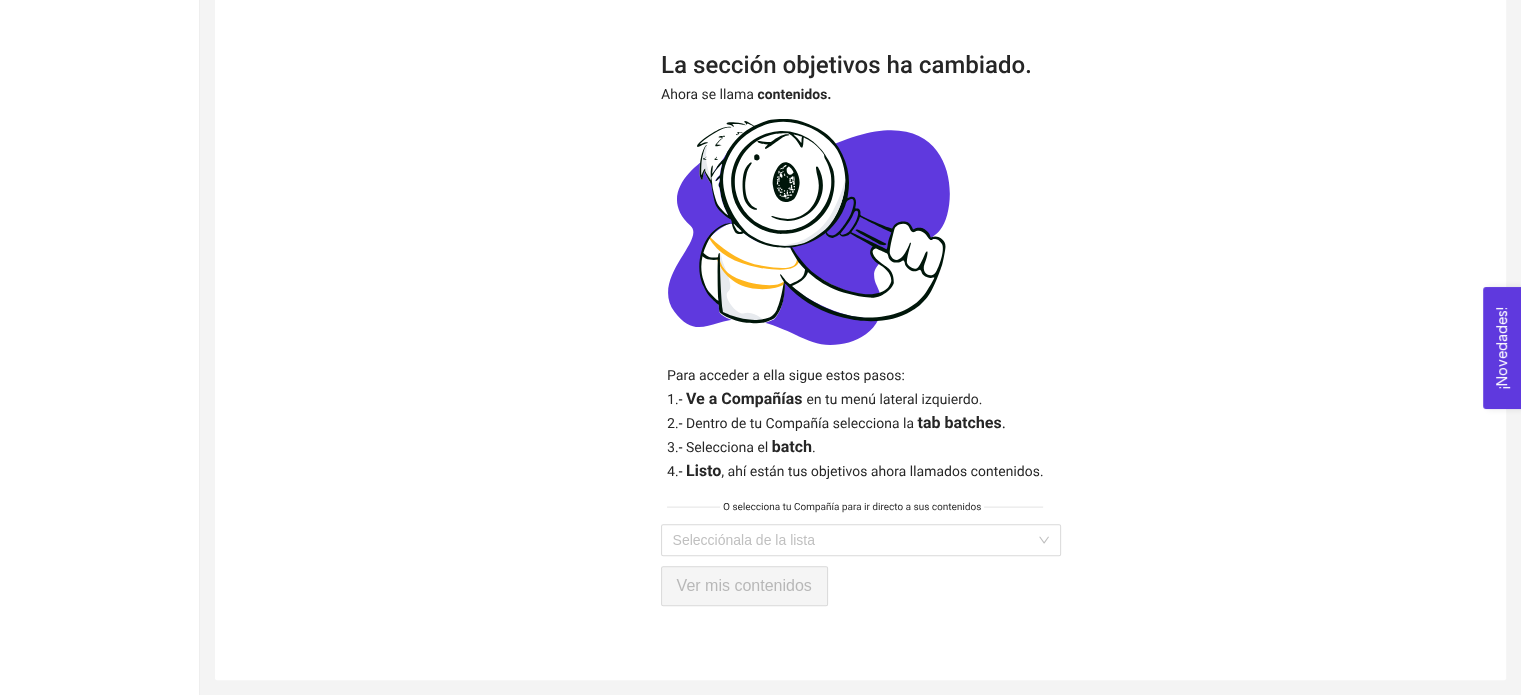 click at bounding box center (861, 289) 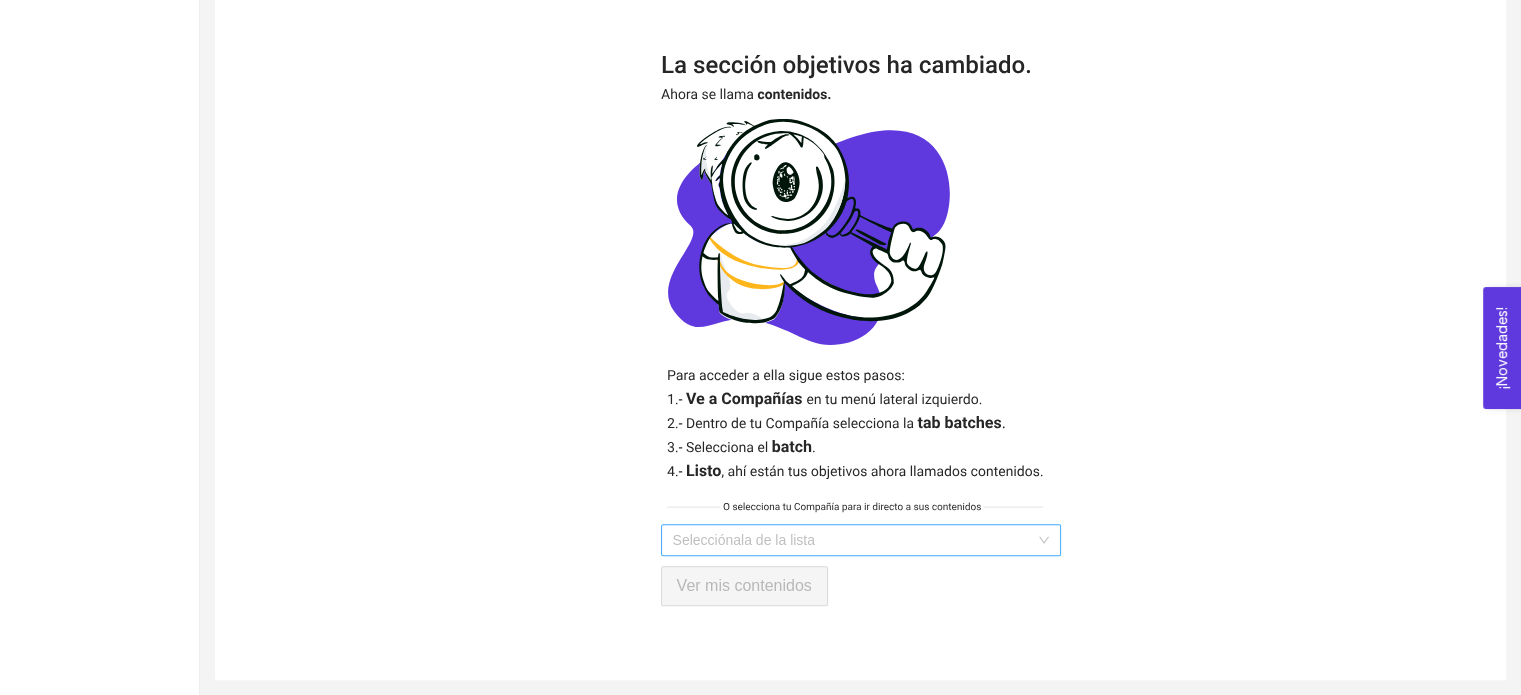 click at bounding box center (854, 540) 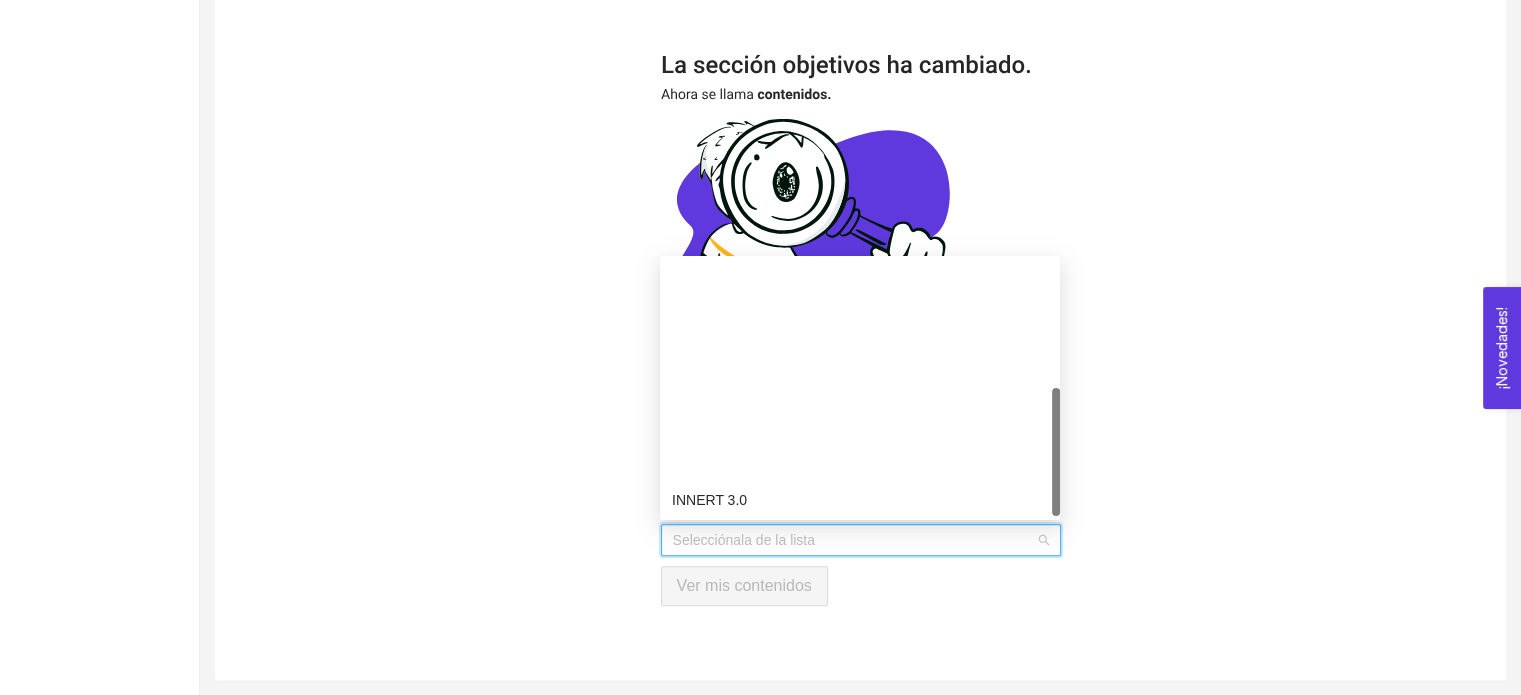 scroll, scrollTop: 256, scrollLeft: 0, axis: vertical 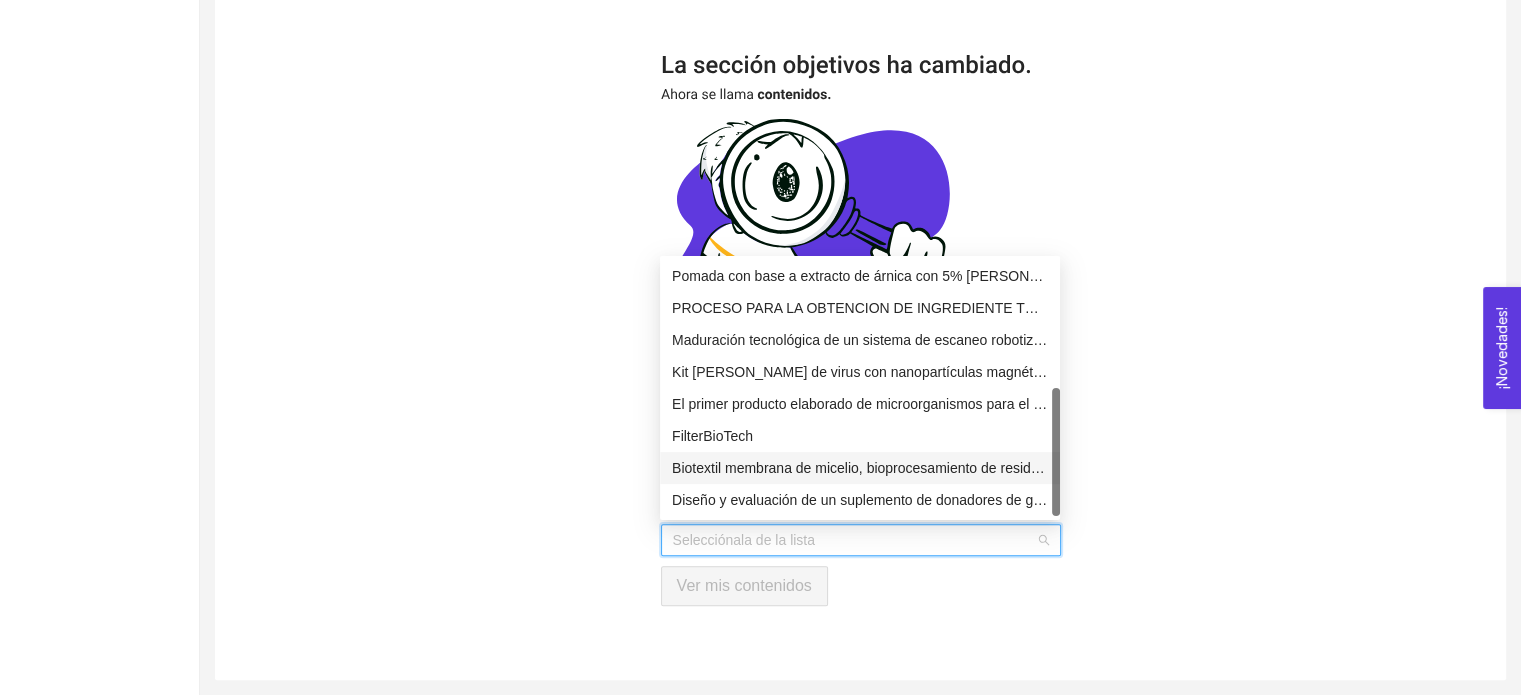 click on "Biotextil membrana de micelio, bioprocesamiento de residuos industriales" at bounding box center (860, 468) 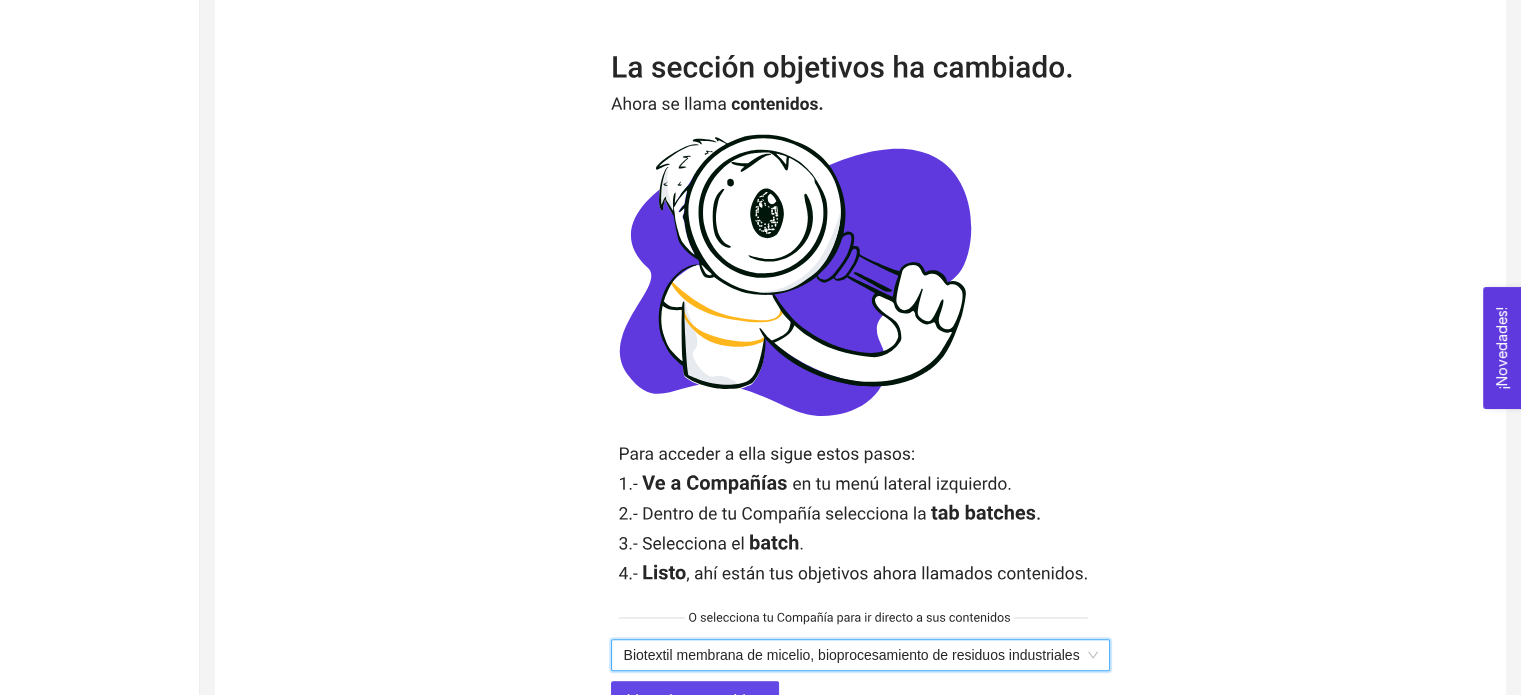 scroll, scrollTop: 540, scrollLeft: 0, axis: vertical 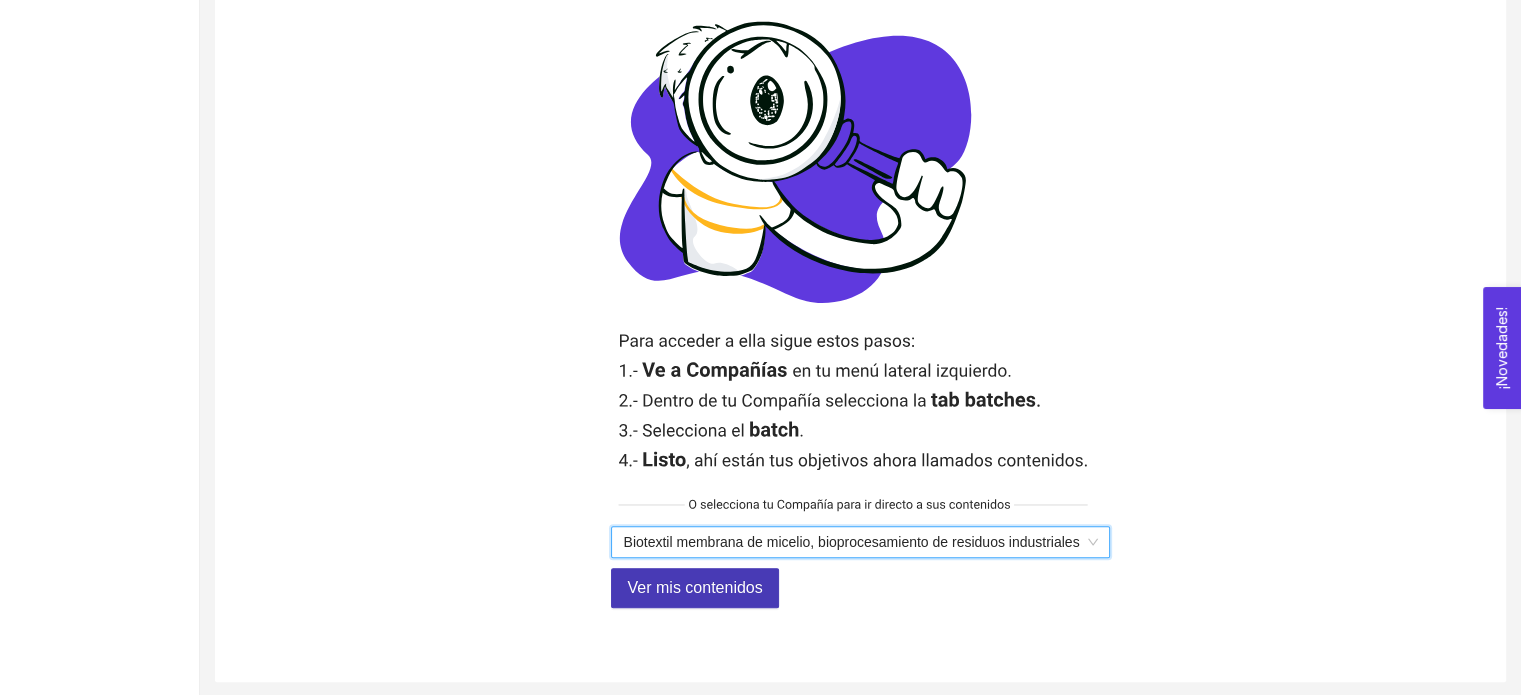 click on "Ver mis contenidos" at bounding box center (694, 587) 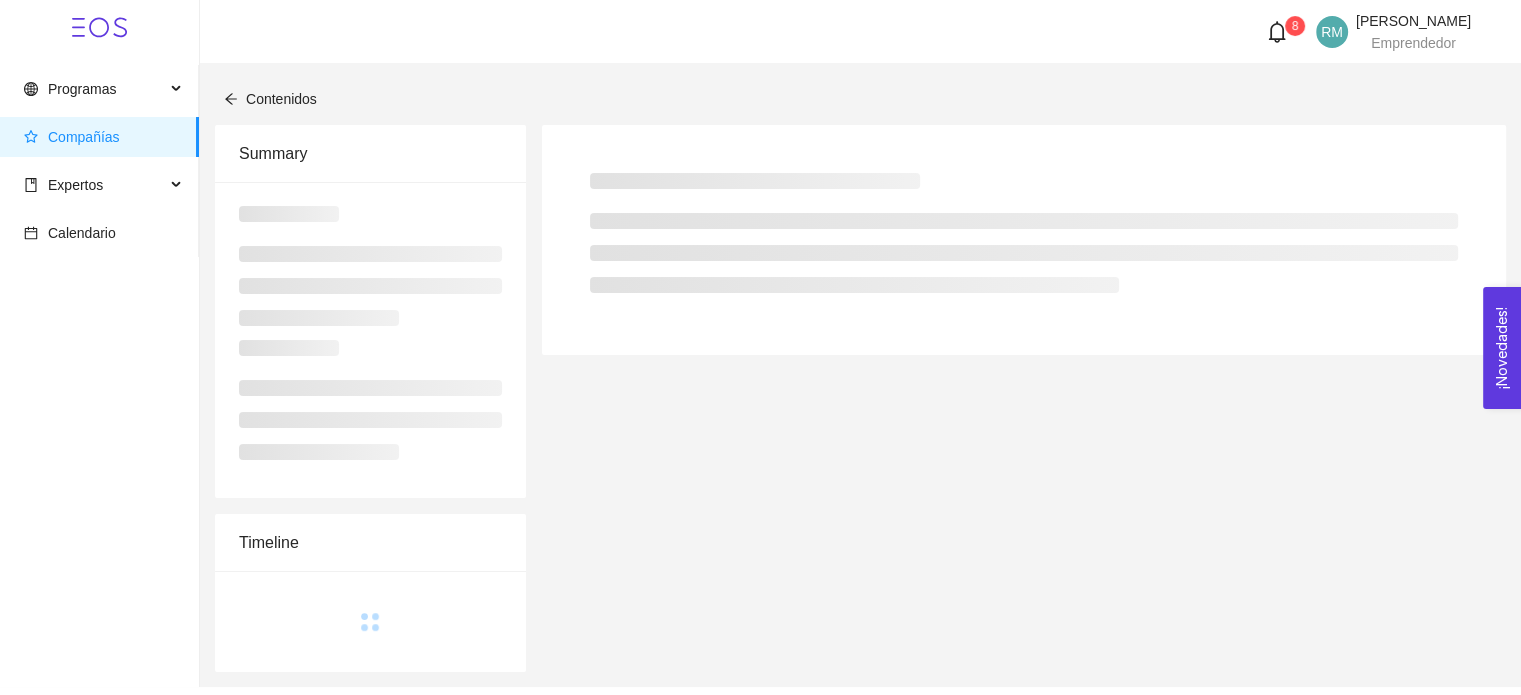 scroll, scrollTop: 0, scrollLeft: 0, axis: both 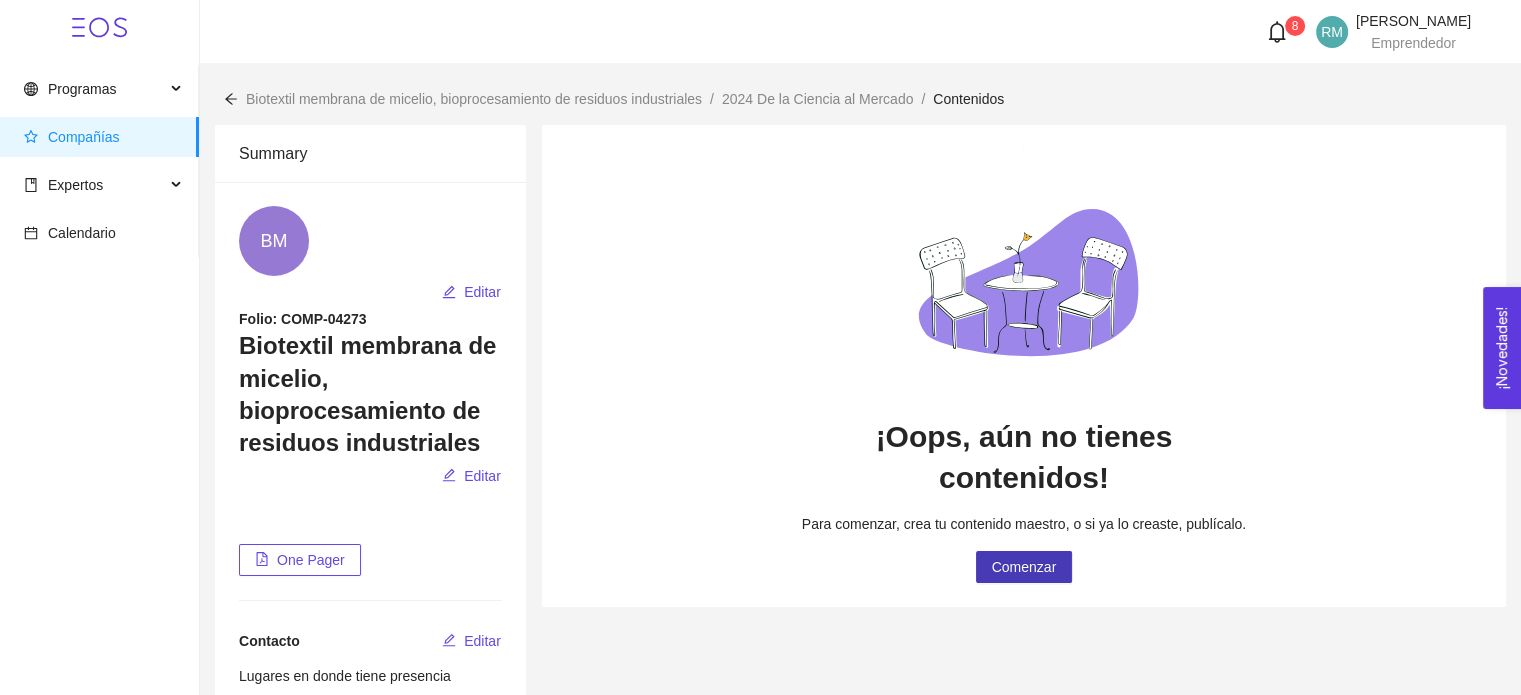 click on "Comenzar" at bounding box center [1024, 567] 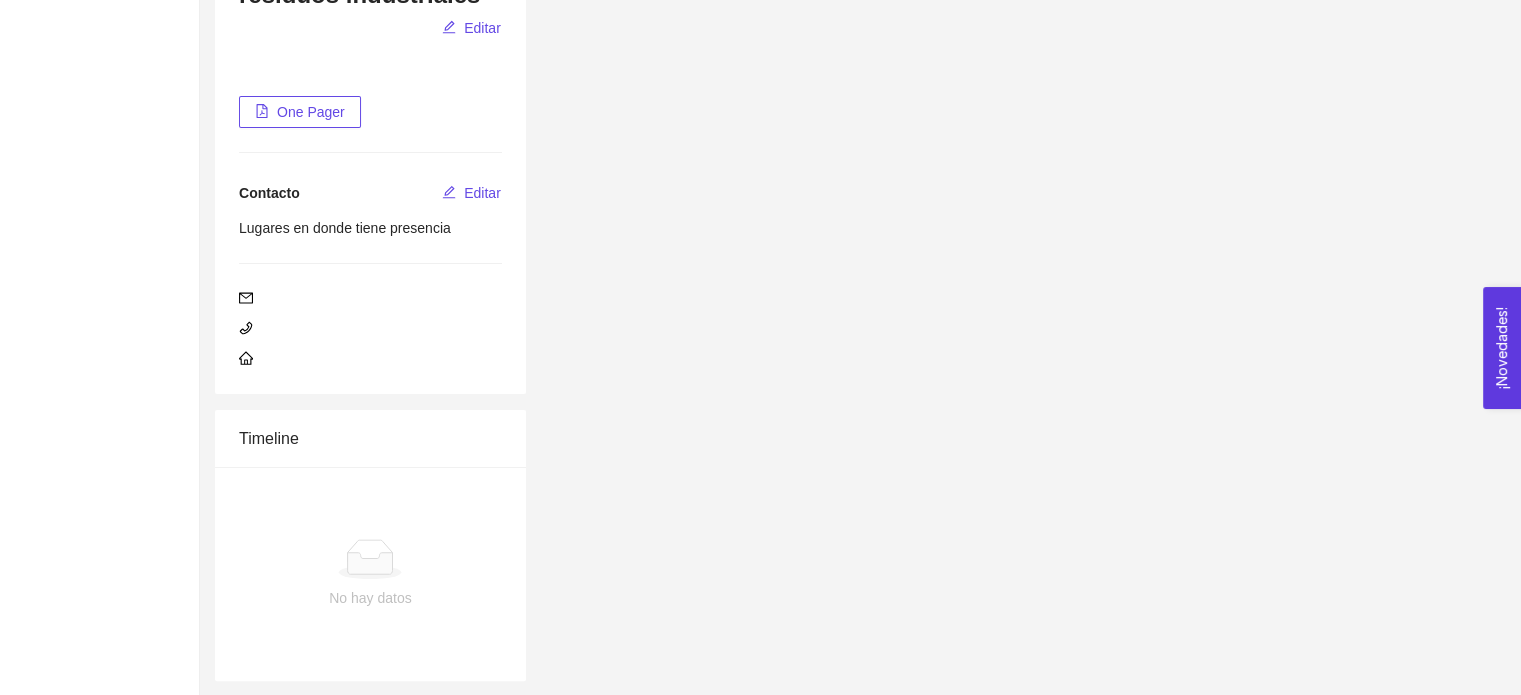 scroll, scrollTop: 0, scrollLeft: 0, axis: both 